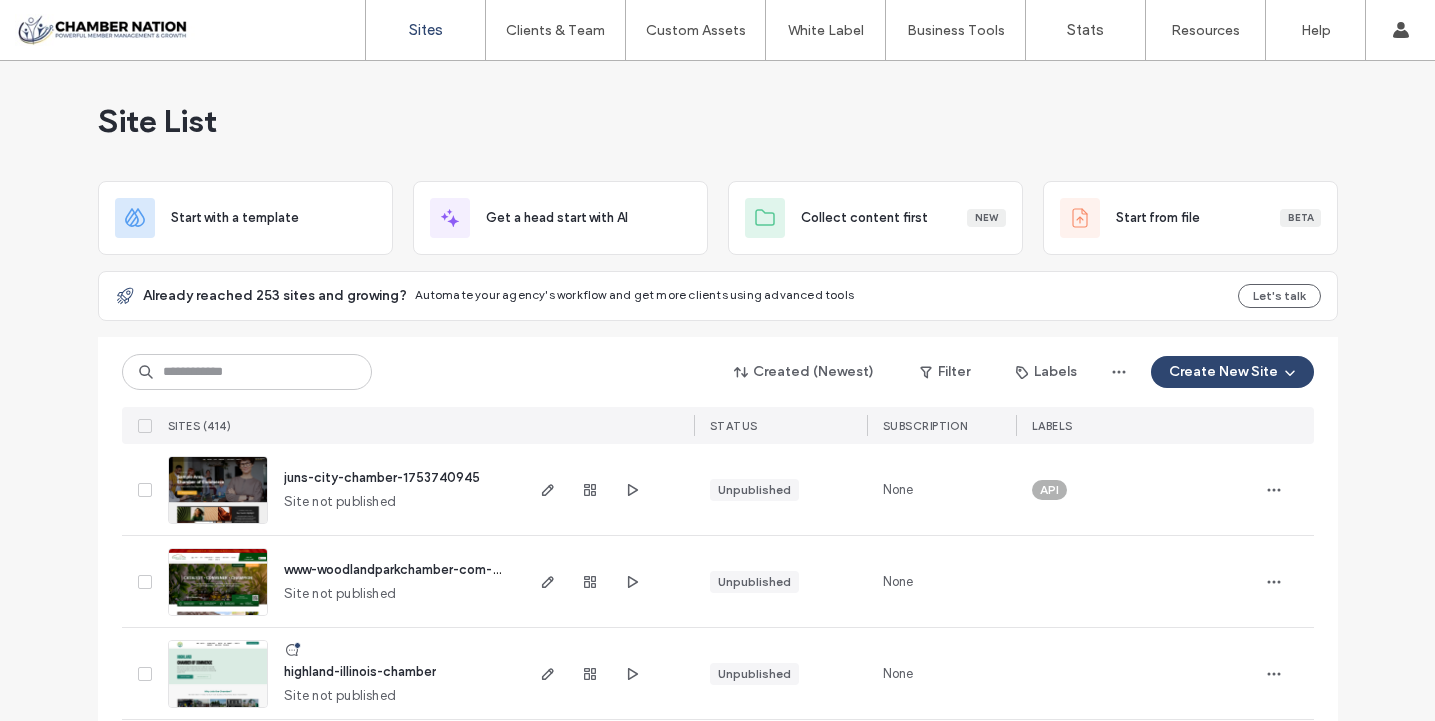 scroll, scrollTop: 0, scrollLeft: 0, axis: both 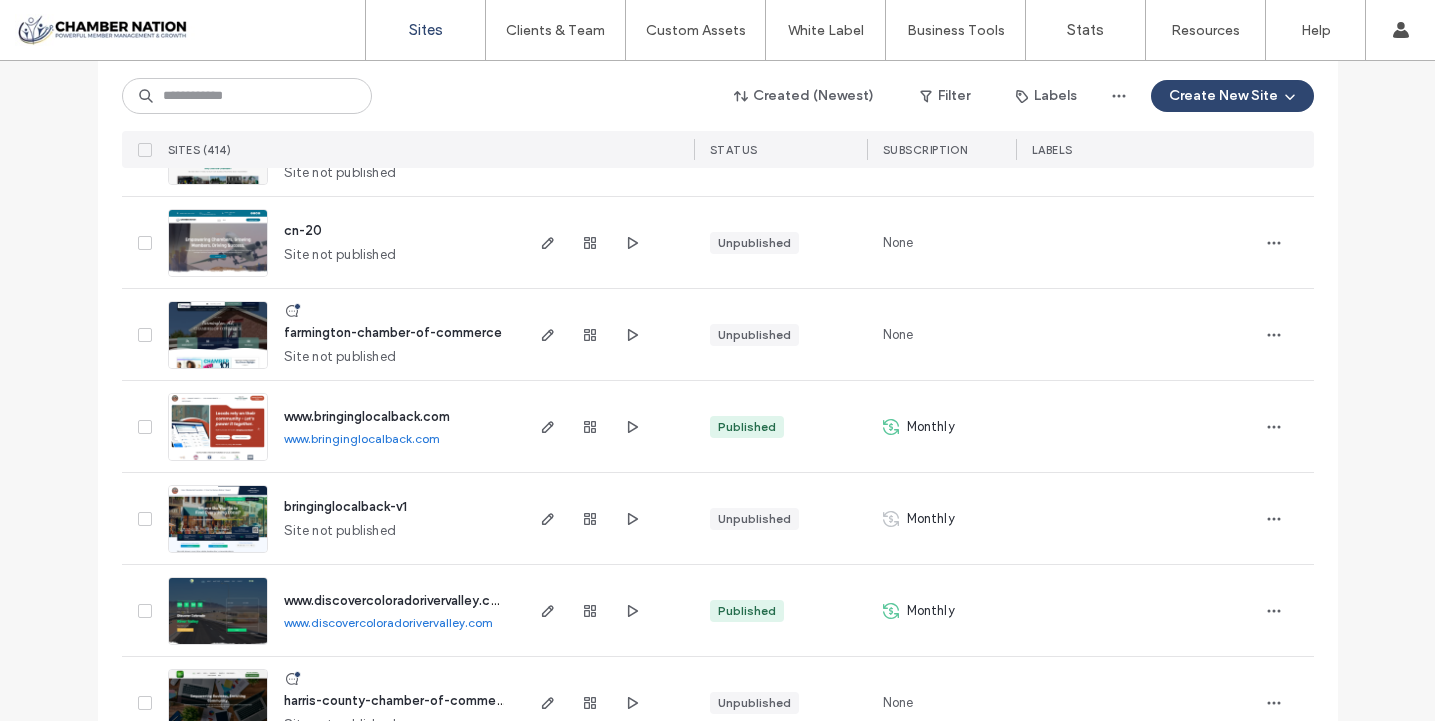 click on "www.bringinglocalback.com" at bounding box center [367, 416] 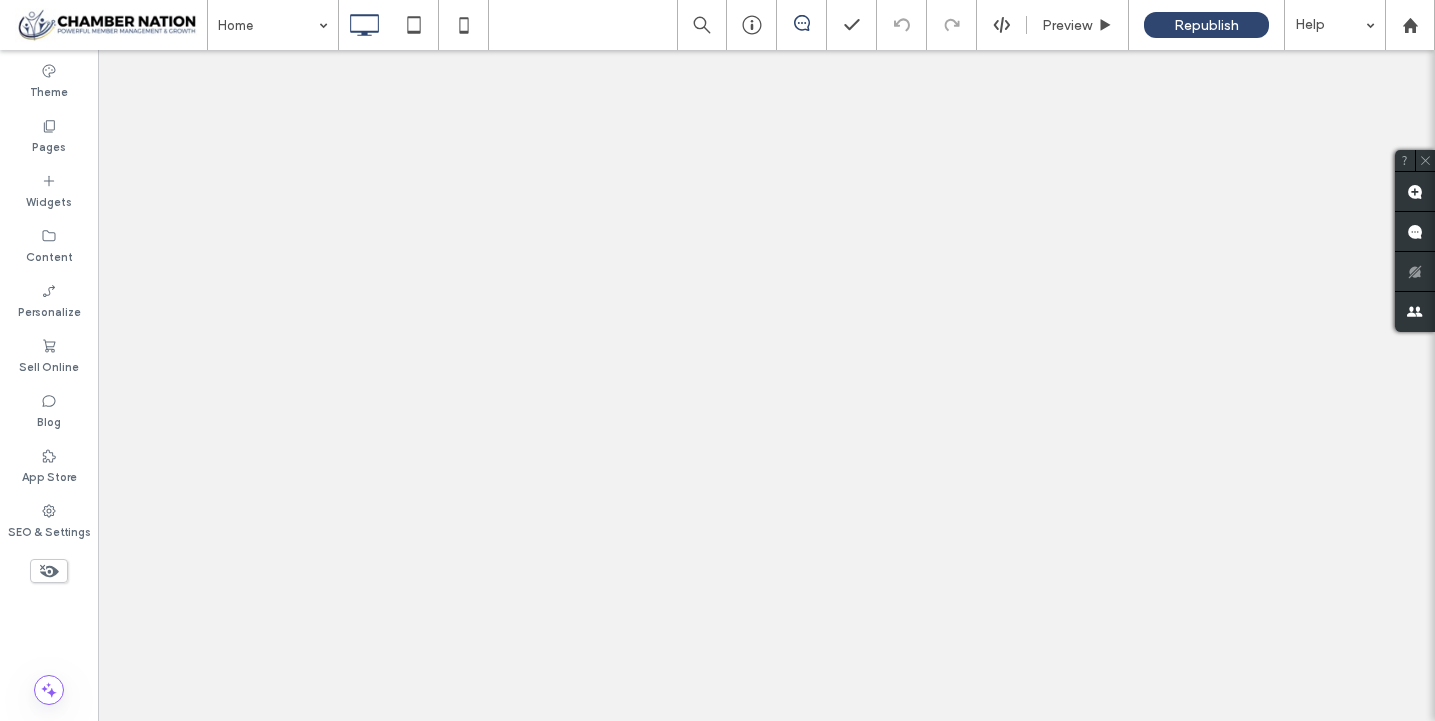 click 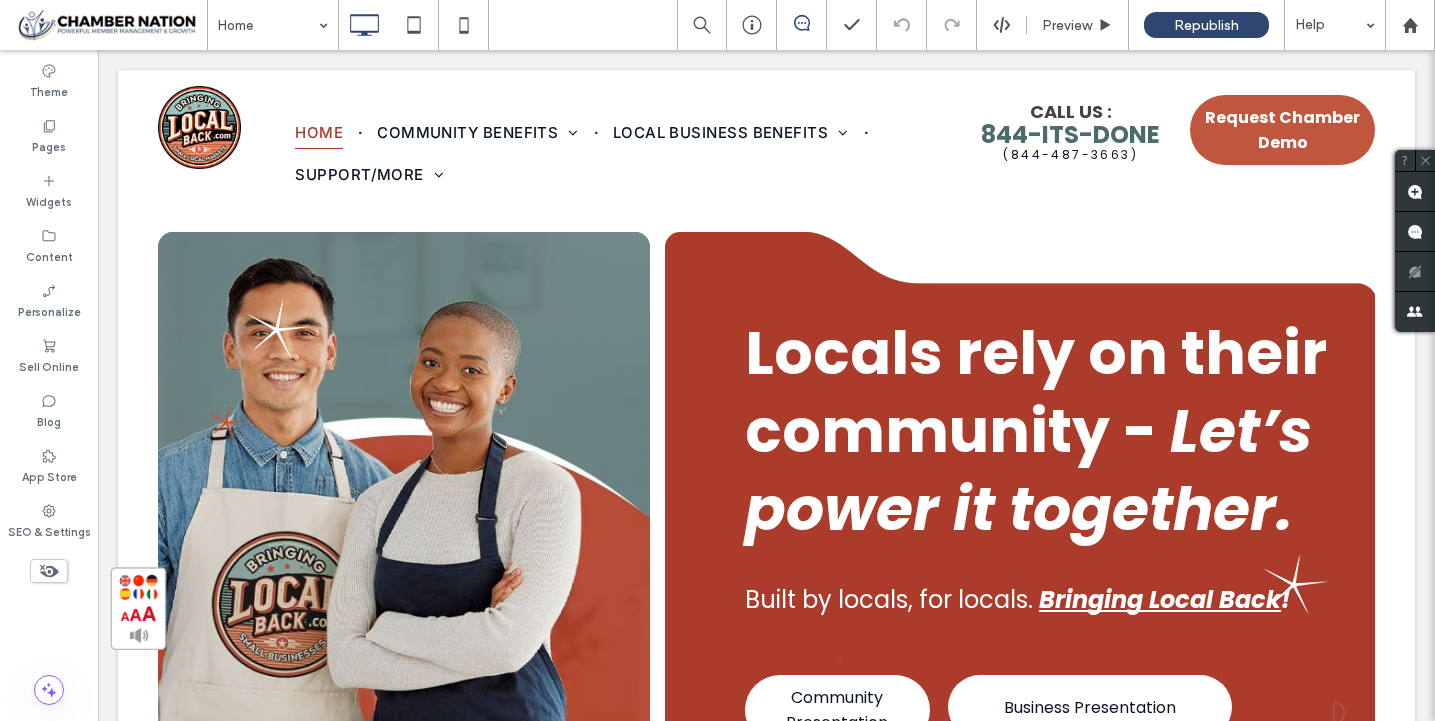 scroll, scrollTop: 0, scrollLeft: 0, axis: both 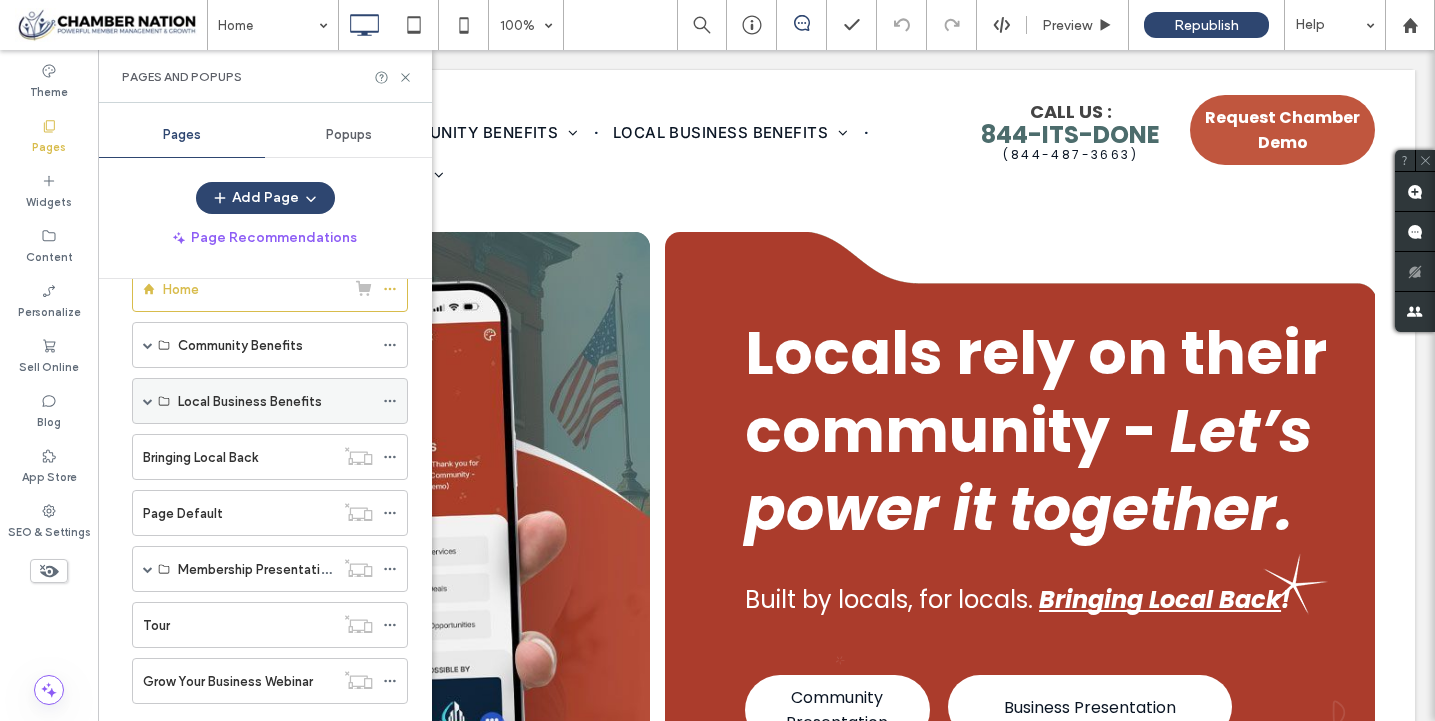 click at bounding box center (148, 401) 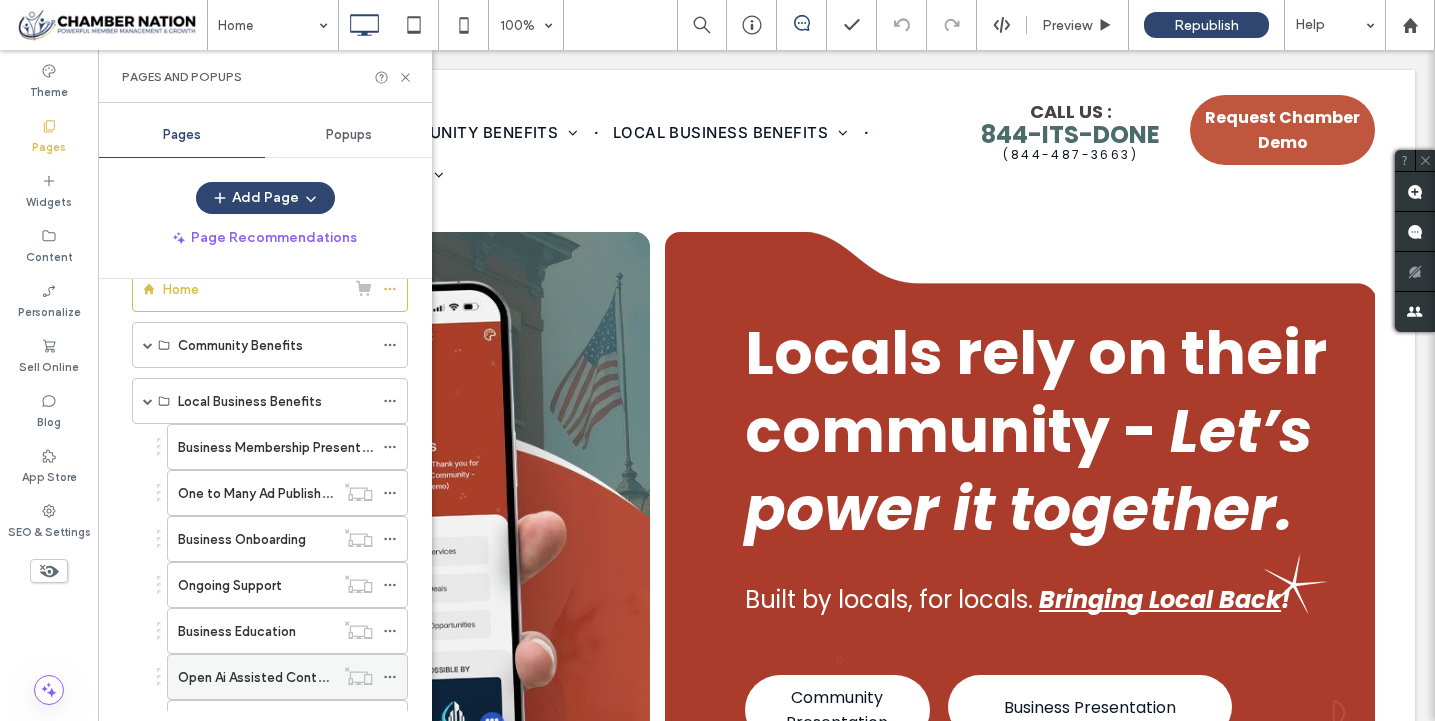 click on "Open Ai Assisted Content" at bounding box center [258, 677] 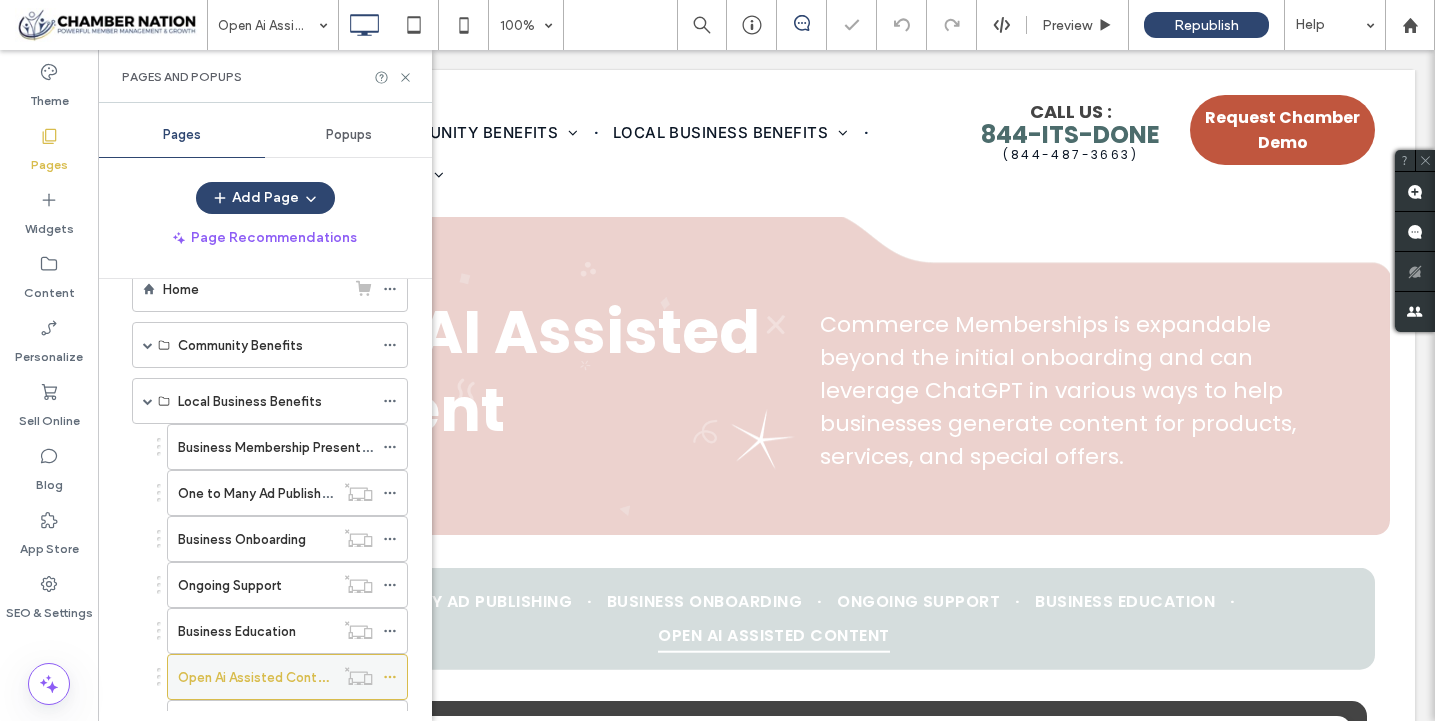 scroll, scrollTop: 0, scrollLeft: 0, axis: both 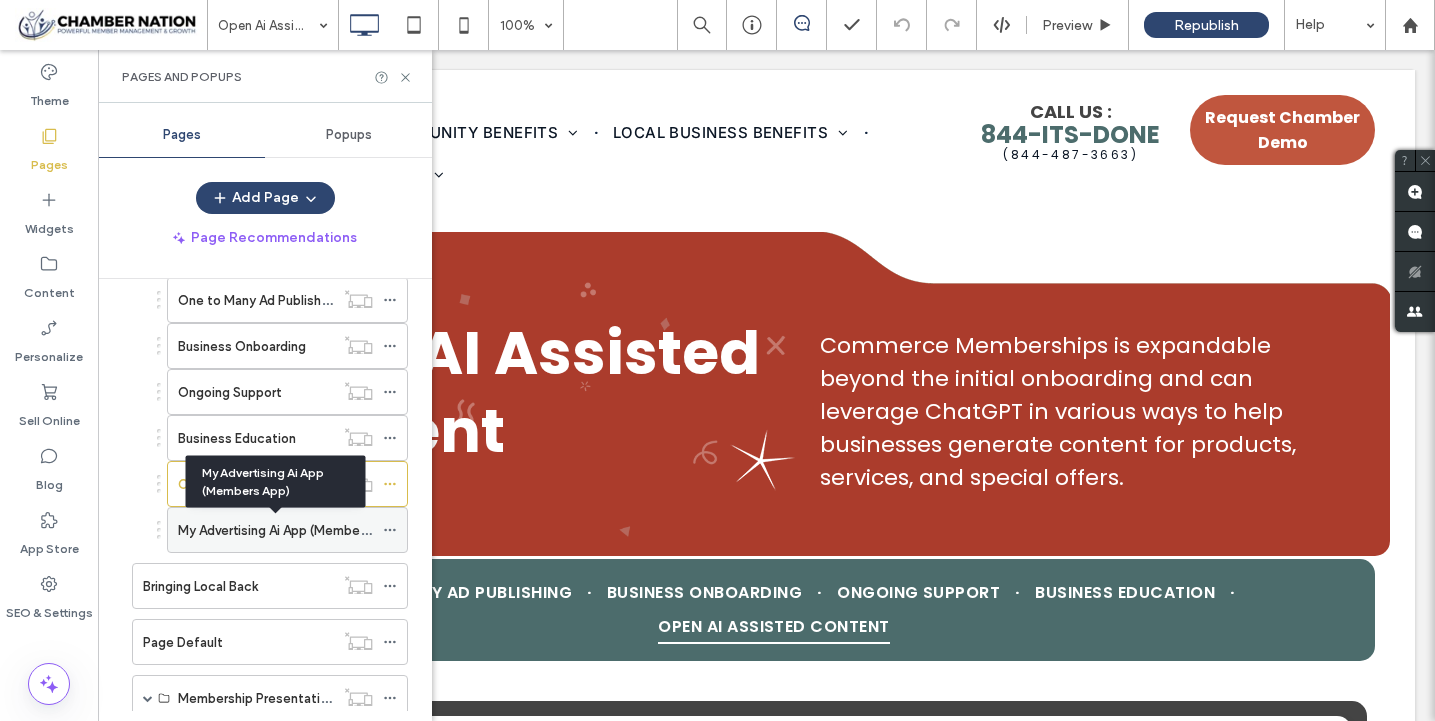 click on "My Advertising Ai App (Members App)" at bounding box center (290, 530) 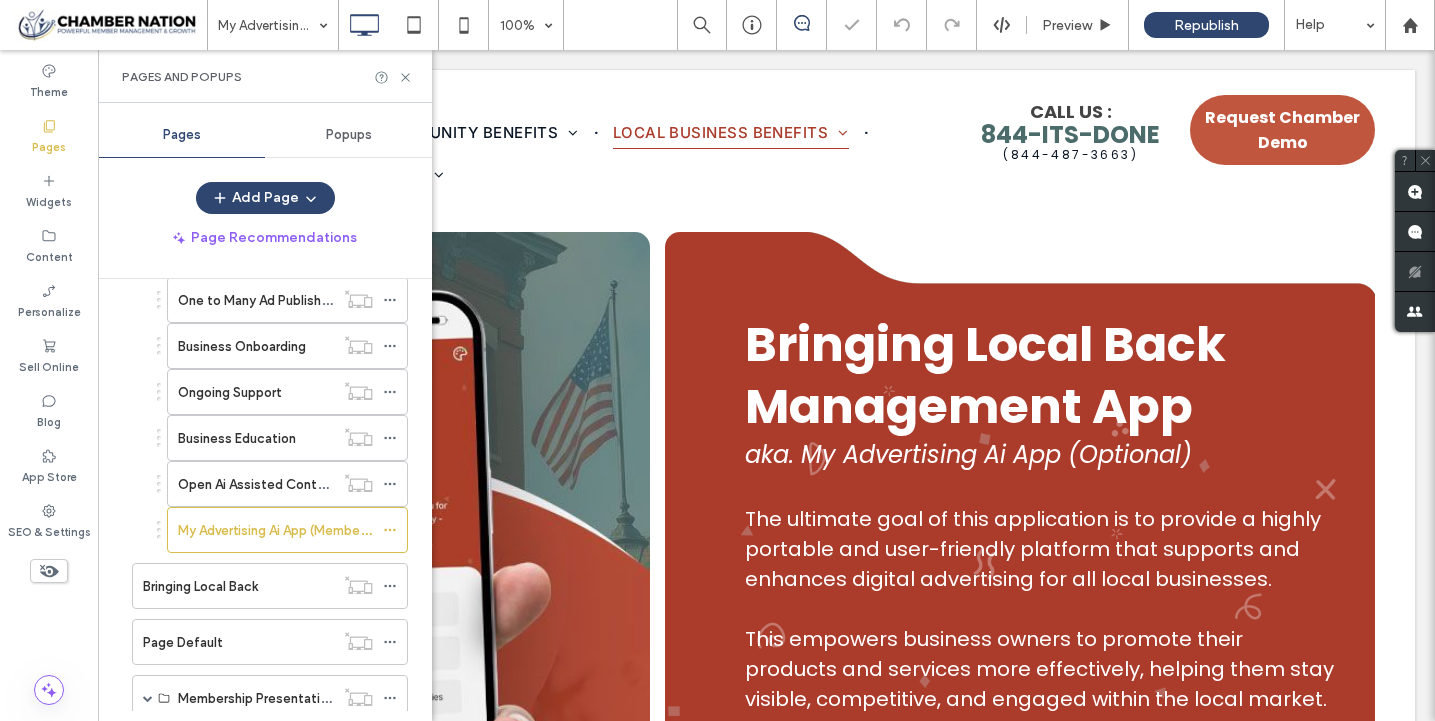 scroll, scrollTop: 0, scrollLeft: 0, axis: both 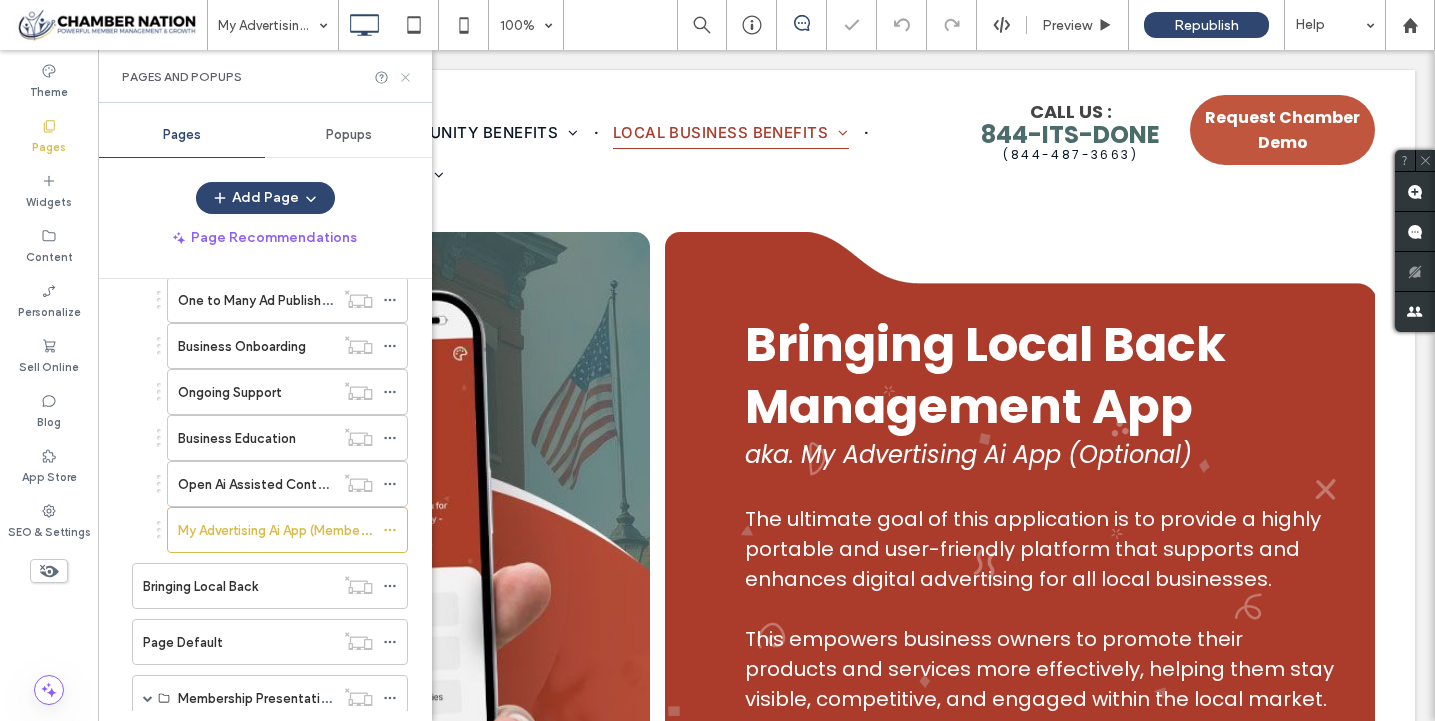 click 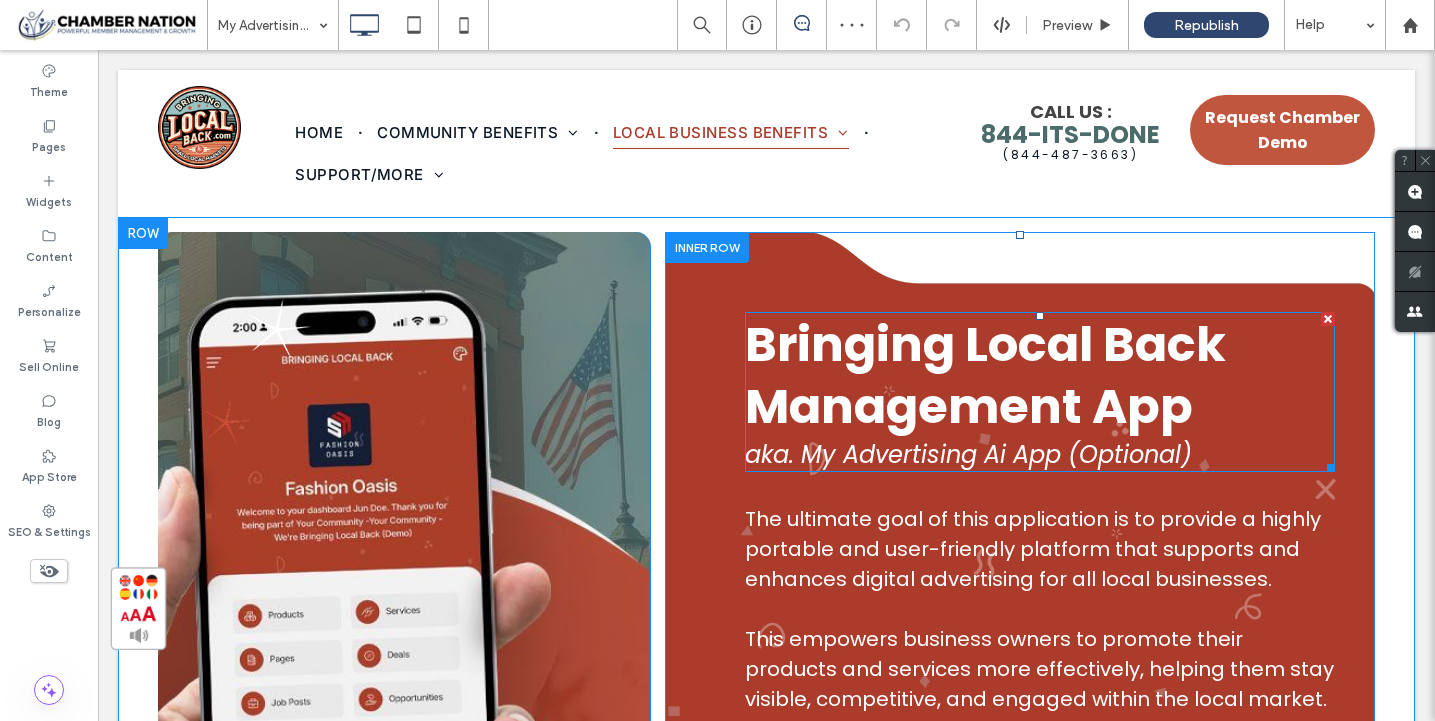 click on "Bringing Local Back Management App" at bounding box center (985, 375) 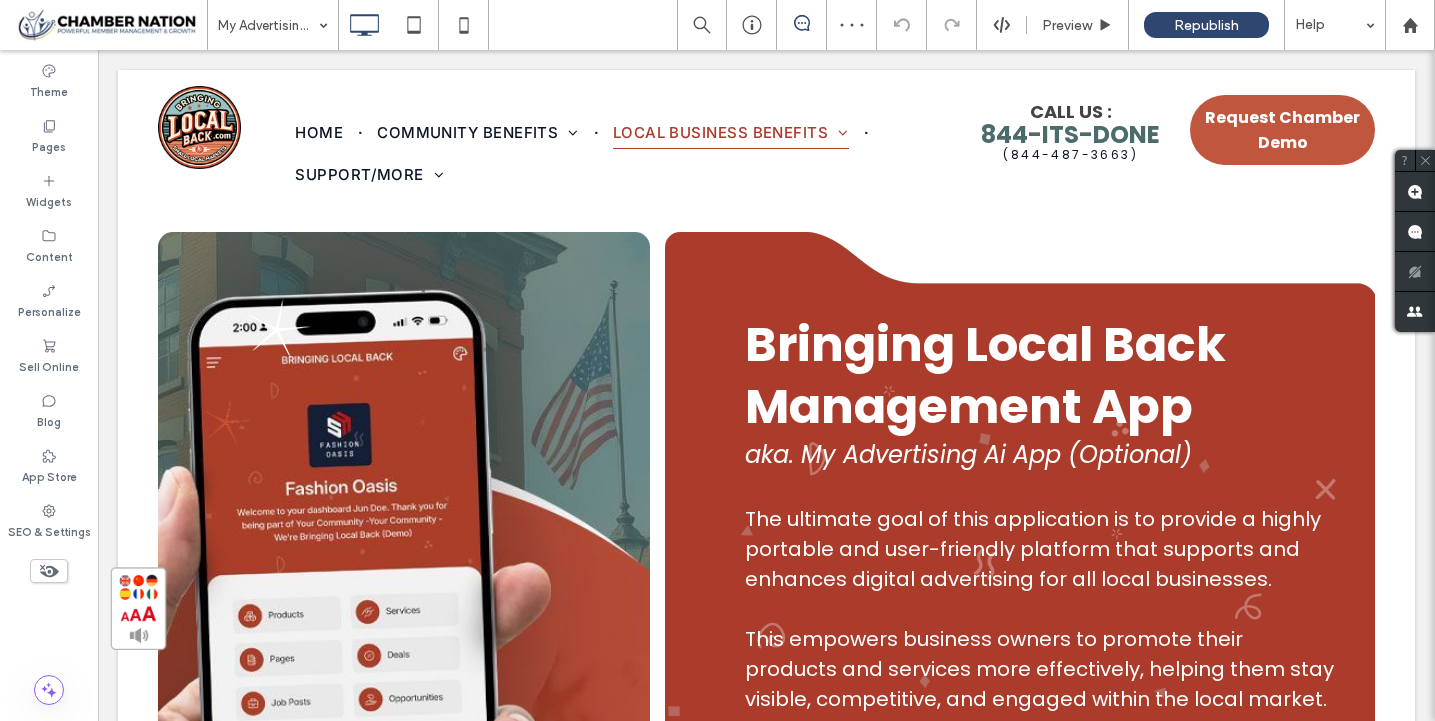 type on "*******" 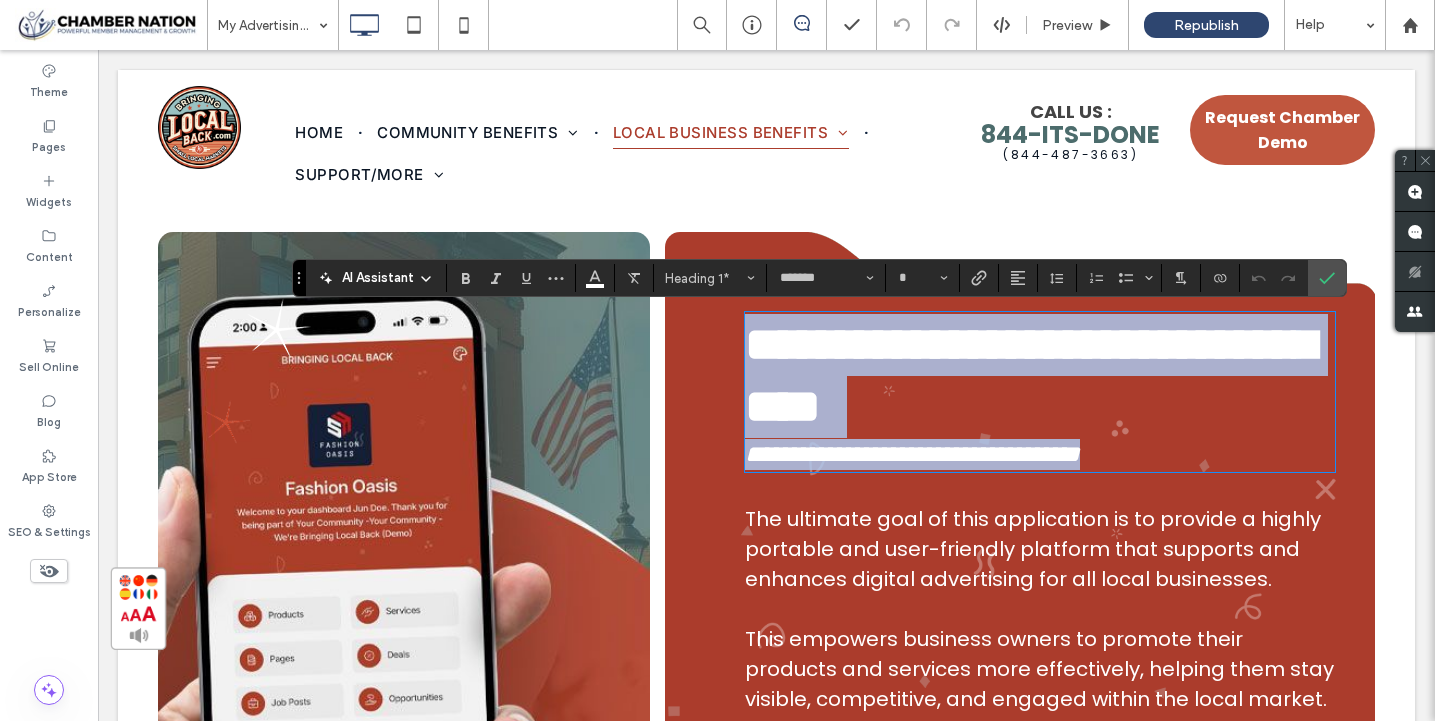 click on "**********" at bounding box center [1030, 375] 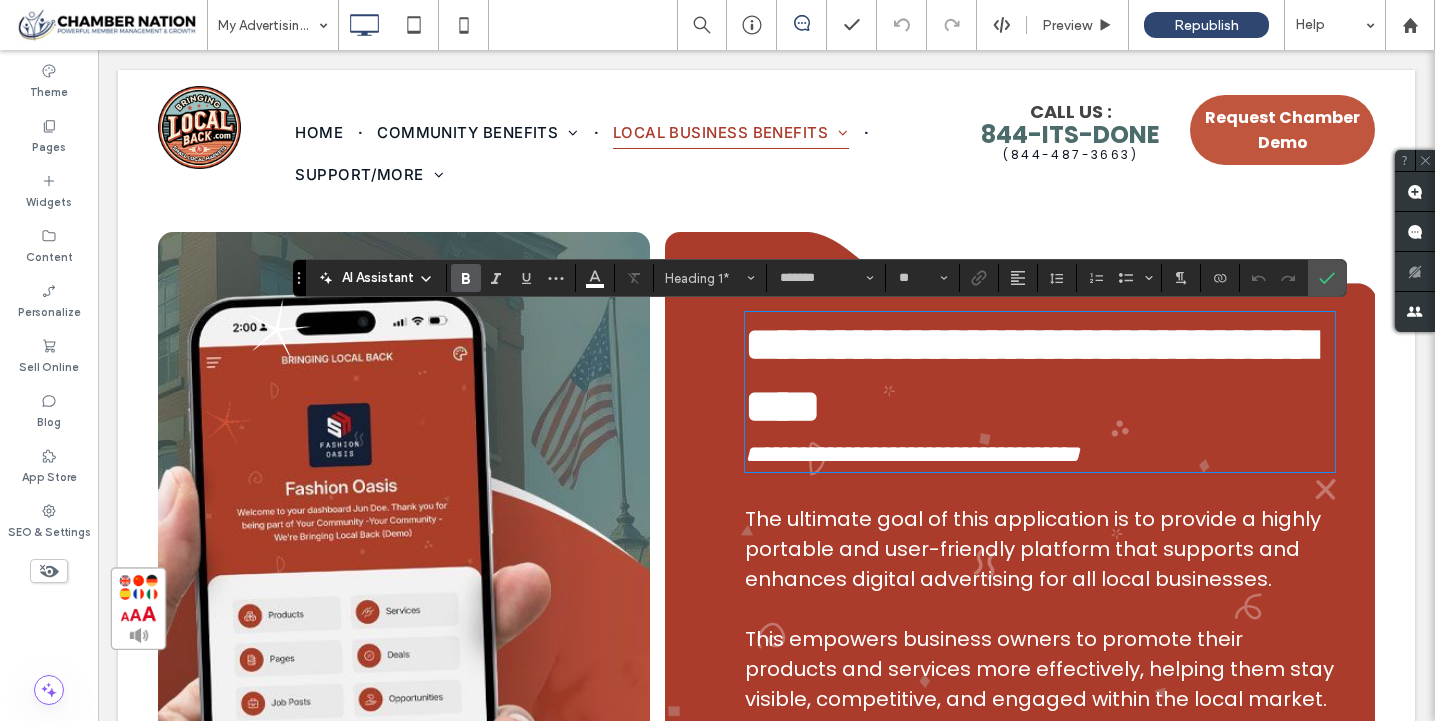 type 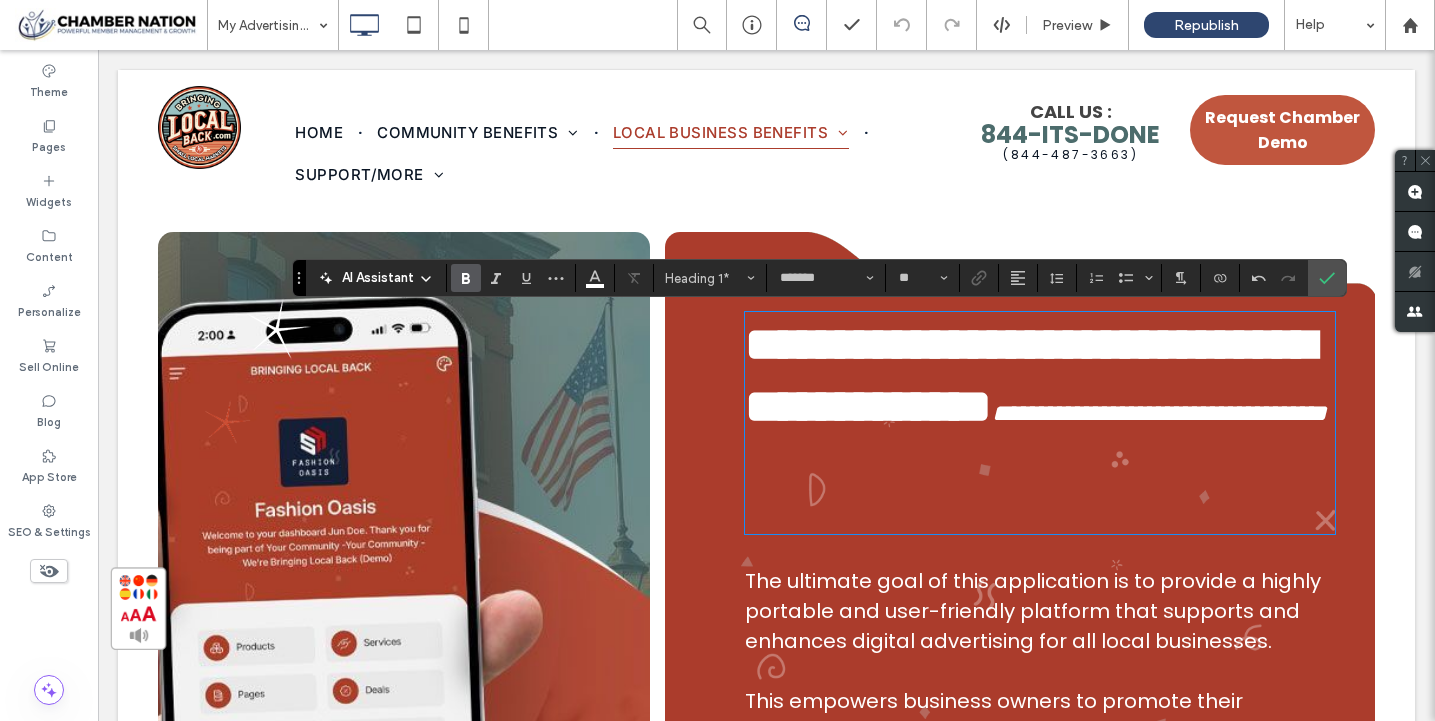 scroll, scrollTop: 0, scrollLeft: 0, axis: both 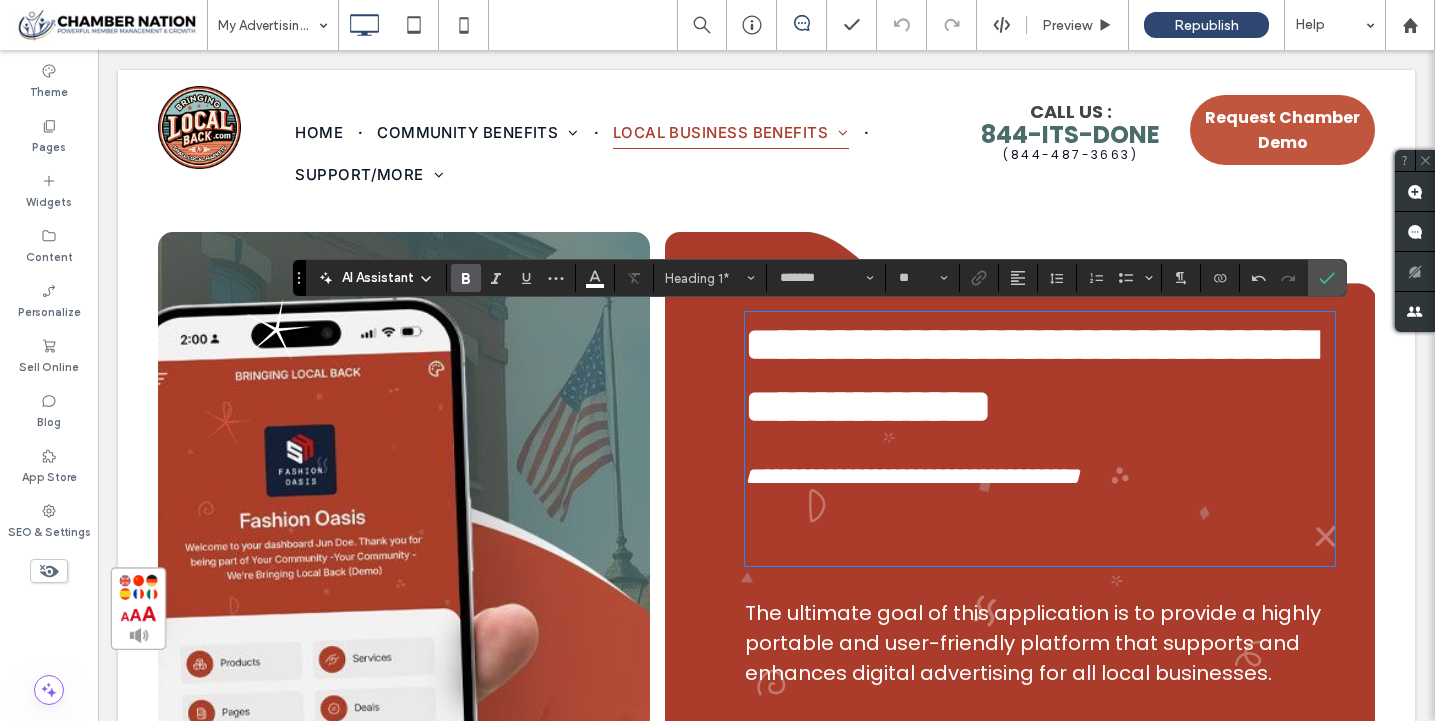 type on "**" 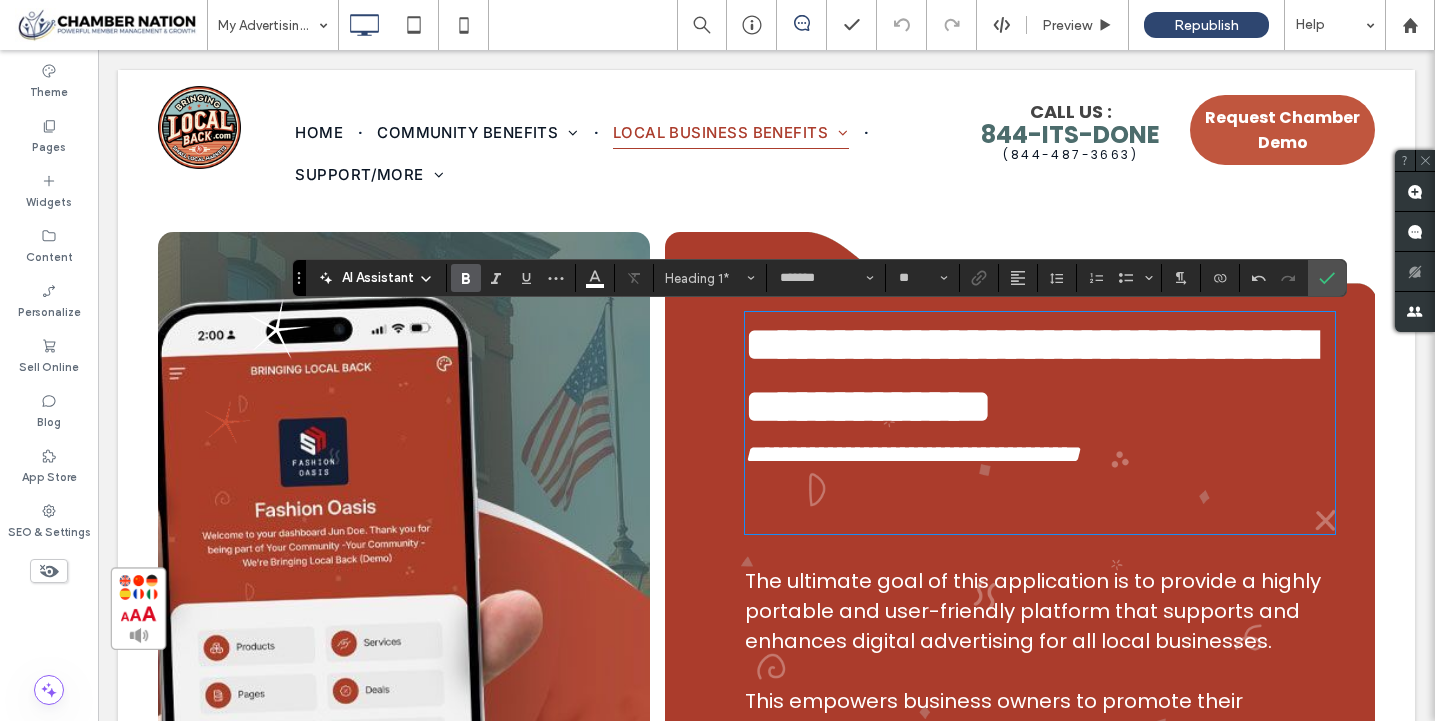 scroll, scrollTop: 0, scrollLeft: 0, axis: both 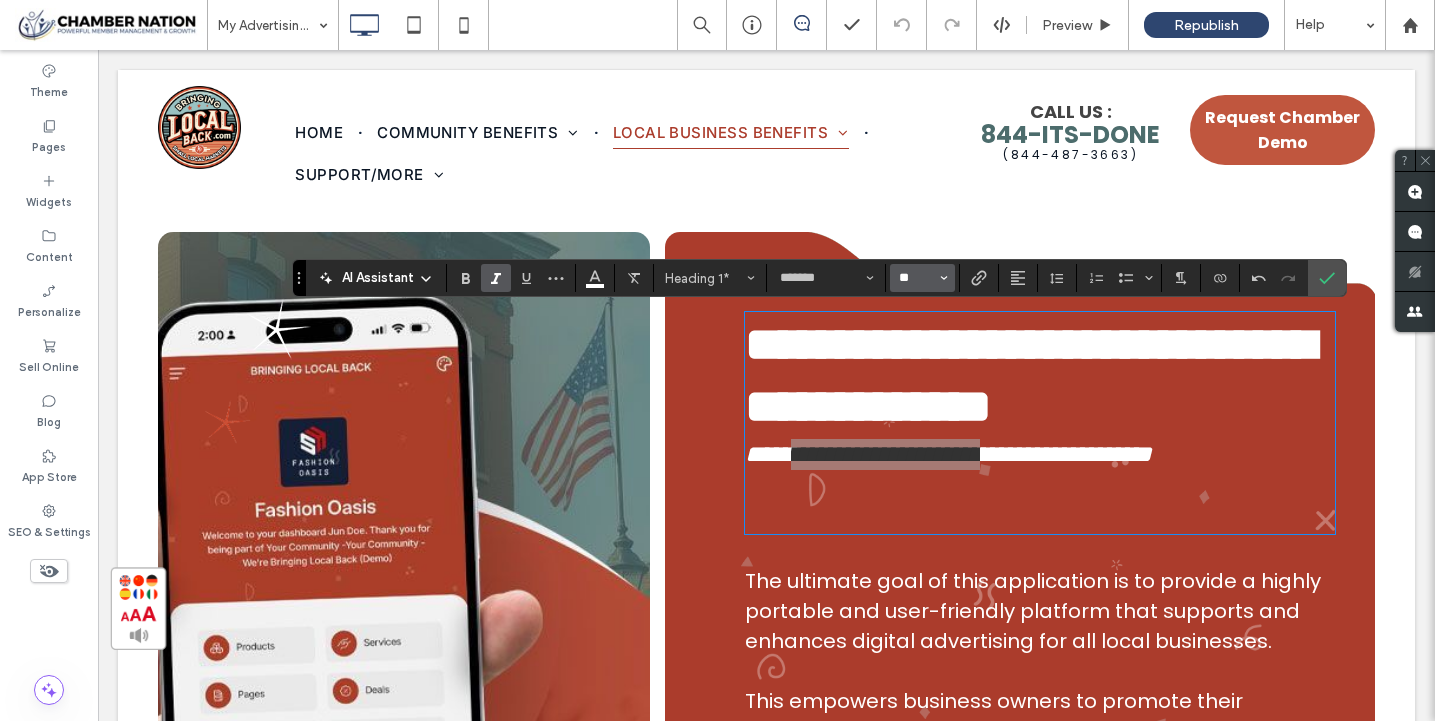 click on "**" at bounding box center (916, 278) 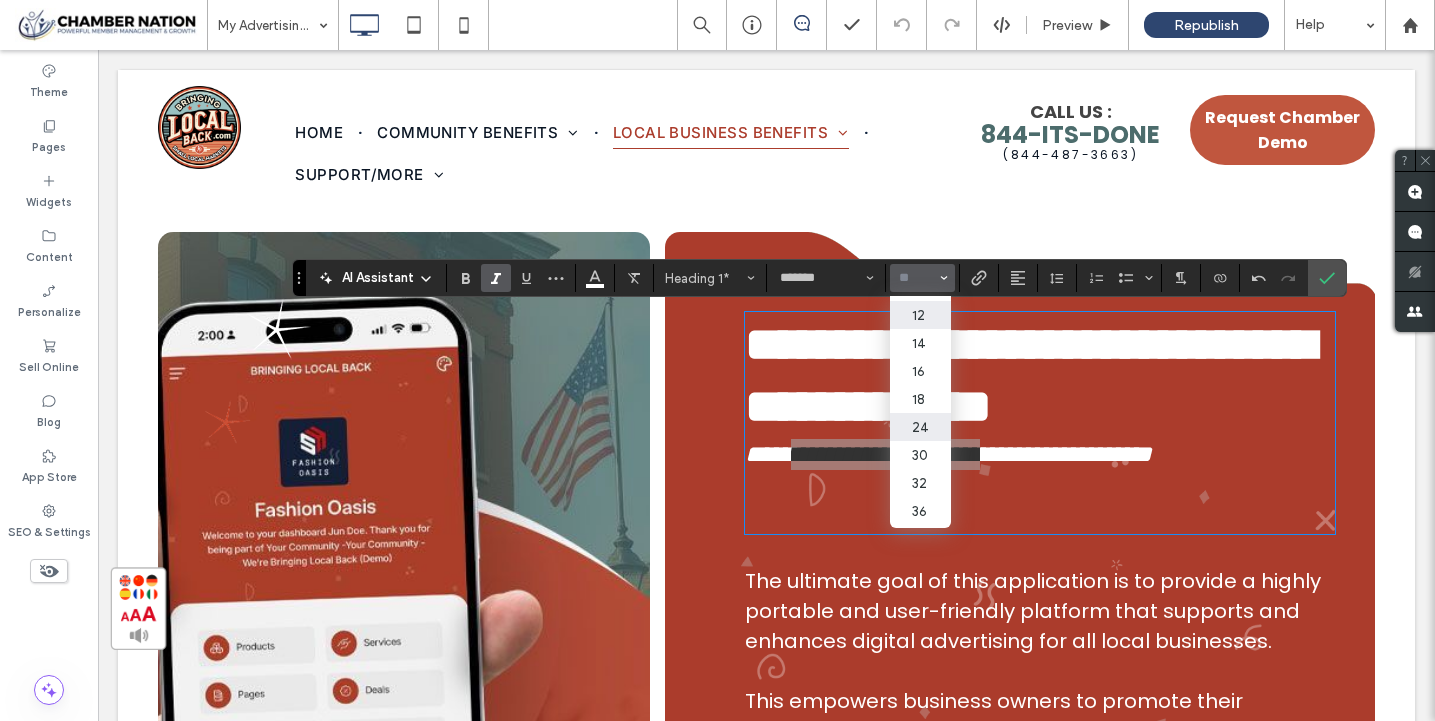 scroll, scrollTop: 112, scrollLeft: 0, axis: vertical 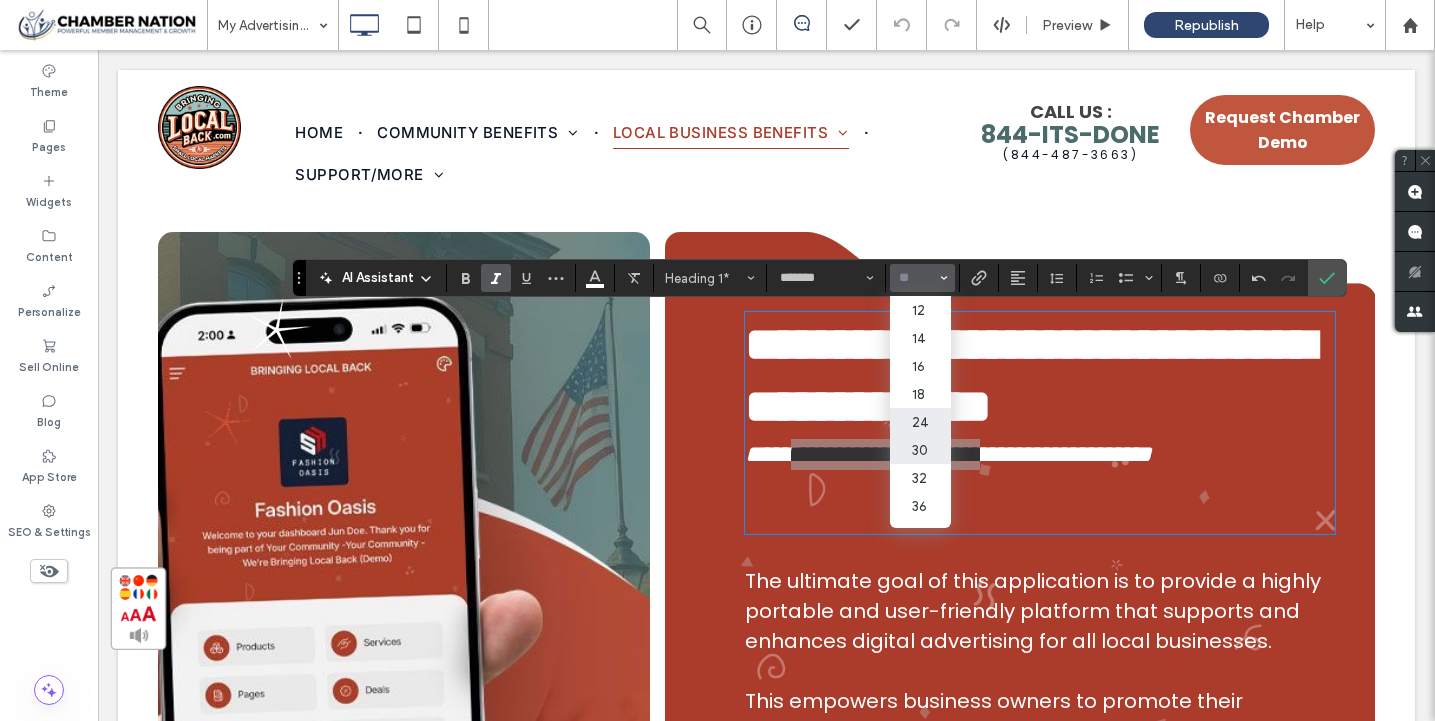 click on "30" at bounding box center (920, 450) 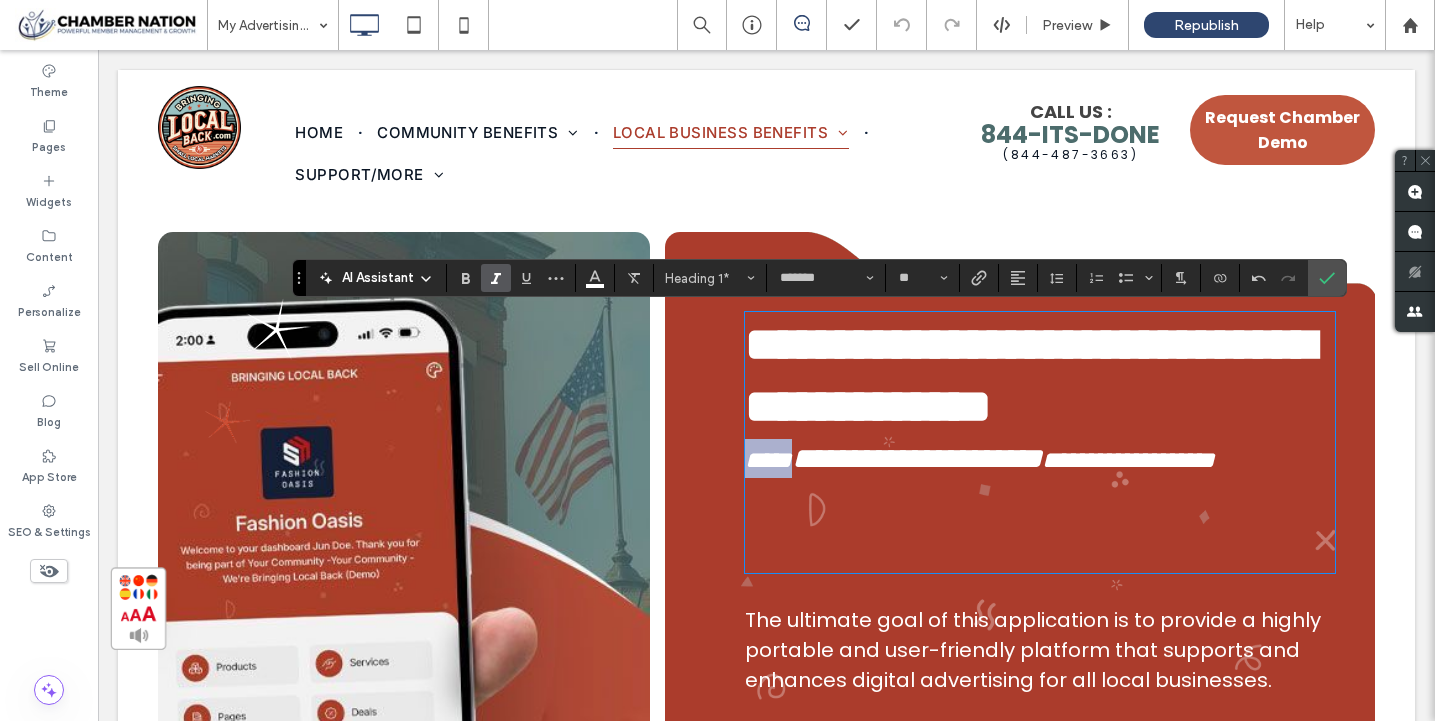 type on "**" 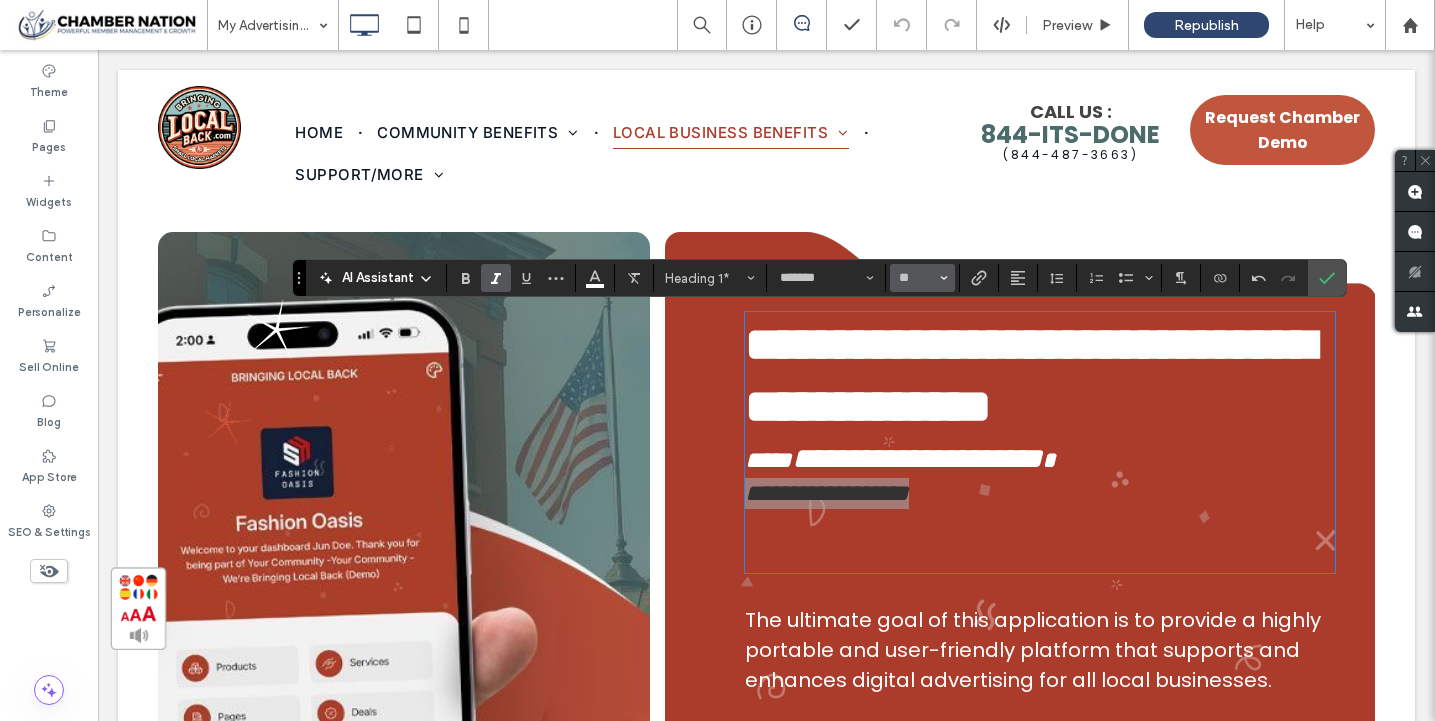 click 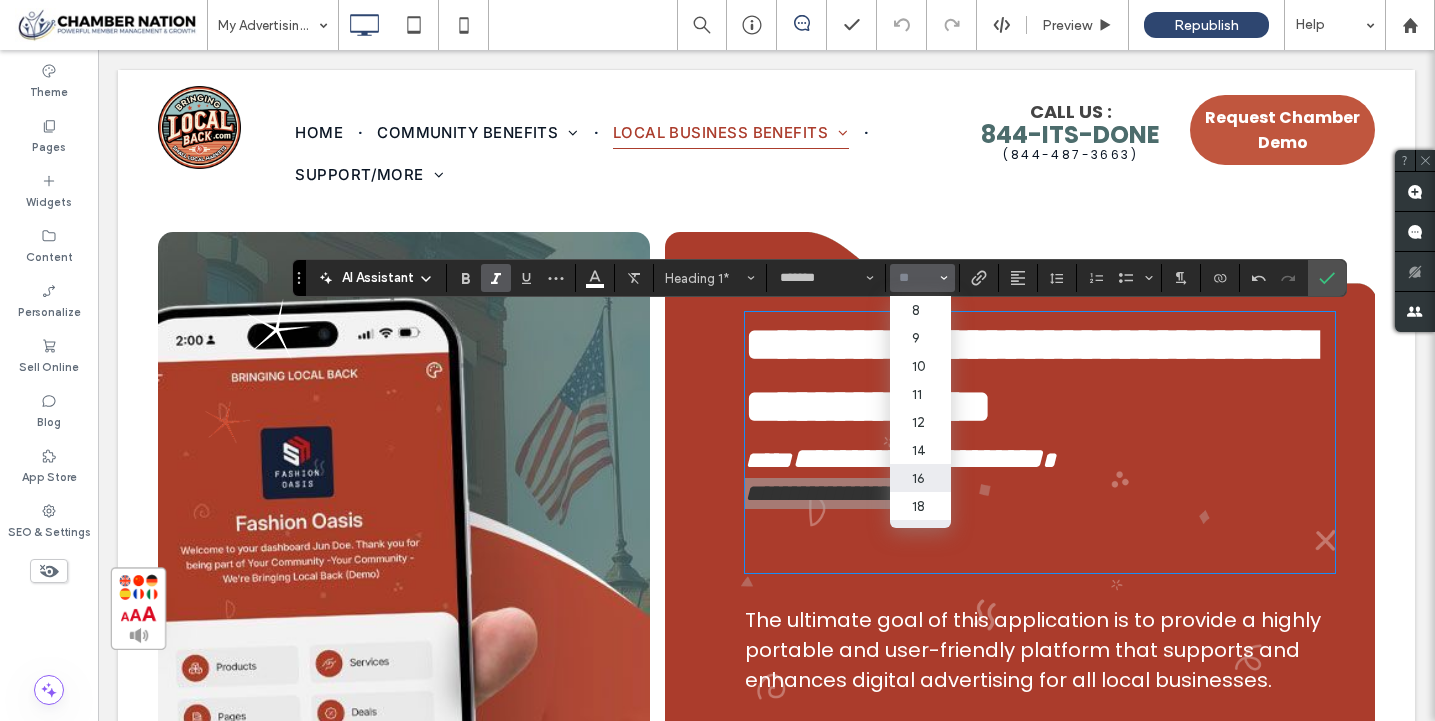 click on "16" at bounding box center [920, 478] 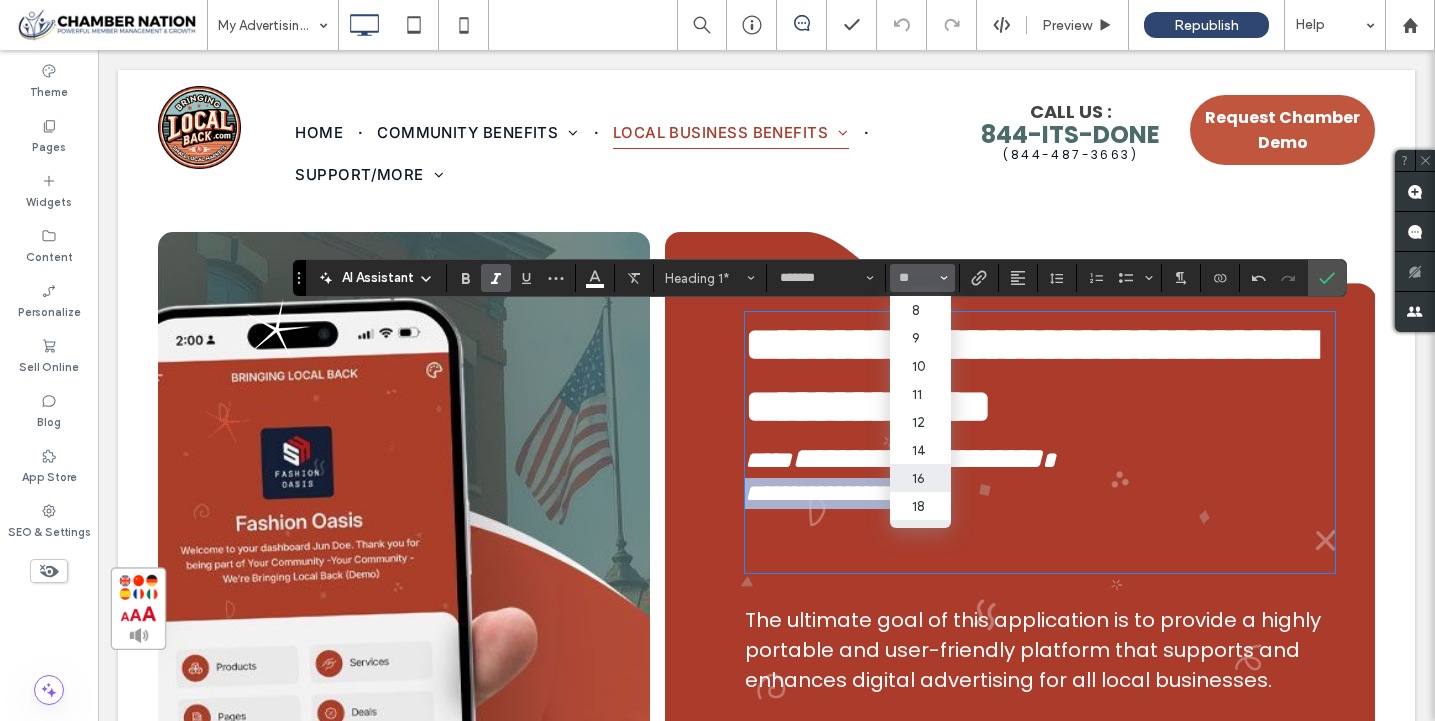 type on "**" 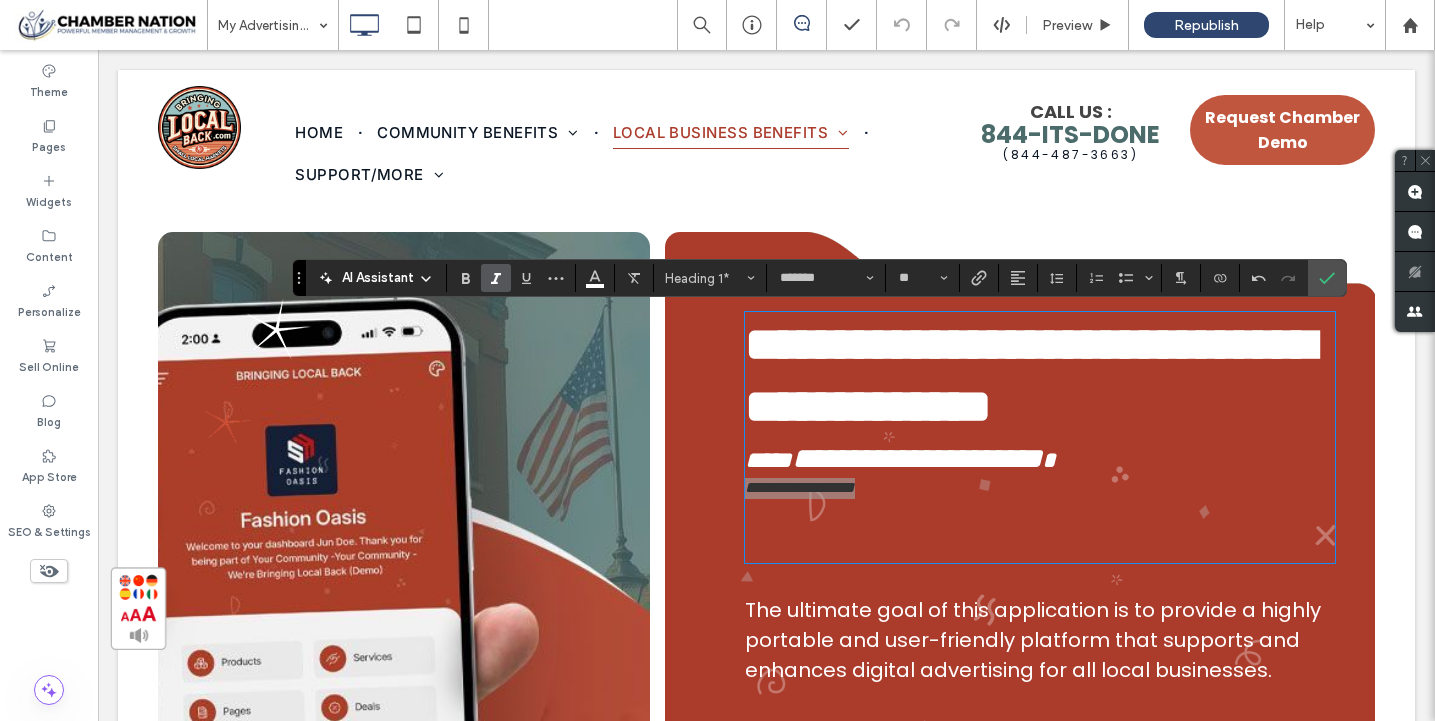 click 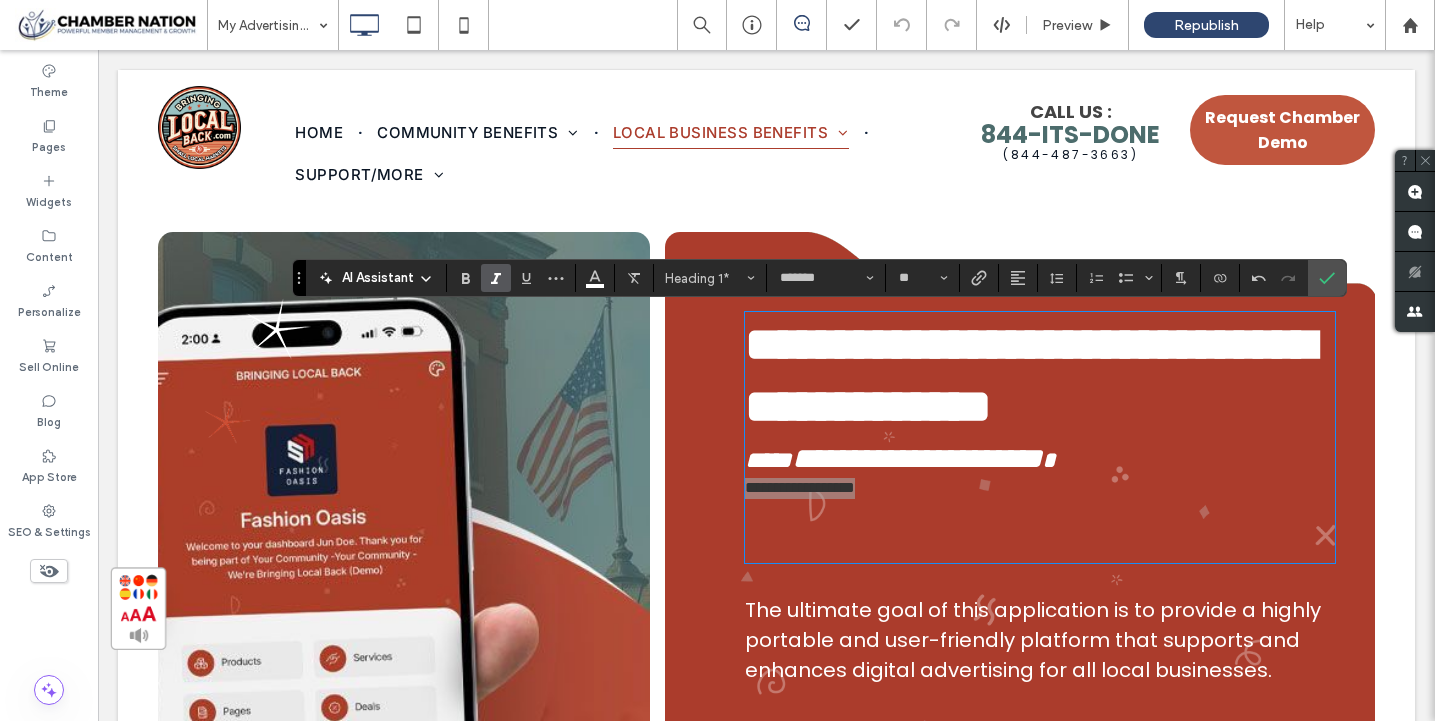 click 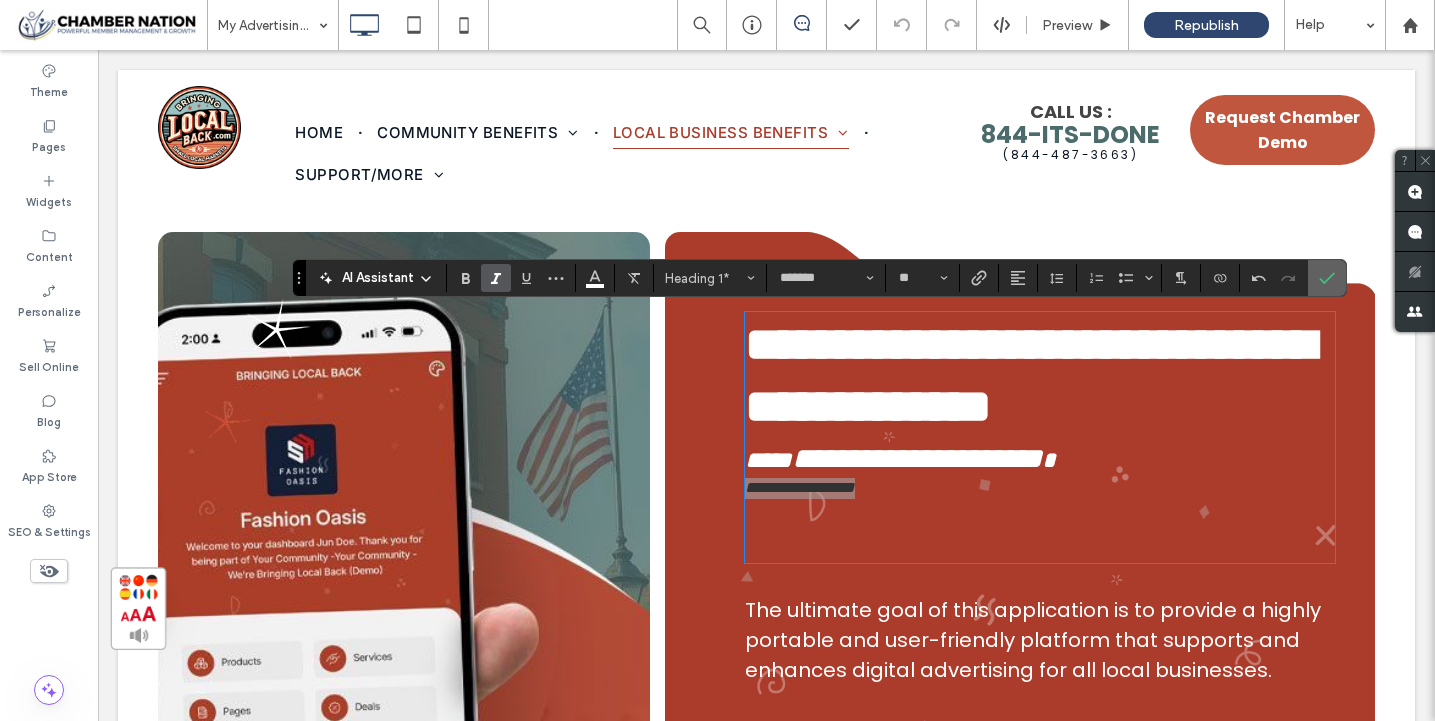 click 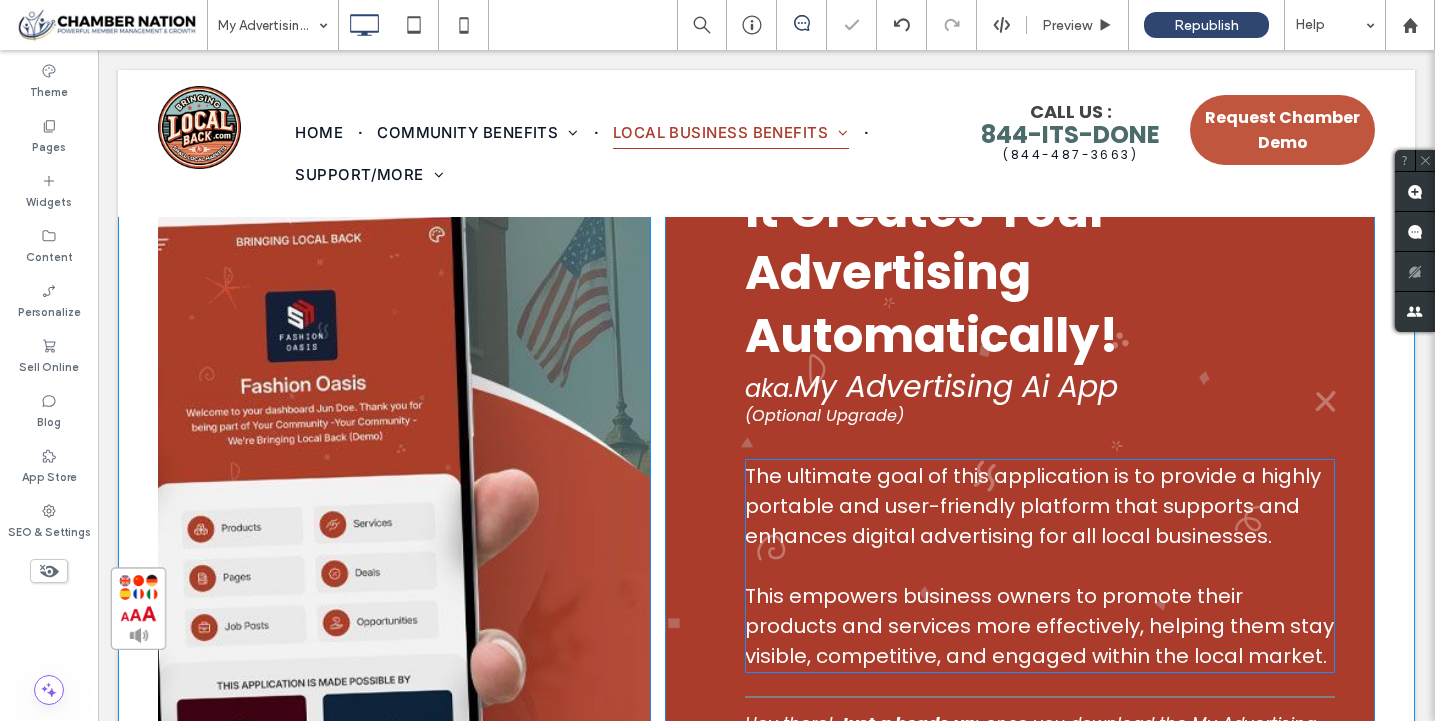 scroll, scrollTop: 135, scrollLeft: 0, axis: vertical 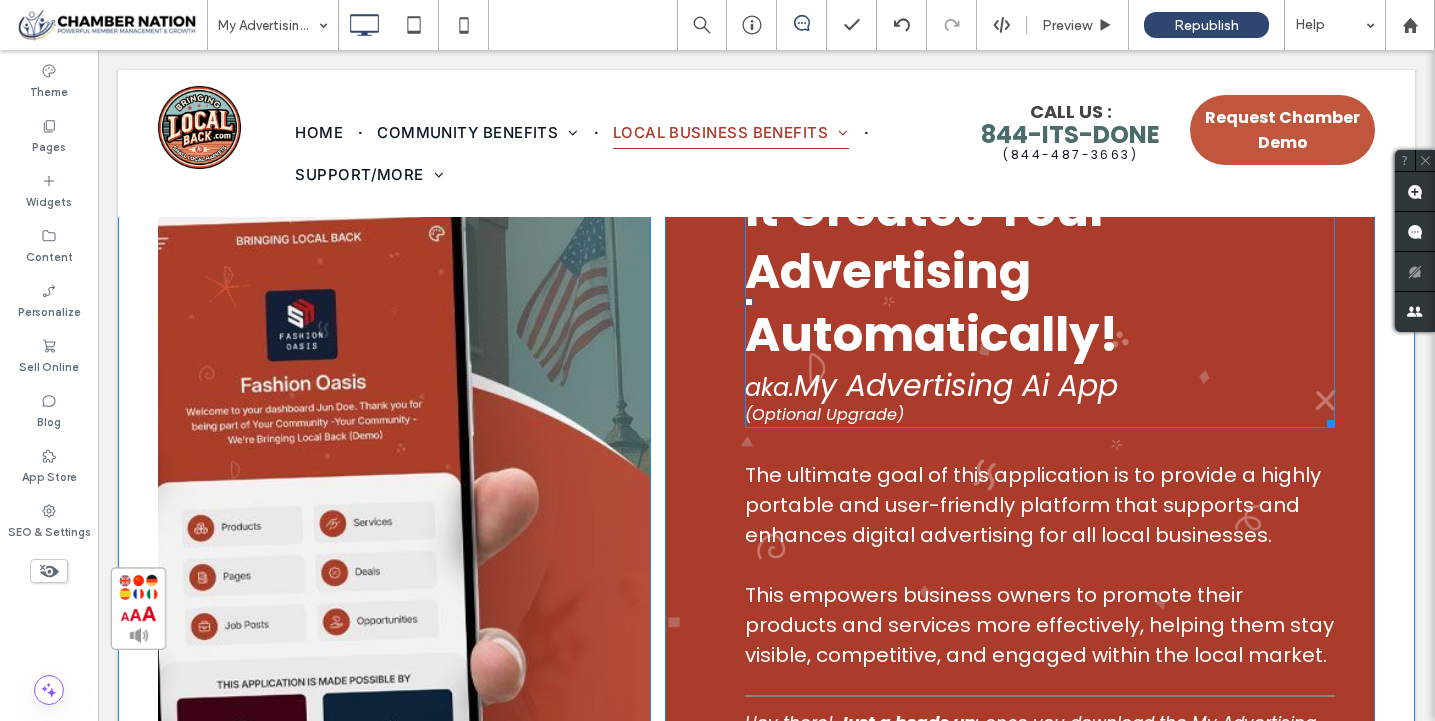 click on "My Advertising Ai App" at bounding box center [956, 385] 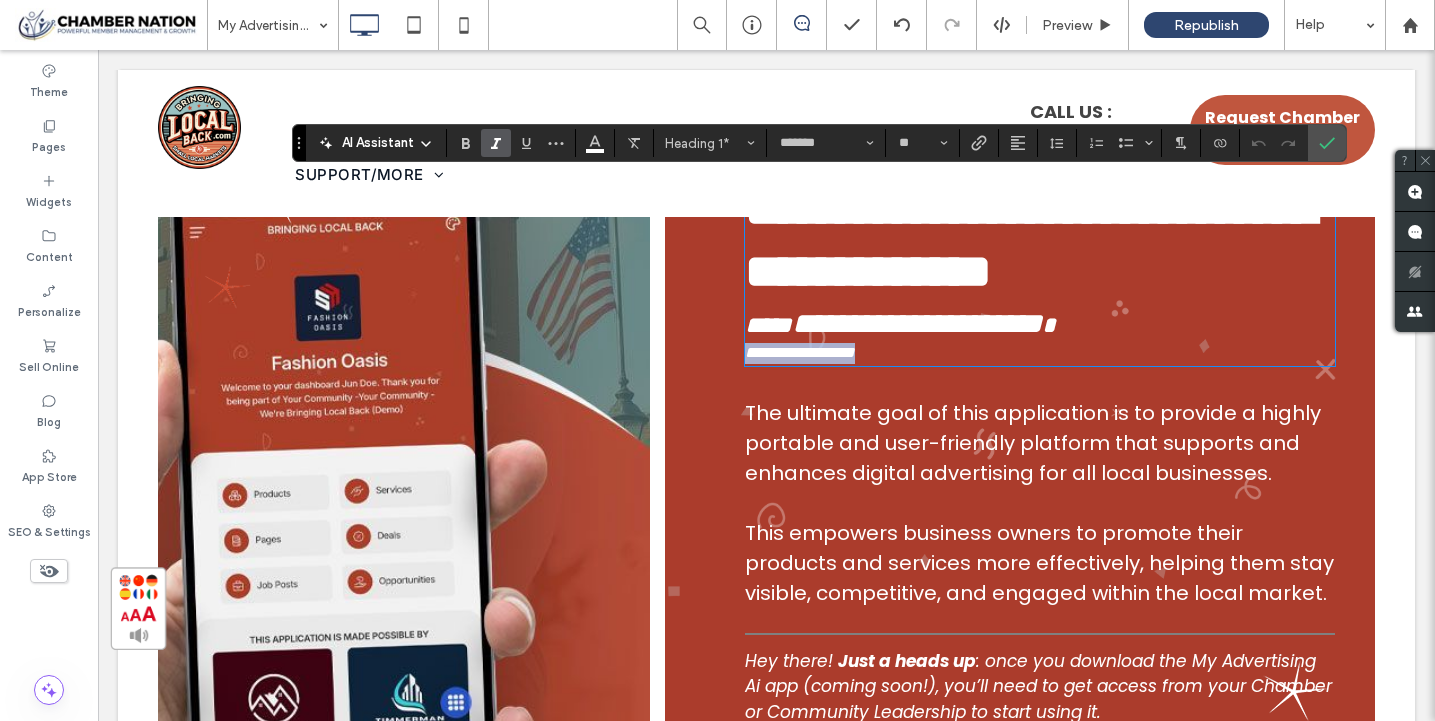 scroll, scrollTop: 0, scrollLeft: 0, axis: both 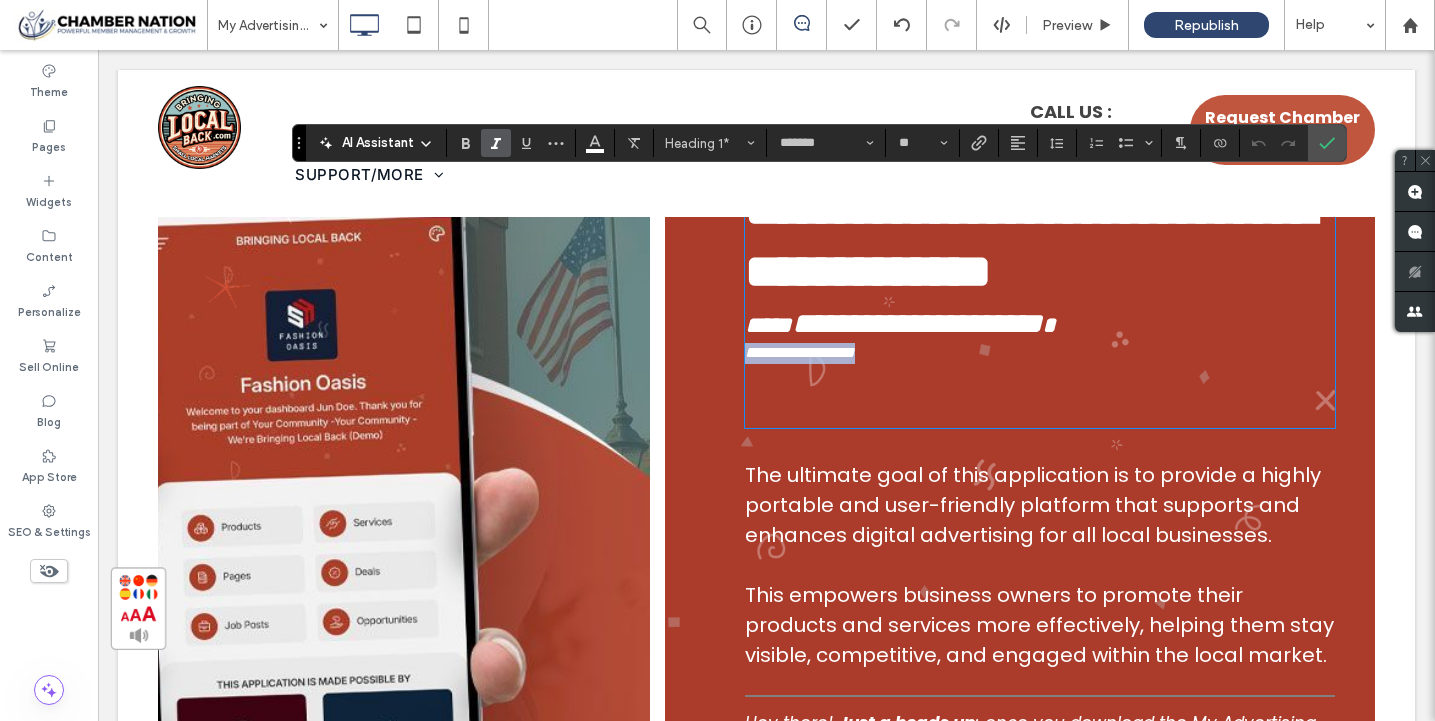 type on "**" 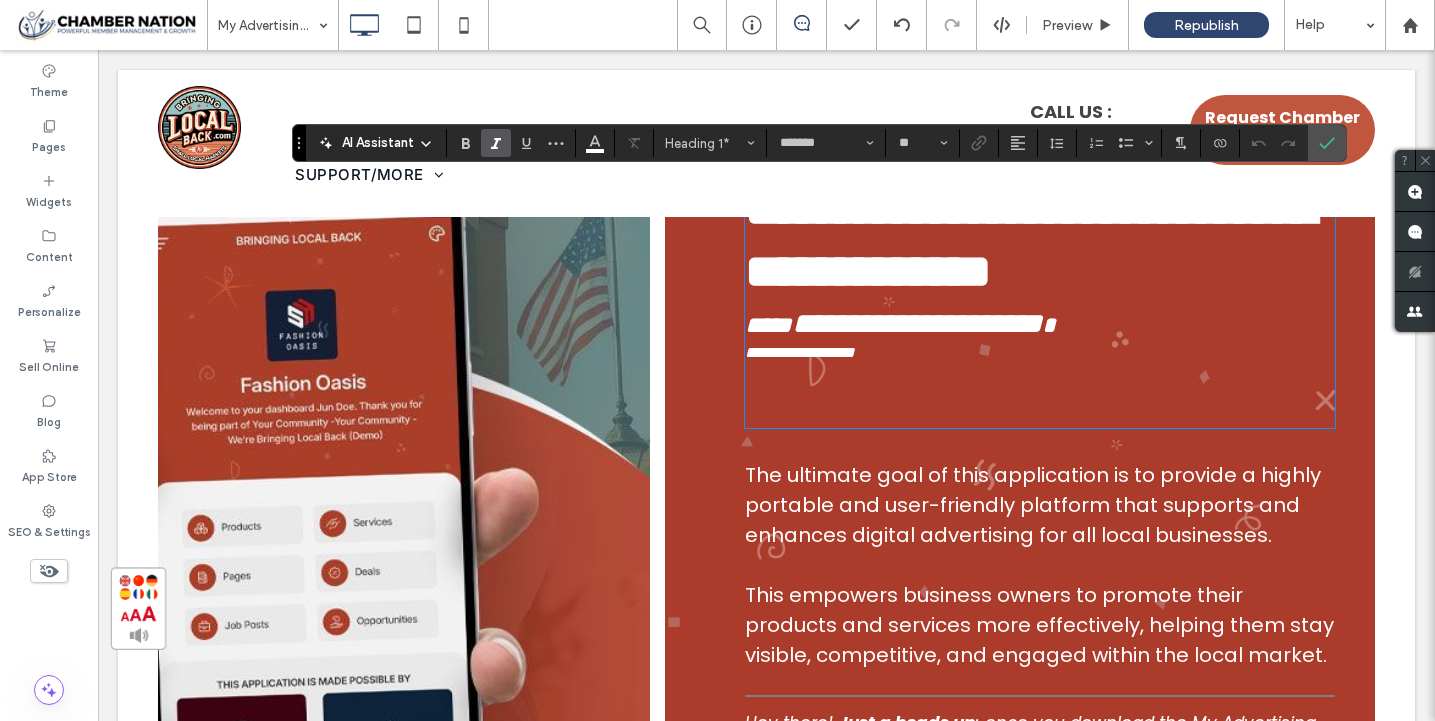 type 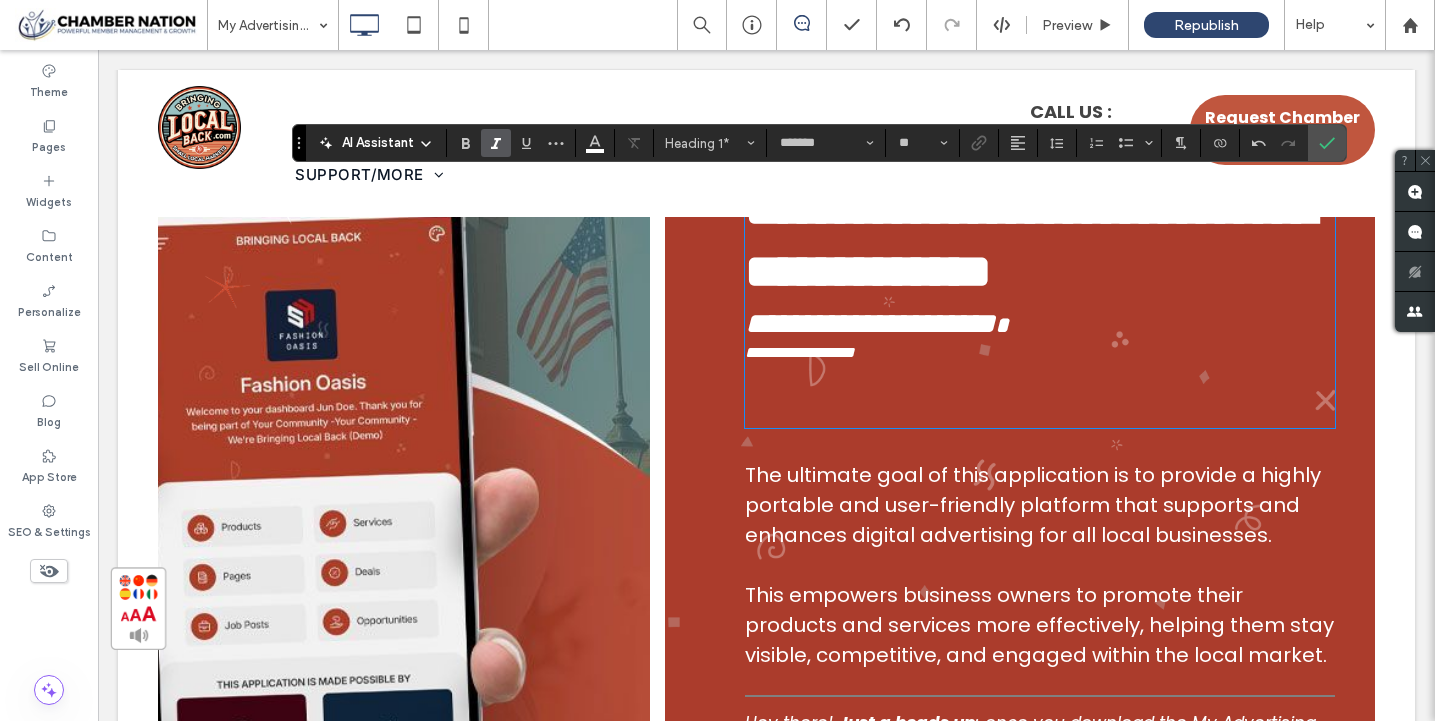 scroll, scrollTop: 0, scrollLeft: 0, axis: both 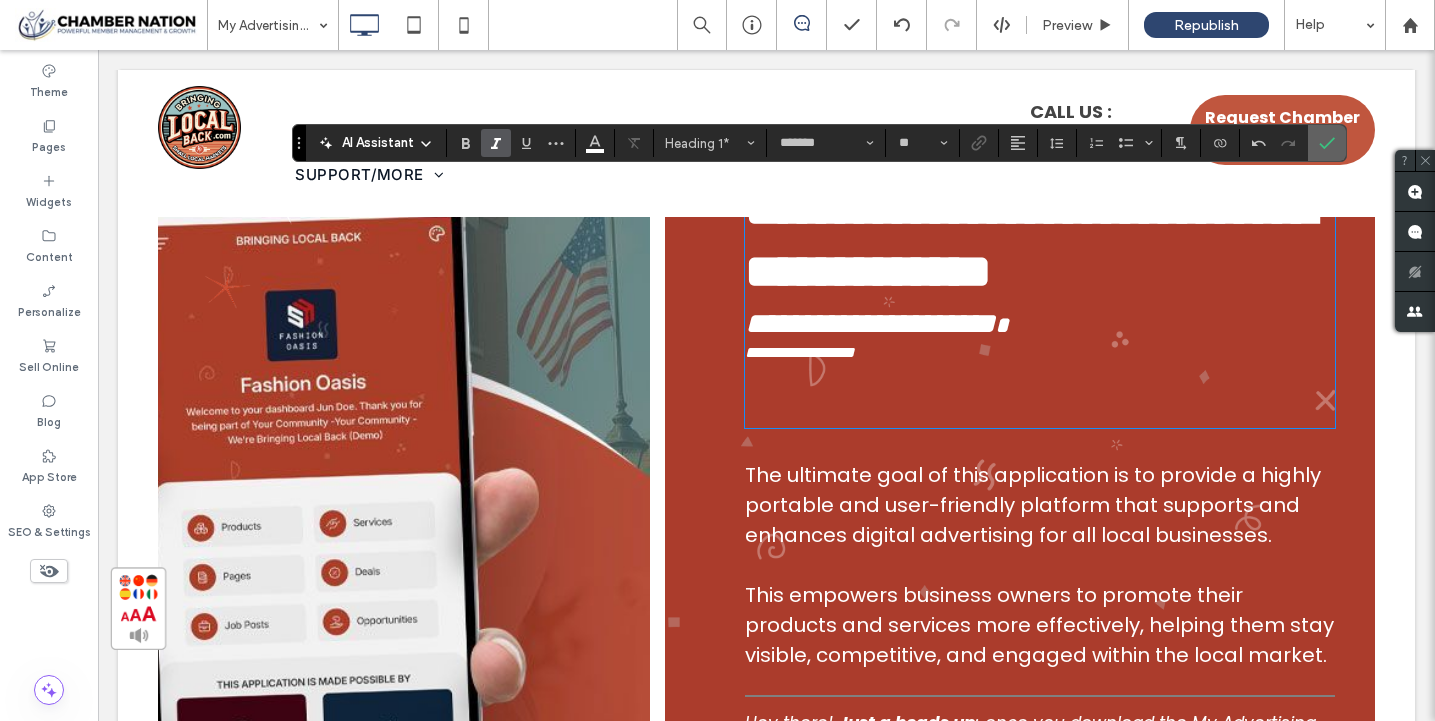 click 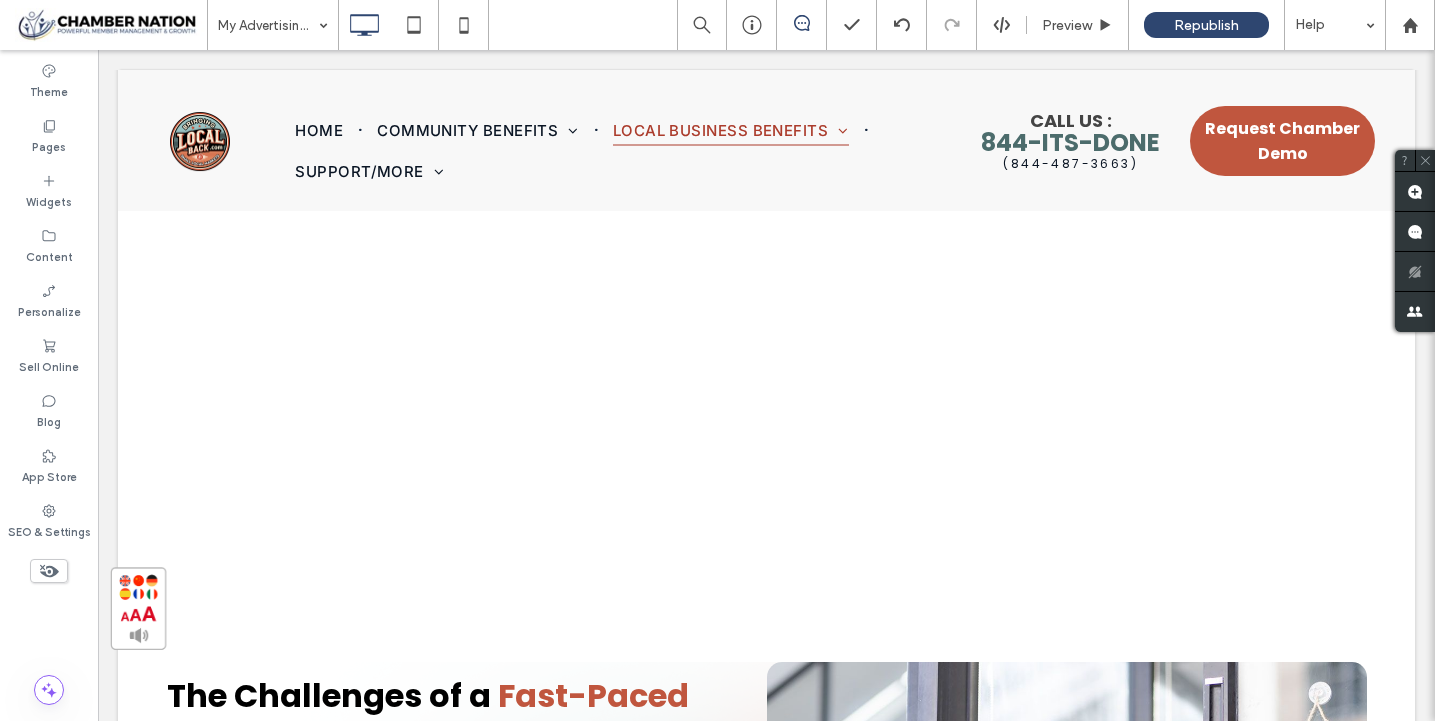 scroll, scrollTop: 1166, scrollLeft: 0, axis: vertical 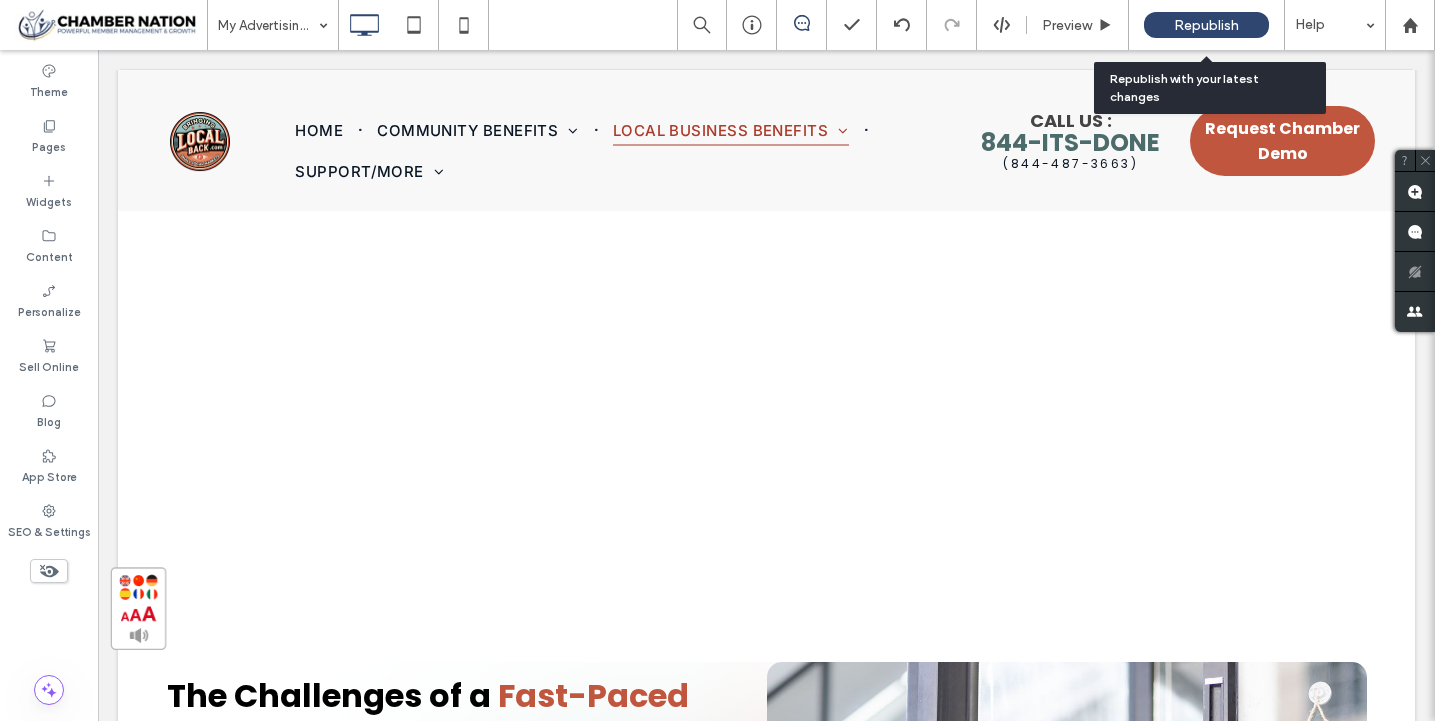 click on "Republish" at bounding box center [1206, 25] 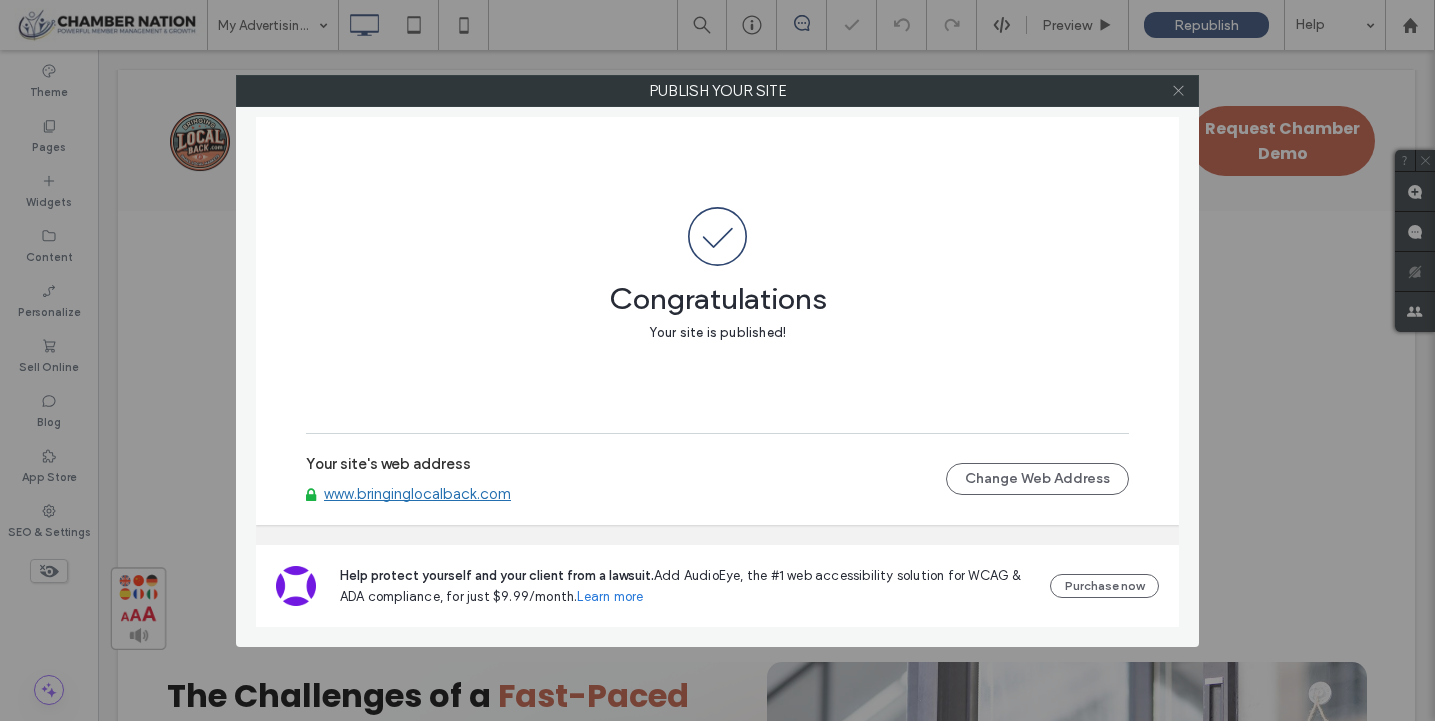 click 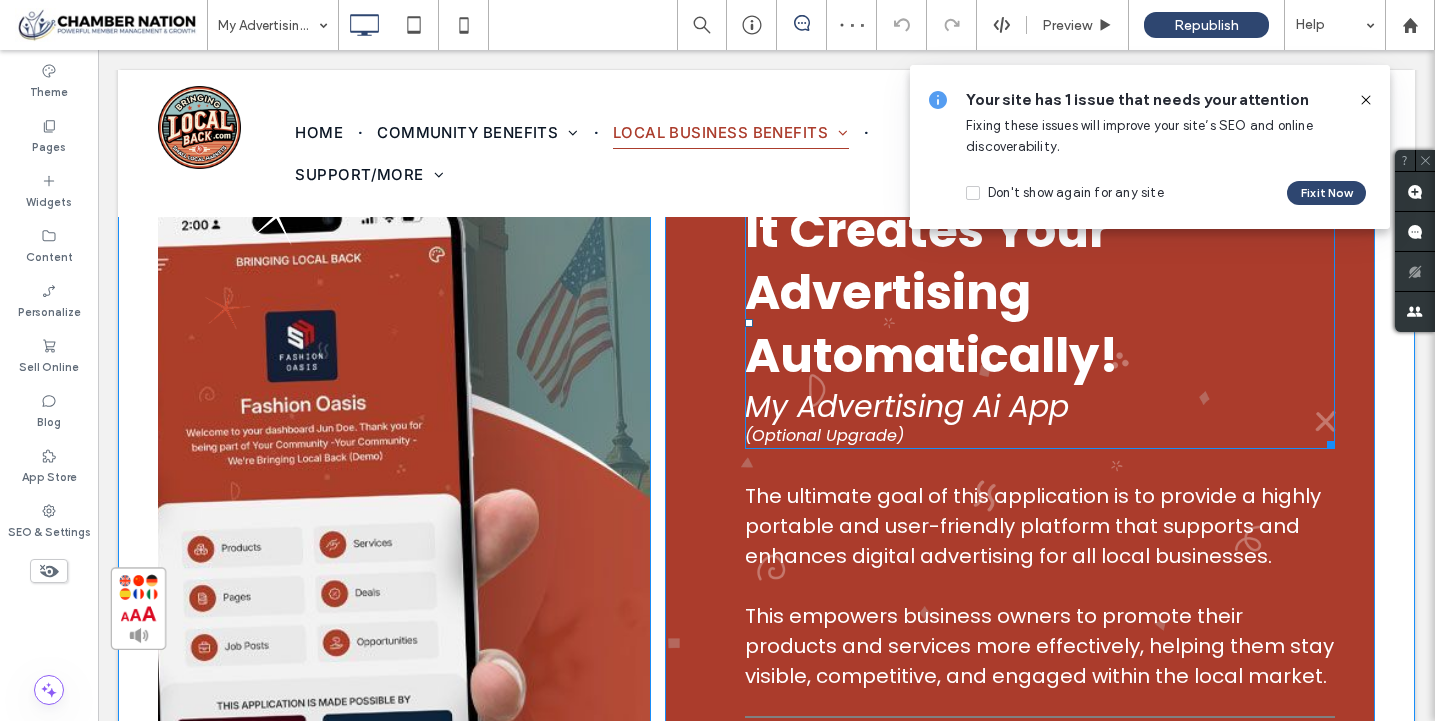 scroll, scrollTop: 120, scrollLeft: 0, axis: vertical 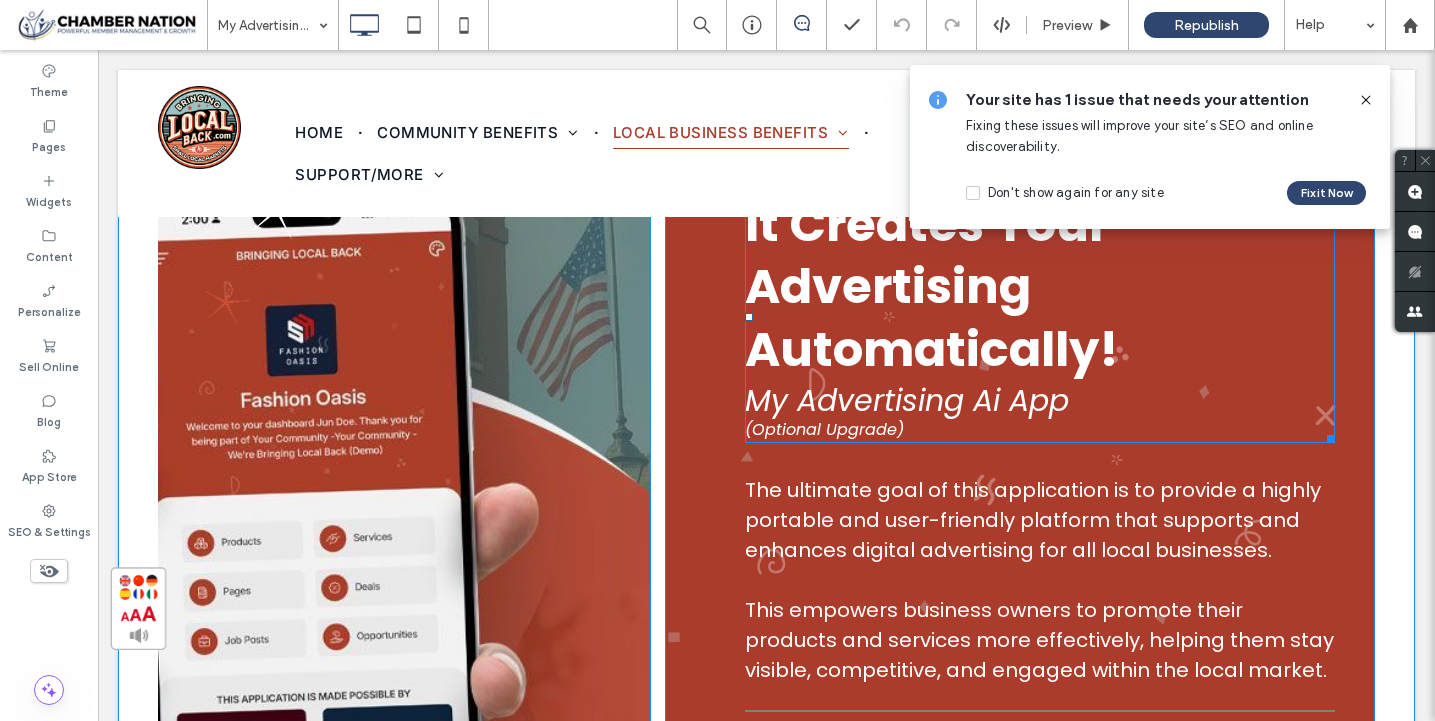click on "(Optional Upgrade)" at bounding box center (824, 429) 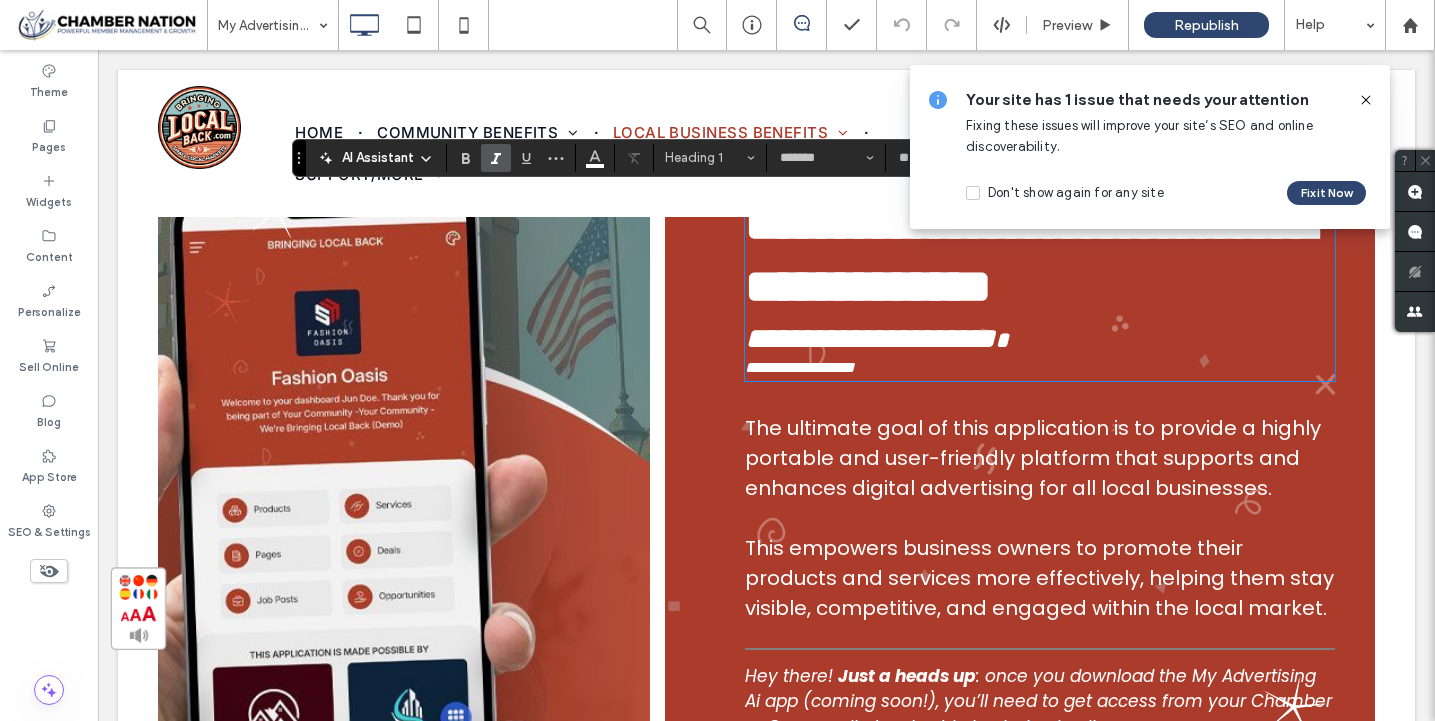 scroll, scrollTop: 0, scrollLeft: 0, axis: both 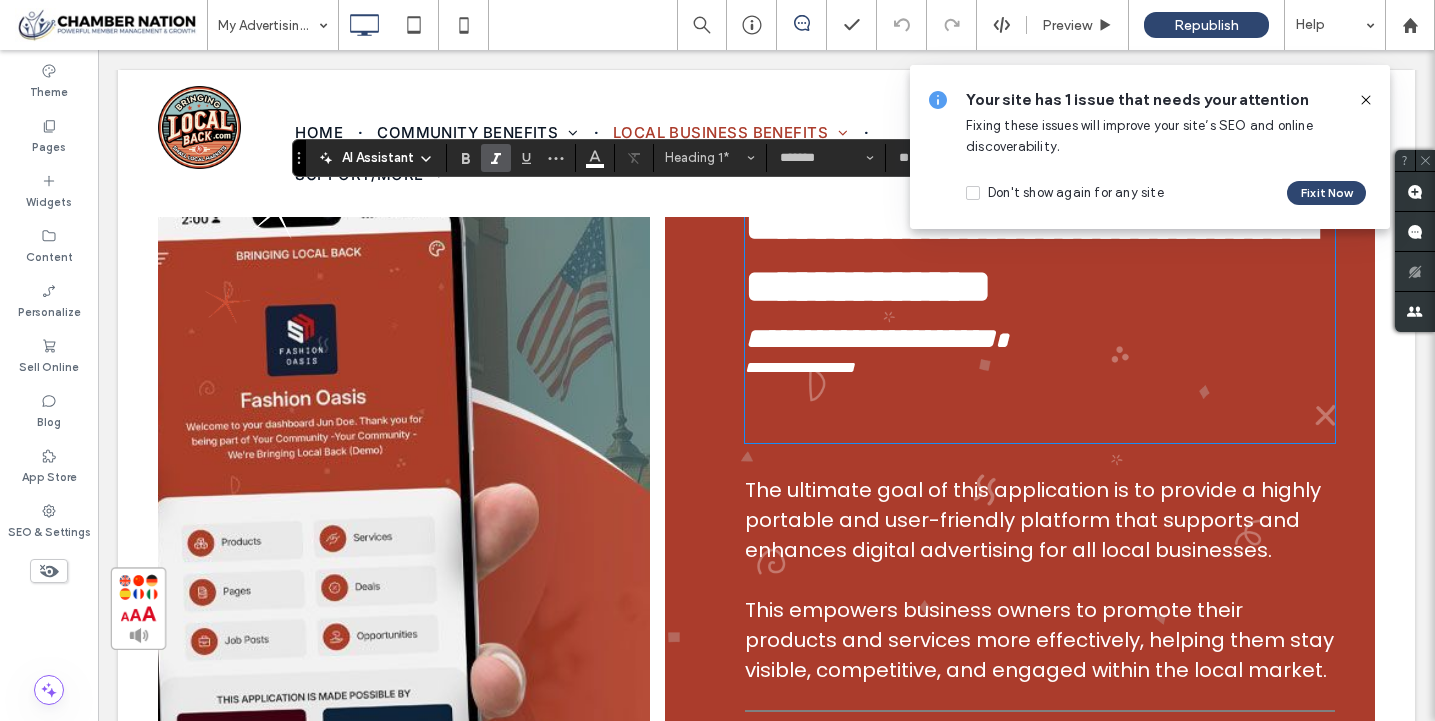 click on "**********" at bounding box center (800, 367) 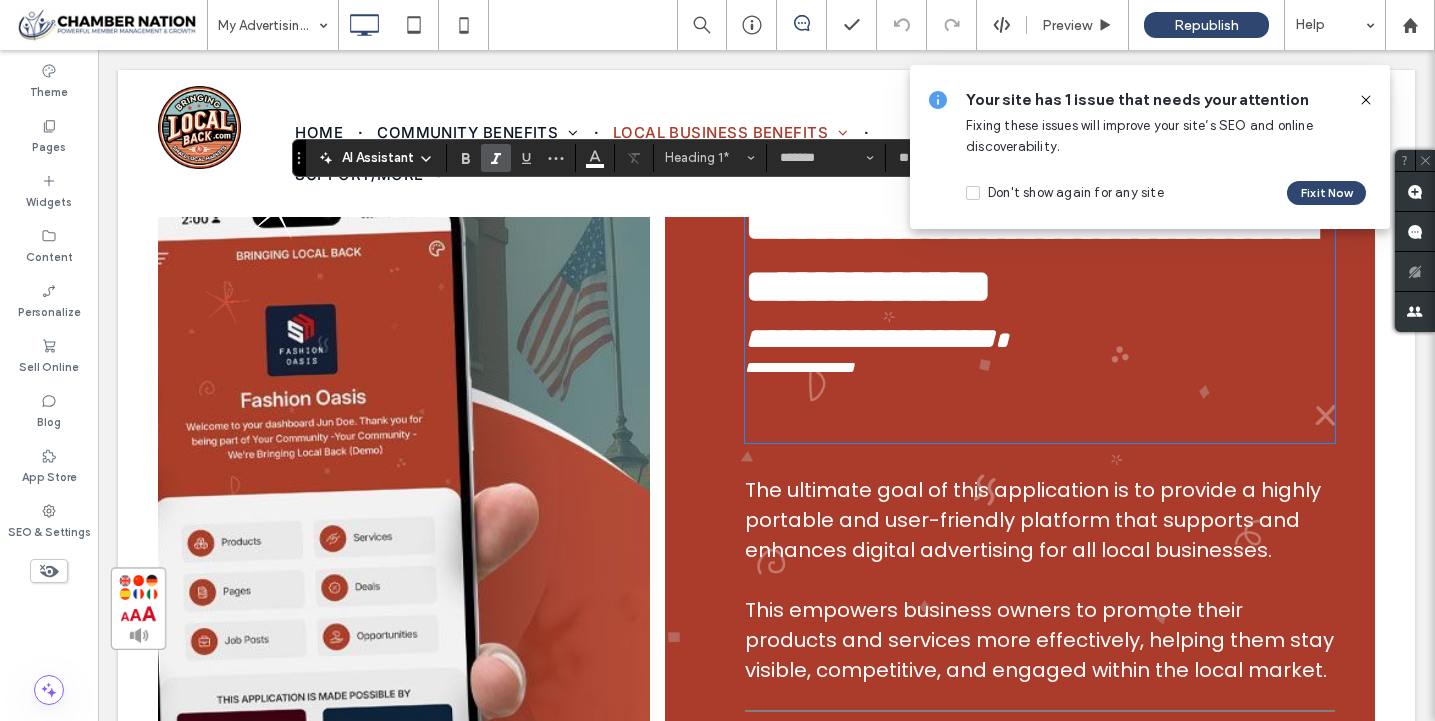 type 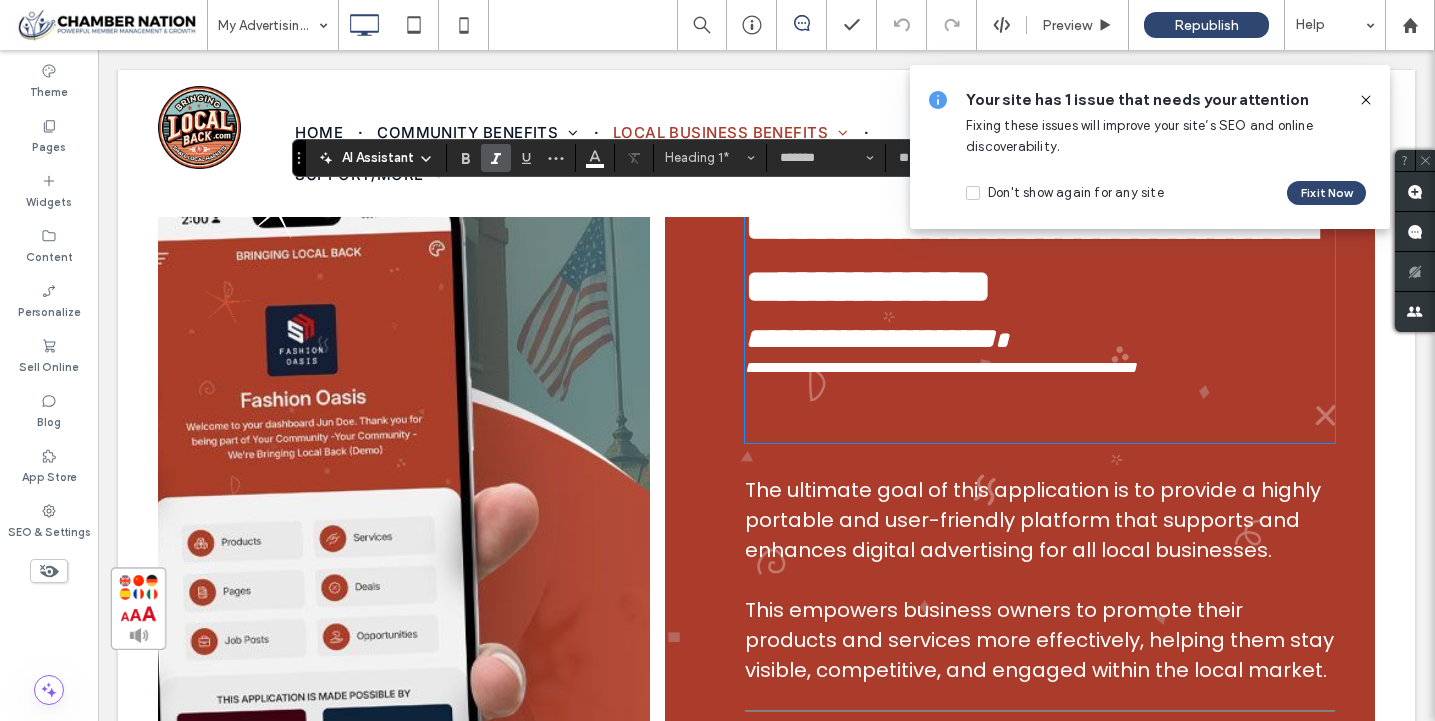 click on "**********" at bounding box center (941, 367) 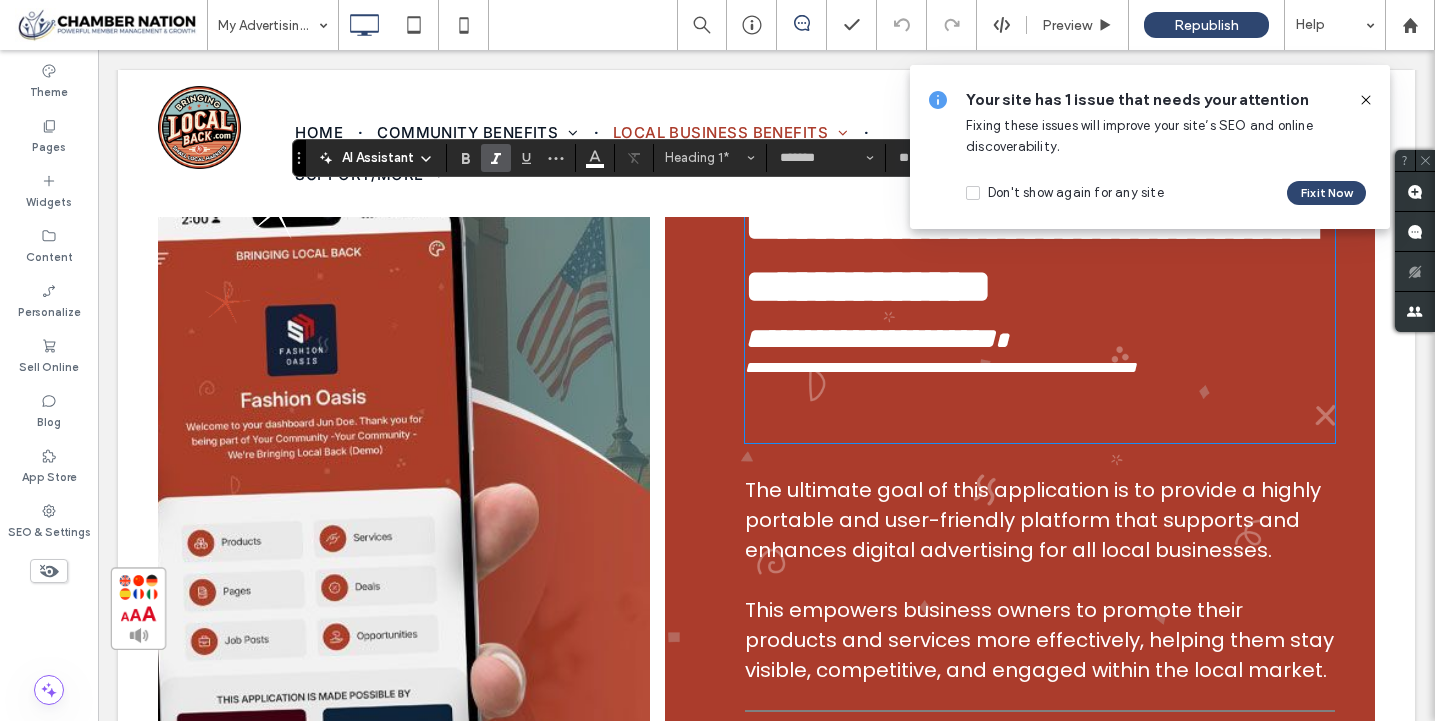 click 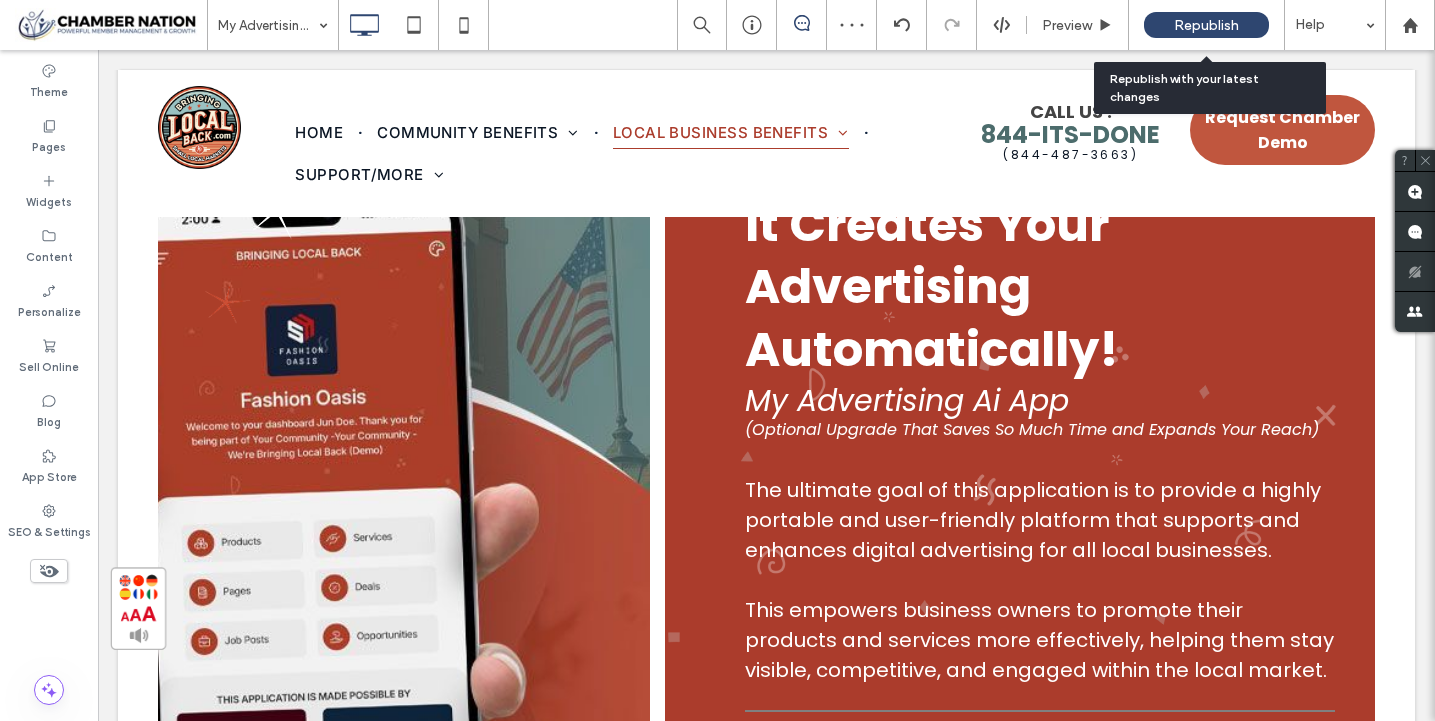 click on "Republish" at bounding box center [1206, 25] 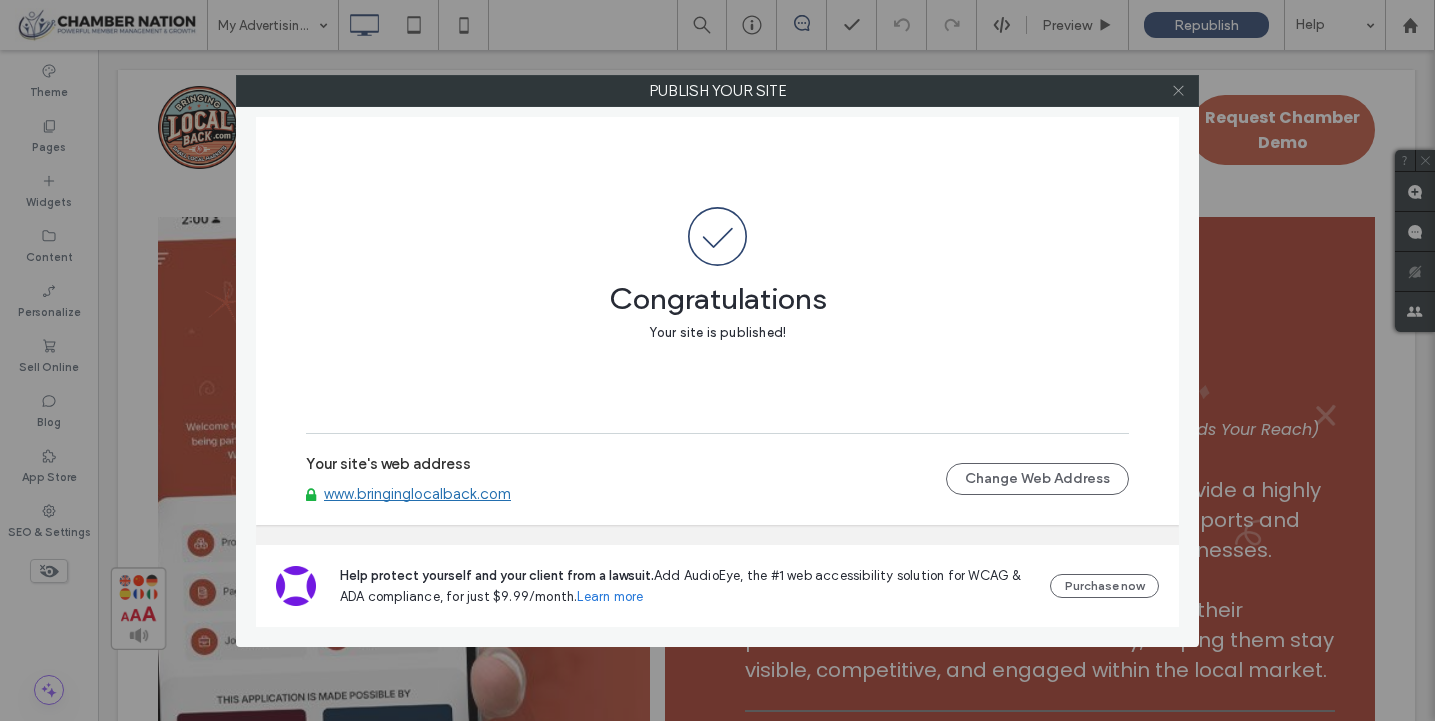 click 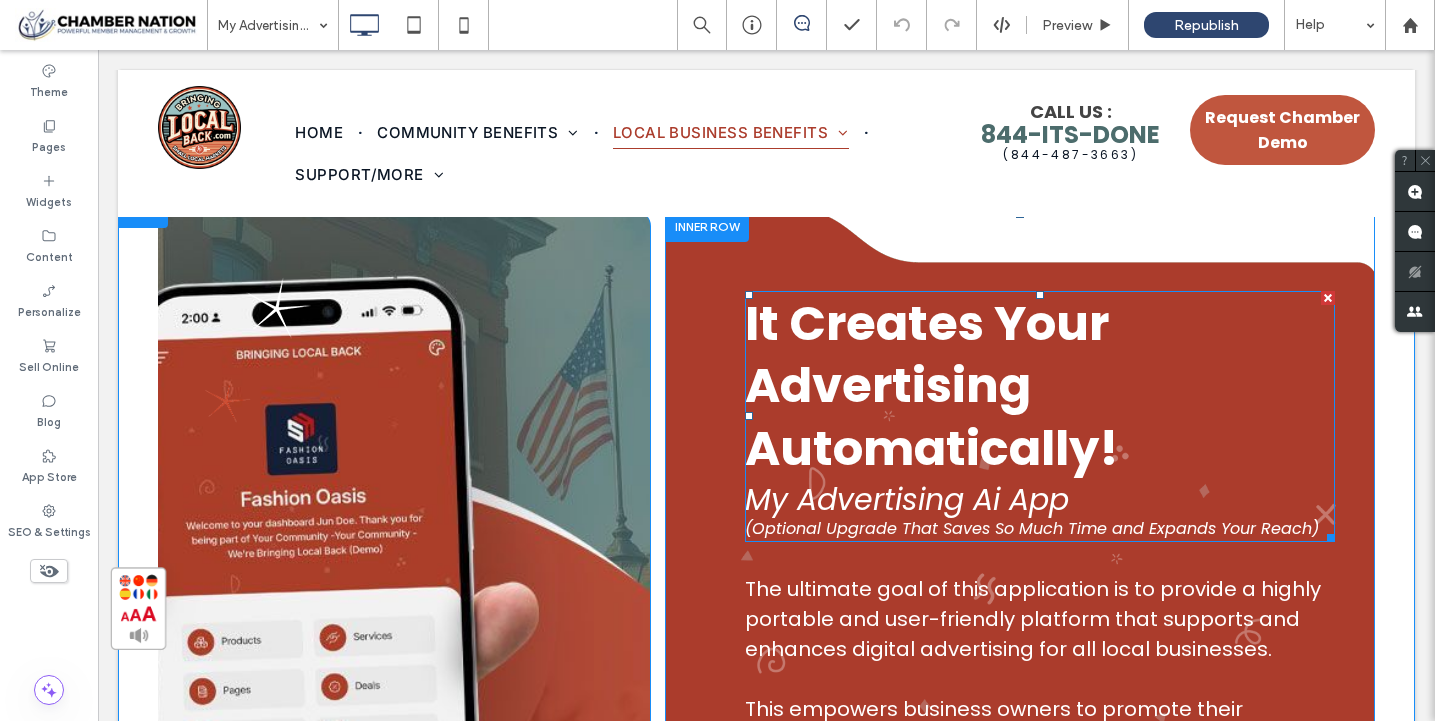scroll, scrollTop: 0, scrollLeft: 0, axis: both 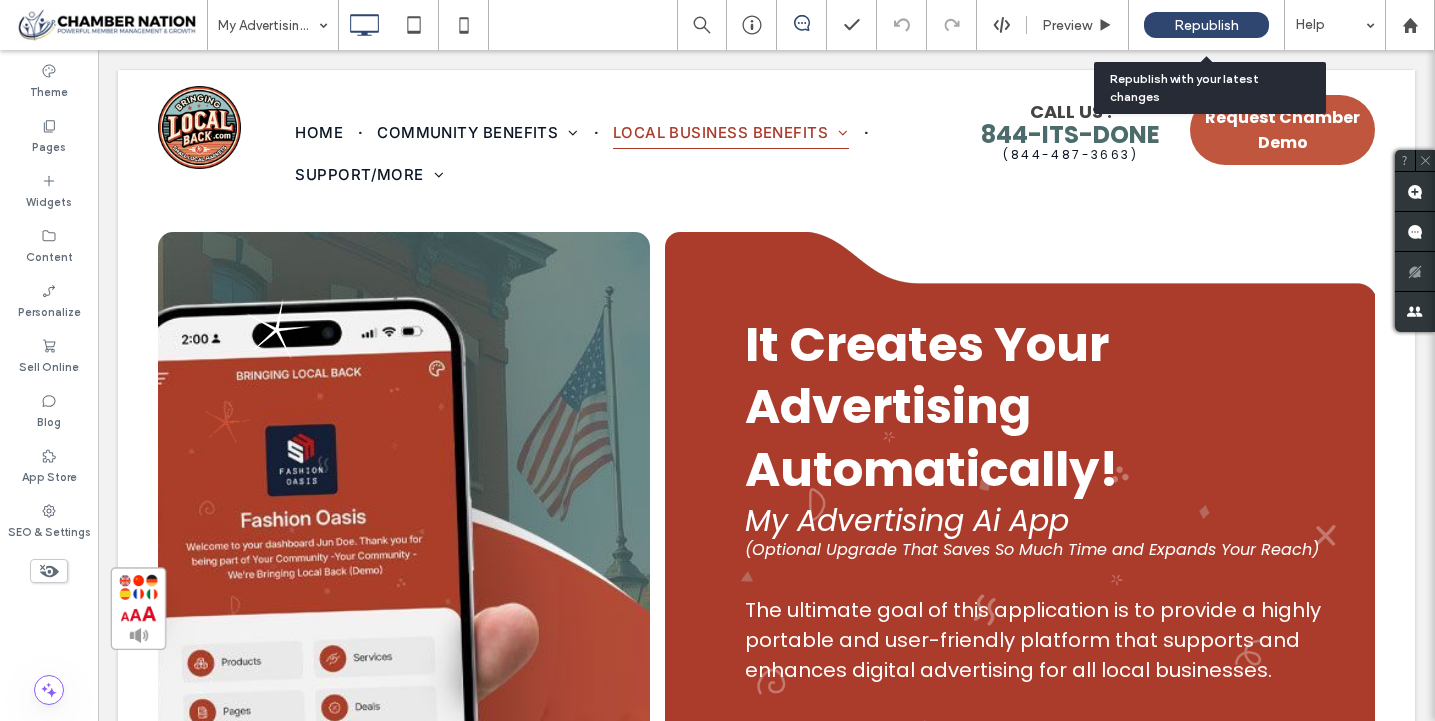 click on "Republish" at bounding box center (1206, 25) 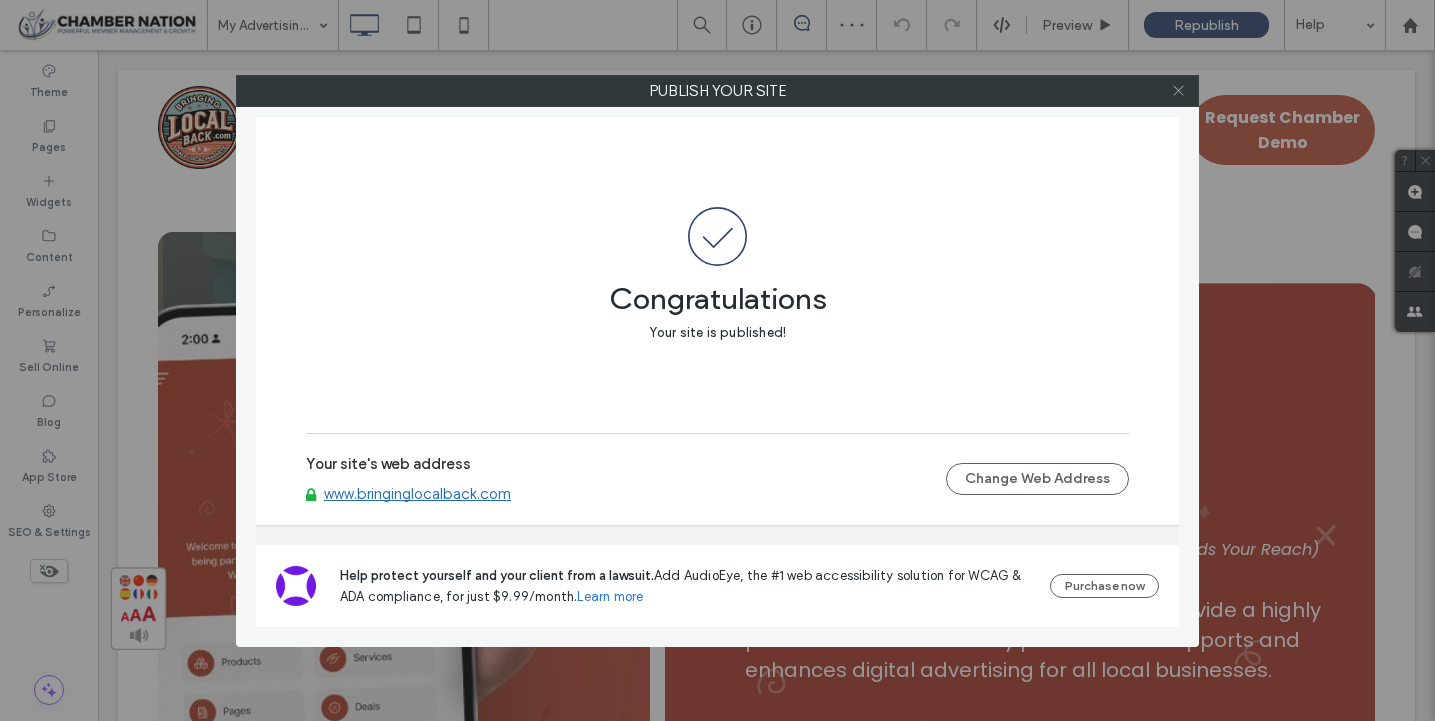 click 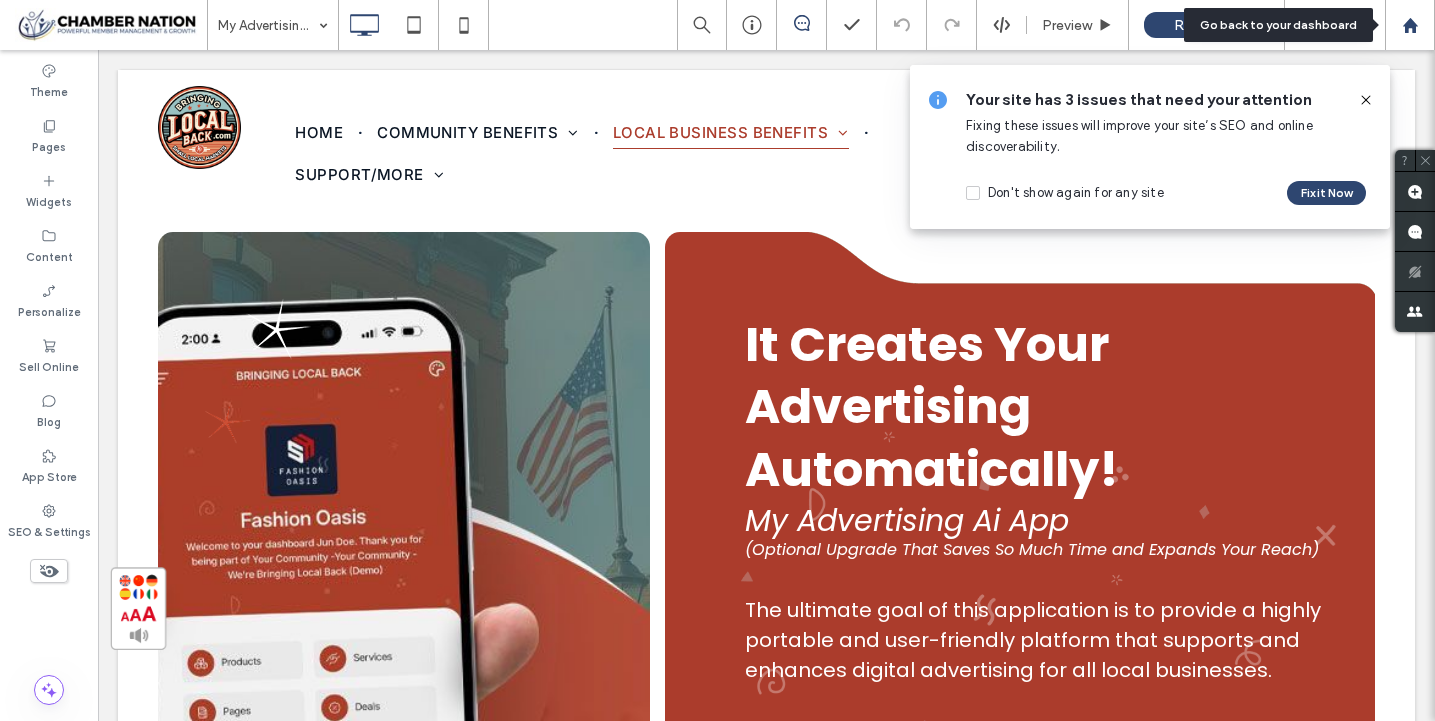 click 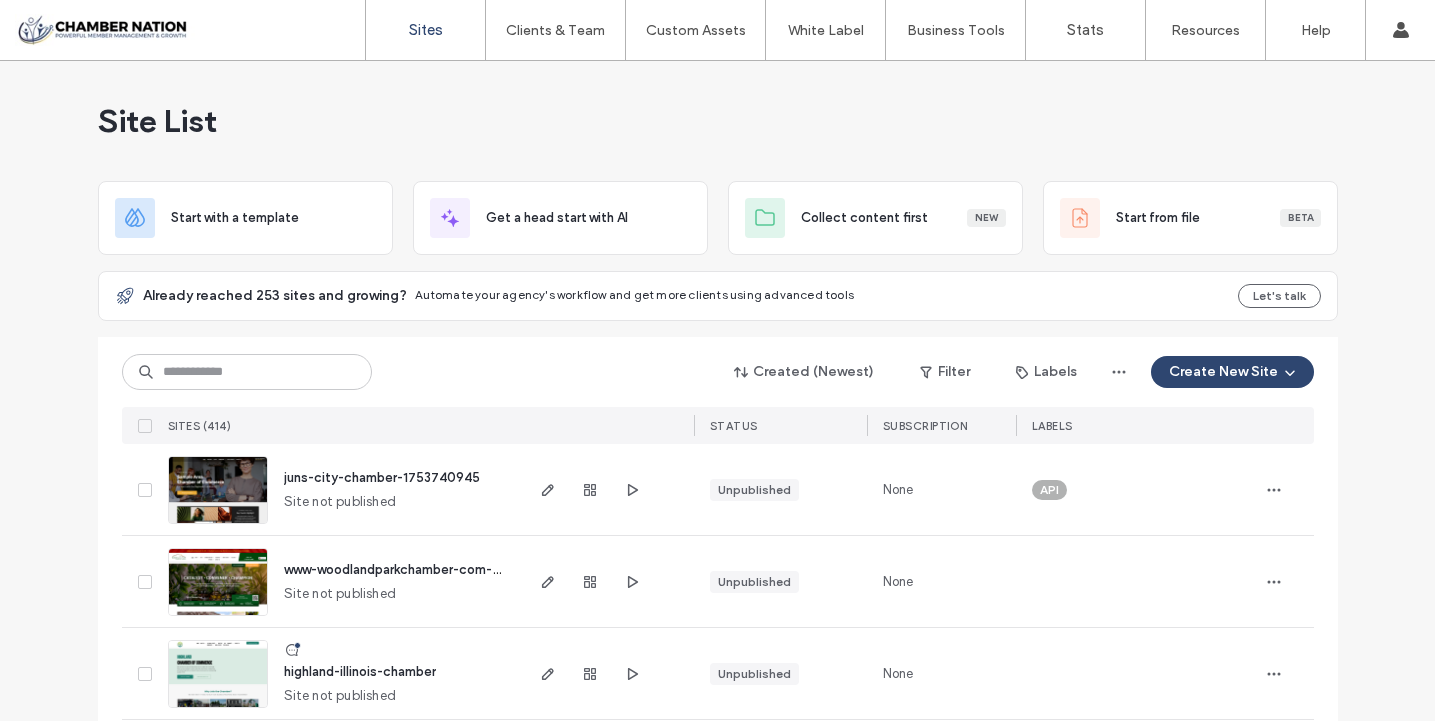 scroll, scrollTop: 0, scrollLeft: 0, axis: both 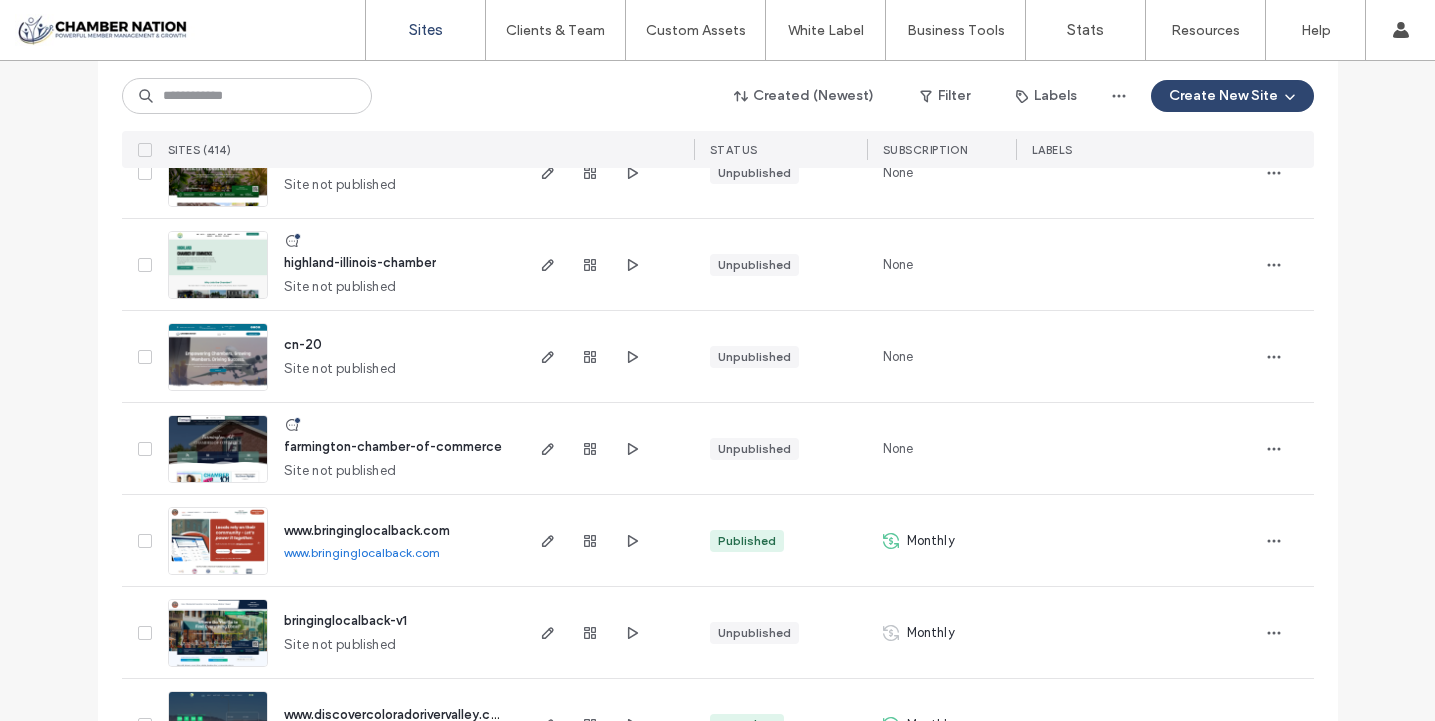 click on "www.bringinglocalback.com" at bounding box center [367, 530] 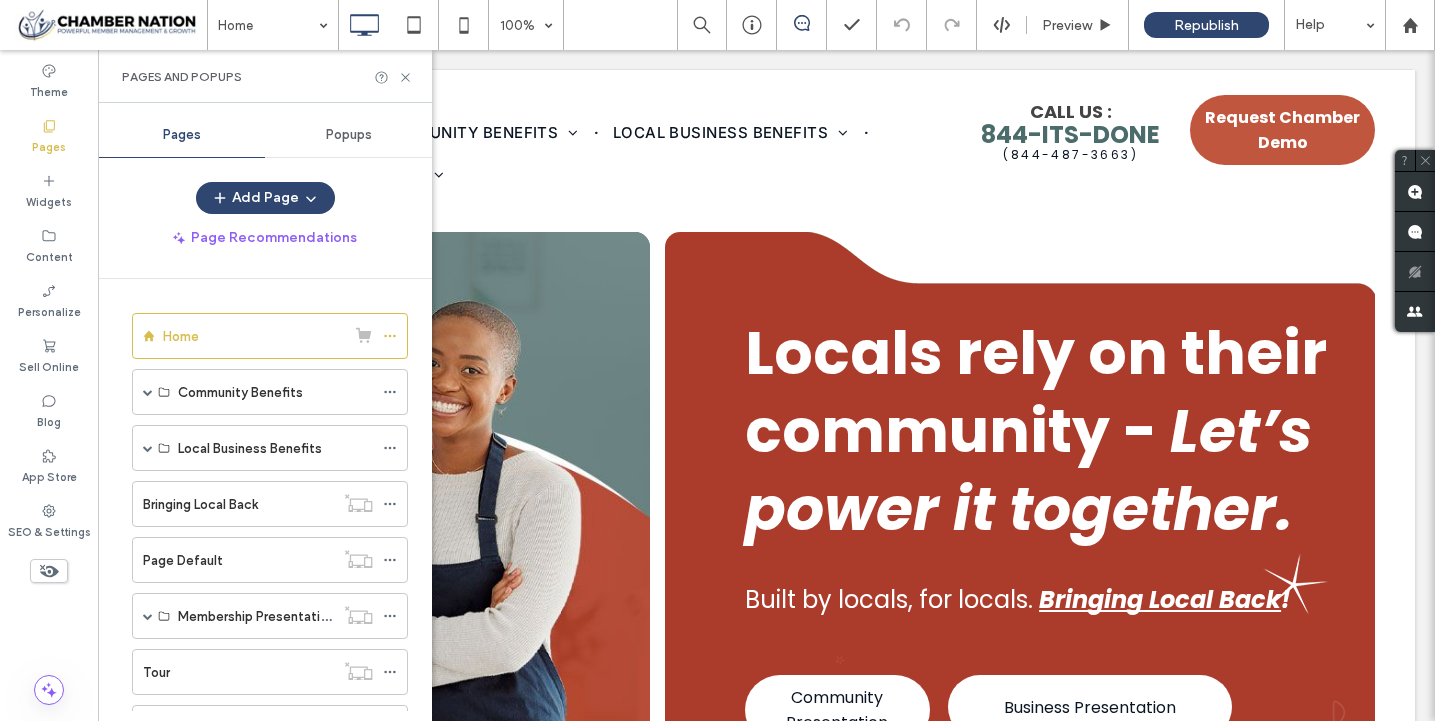 scroll, scrollTop: 0, scrollLeft: 0, axis: both 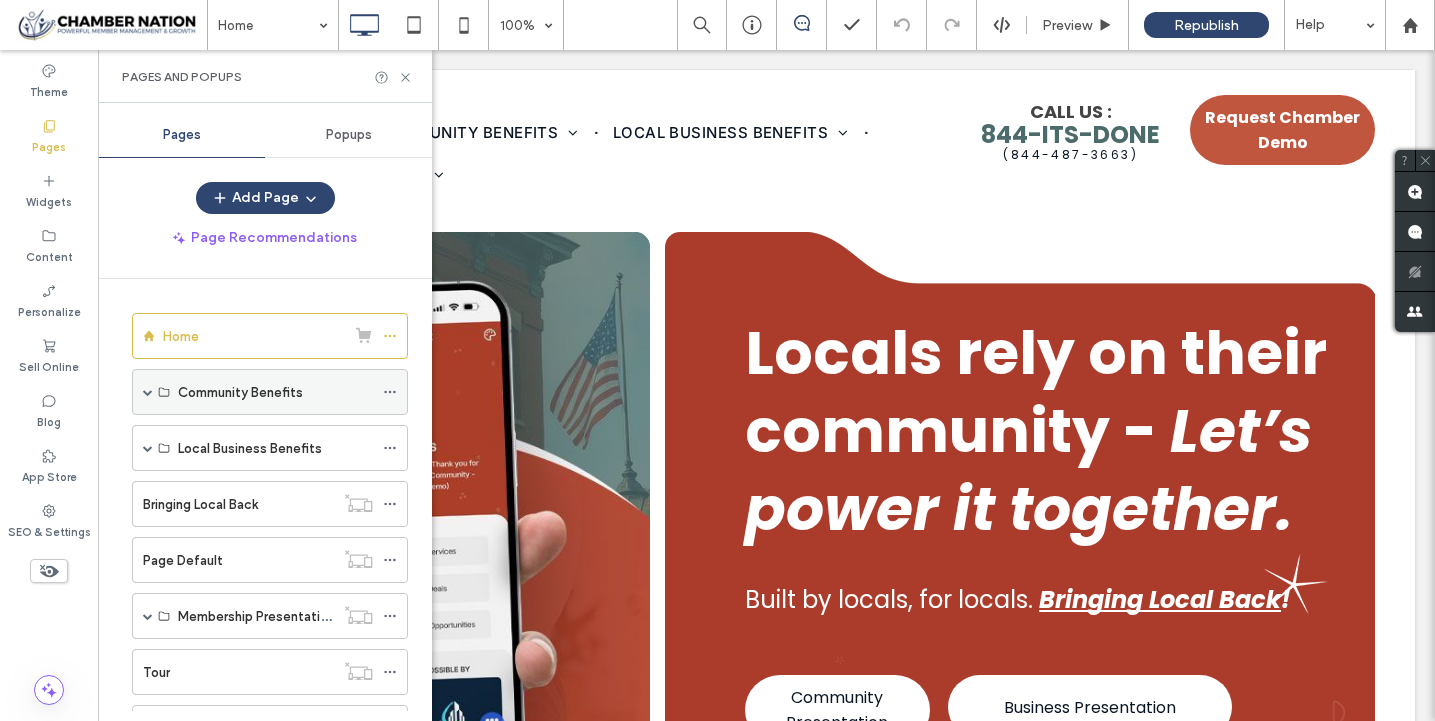 click at bounding box center (148, 392) 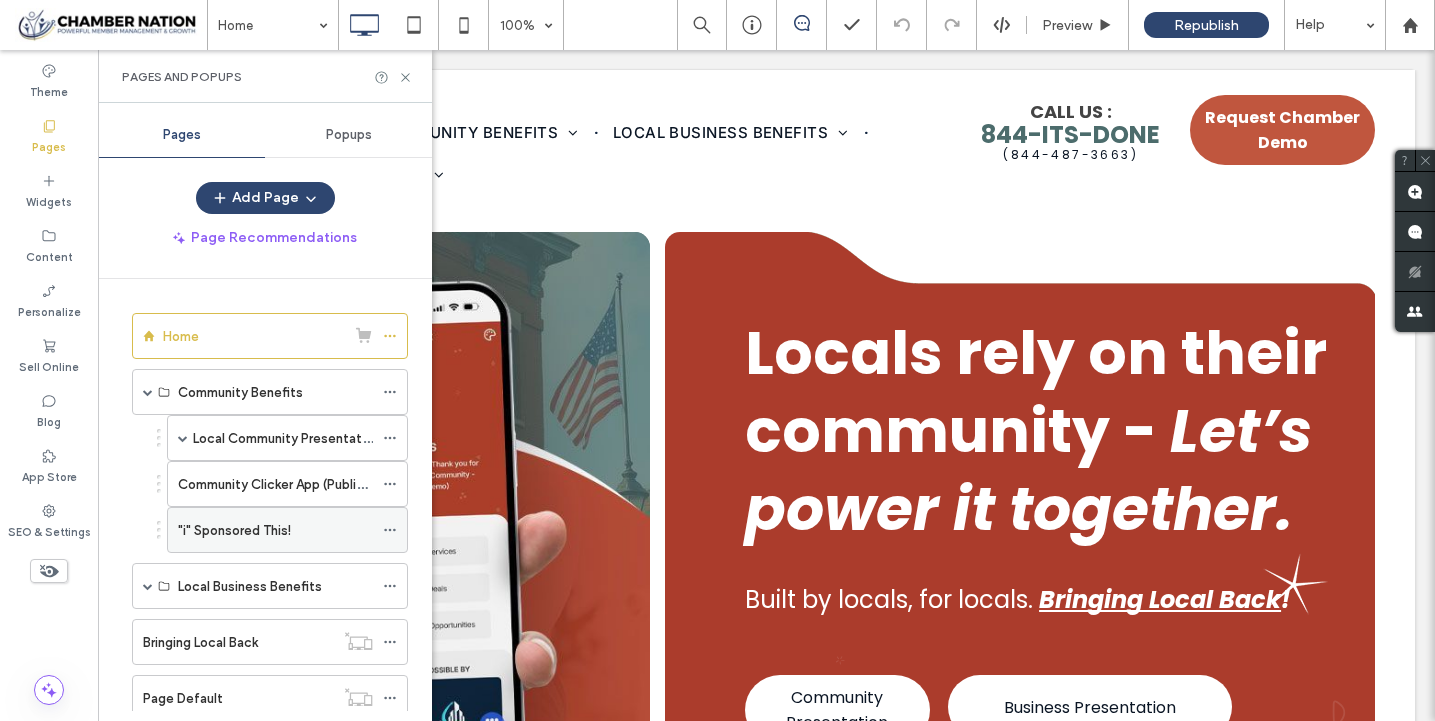 click on ""i" Sponsored This!" at bounding box center [234, 530] 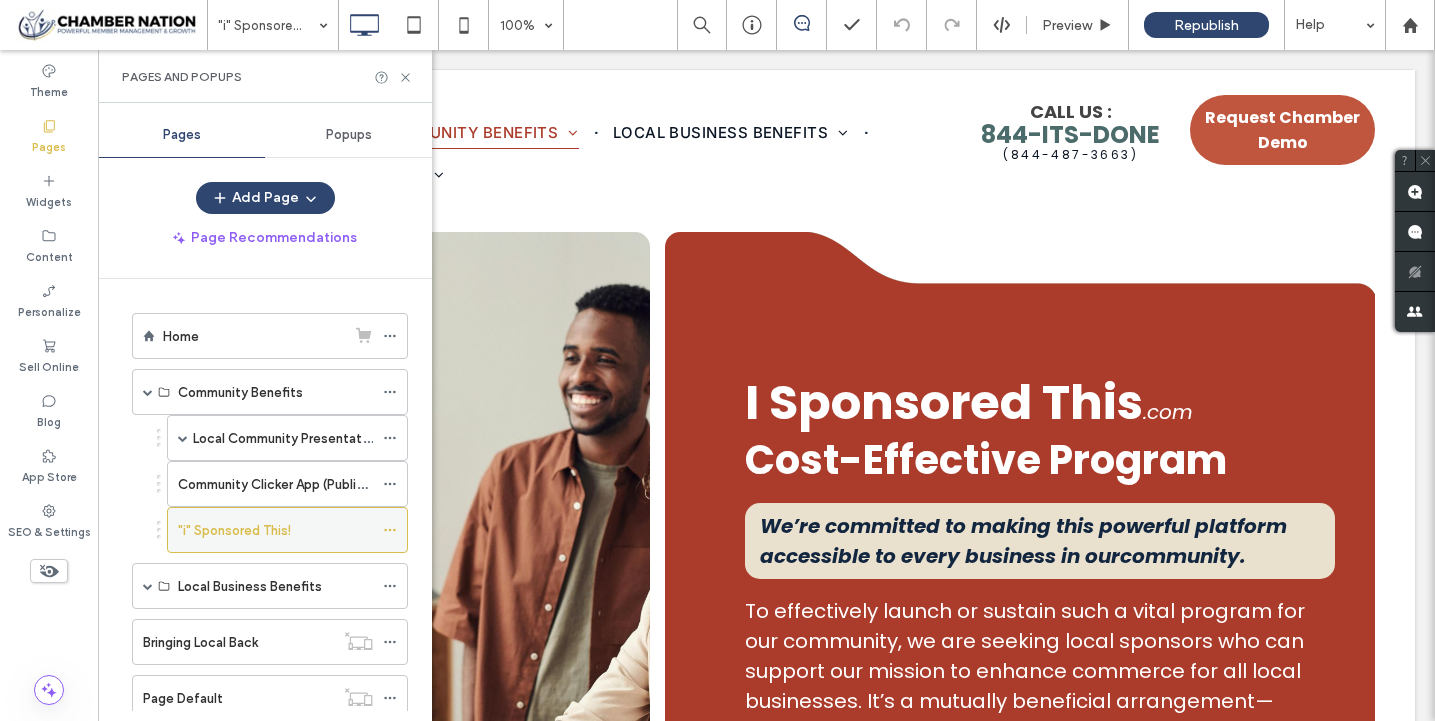 scroll, scrollTop: 0, scrollLeft: 0, axis: both 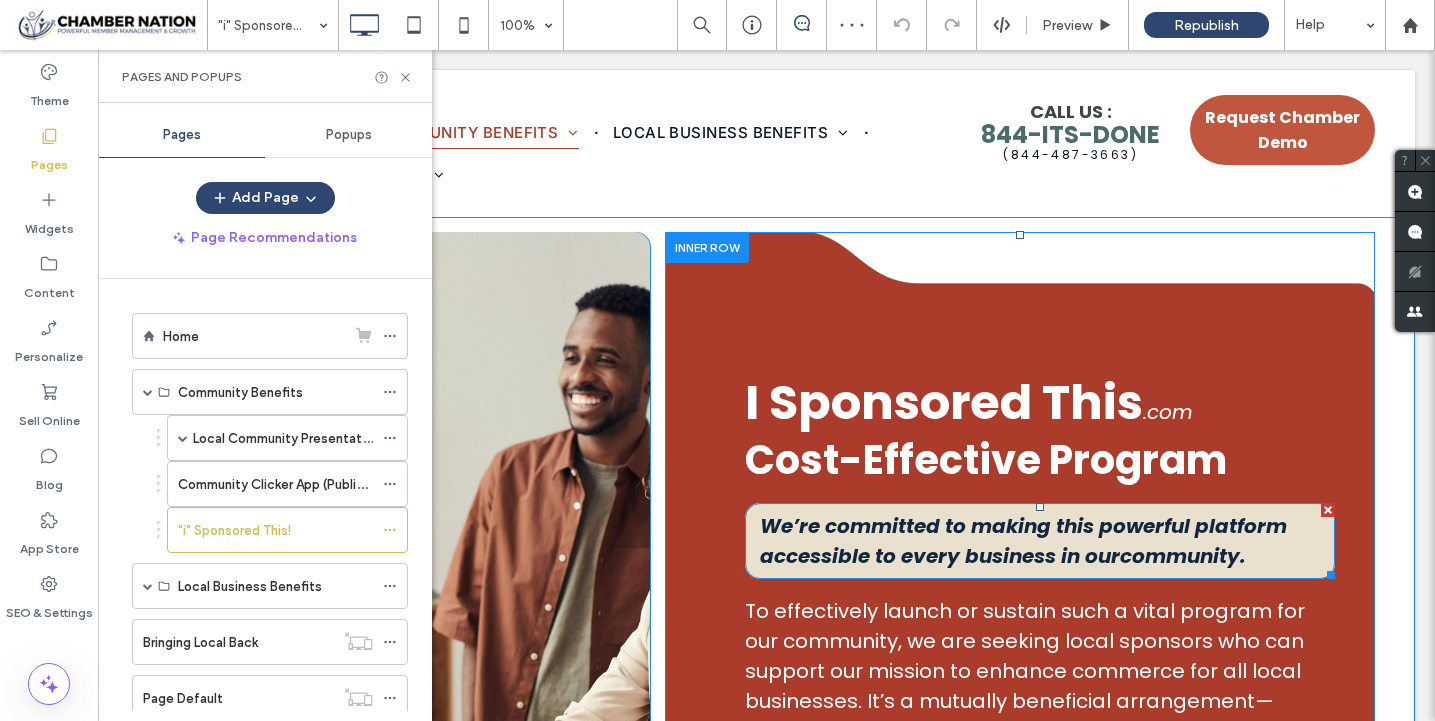 click on "We’re committed to making this powerful platform accessible to every business in ourcommunity." at bounding box center [1023, 541] 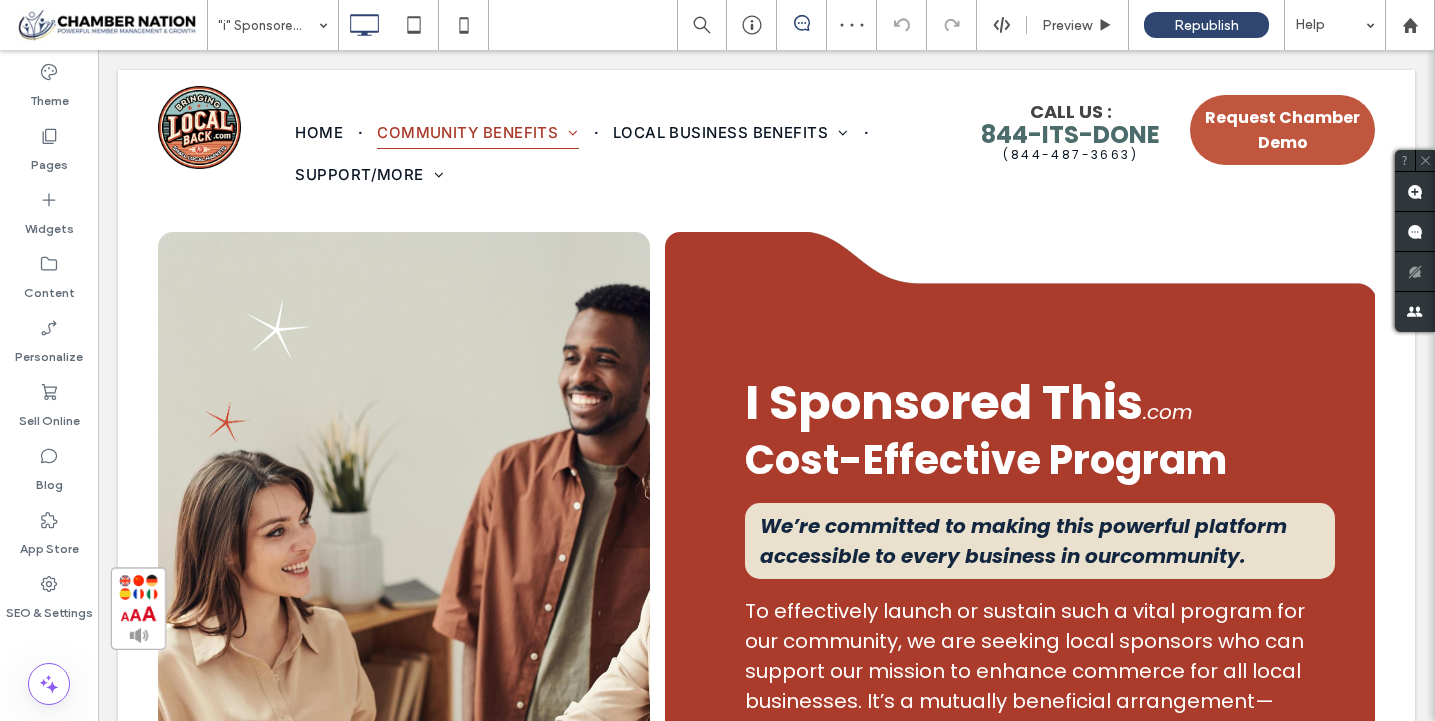 type on "*******" 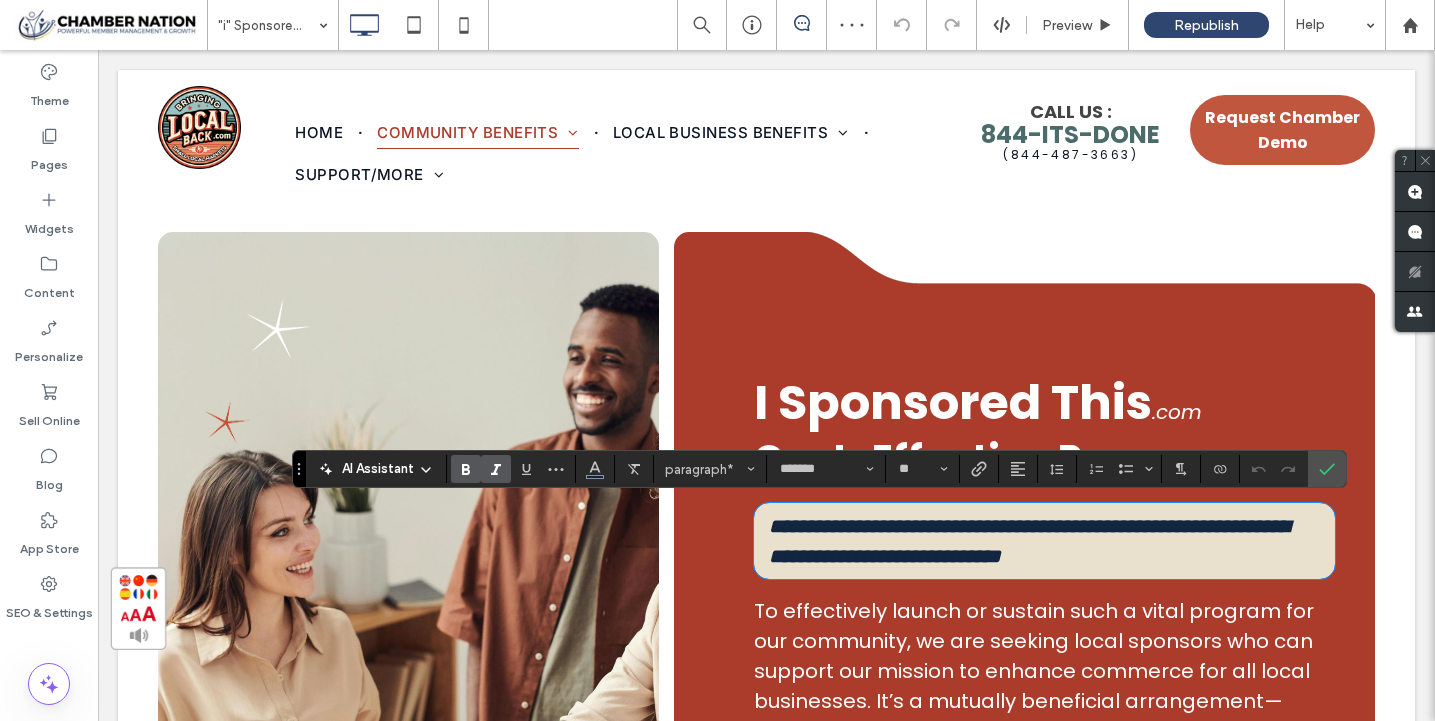 click on "**********" at bounding box center [1029, 541] 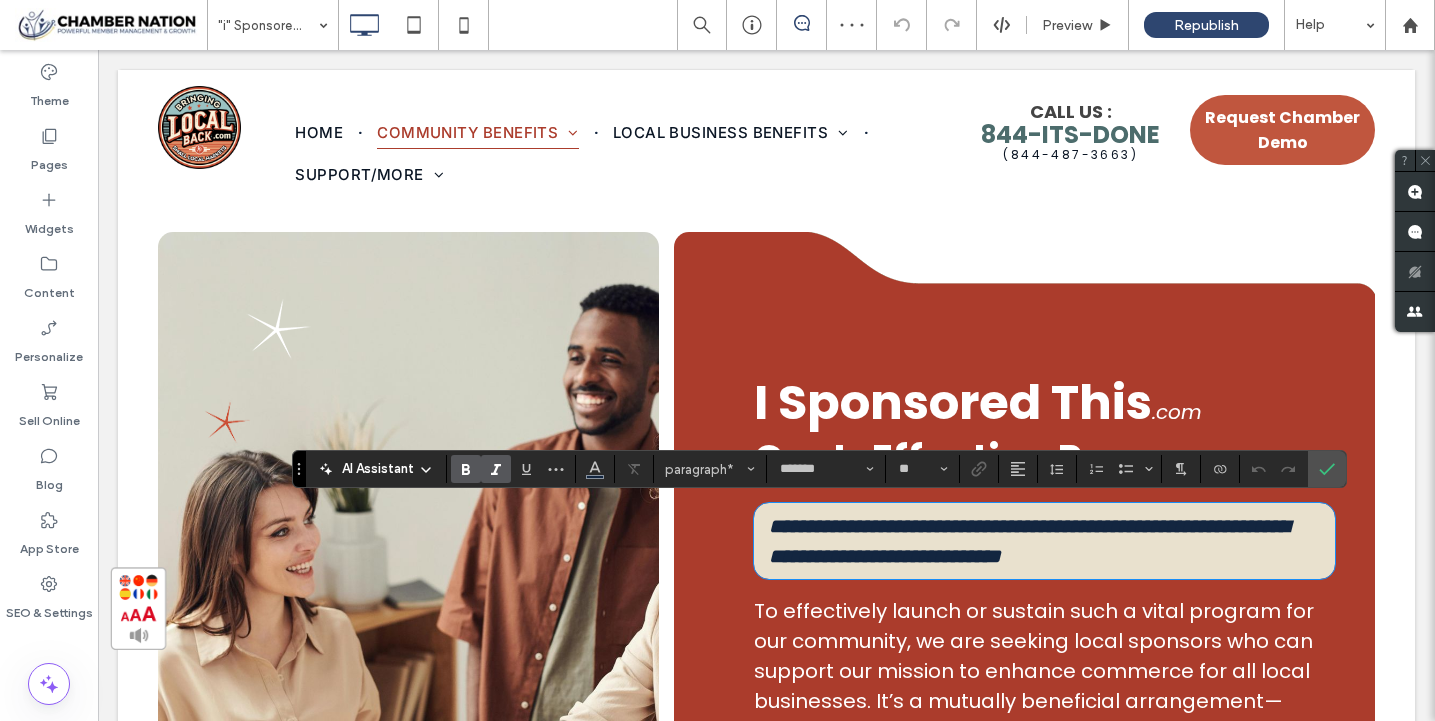 type 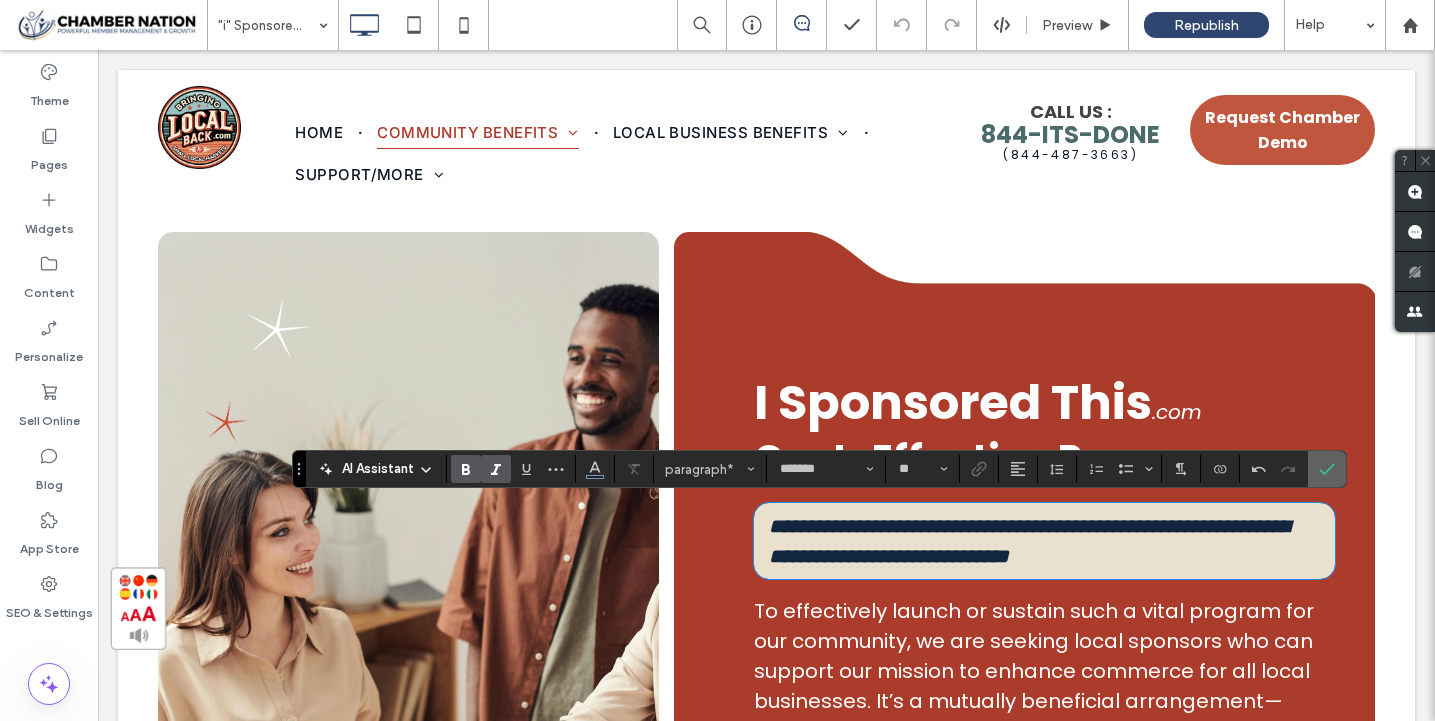 click 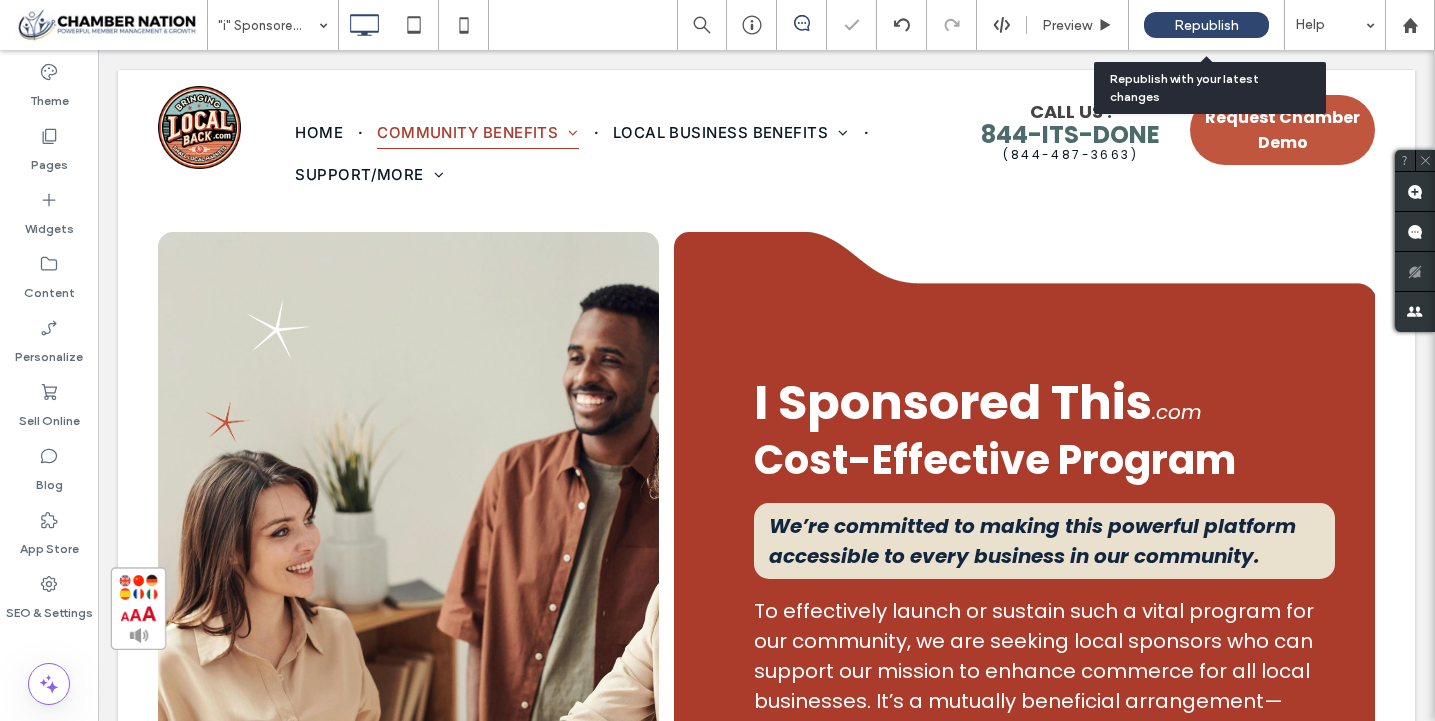 click on "Republish" at bounding box center [1206, 25] 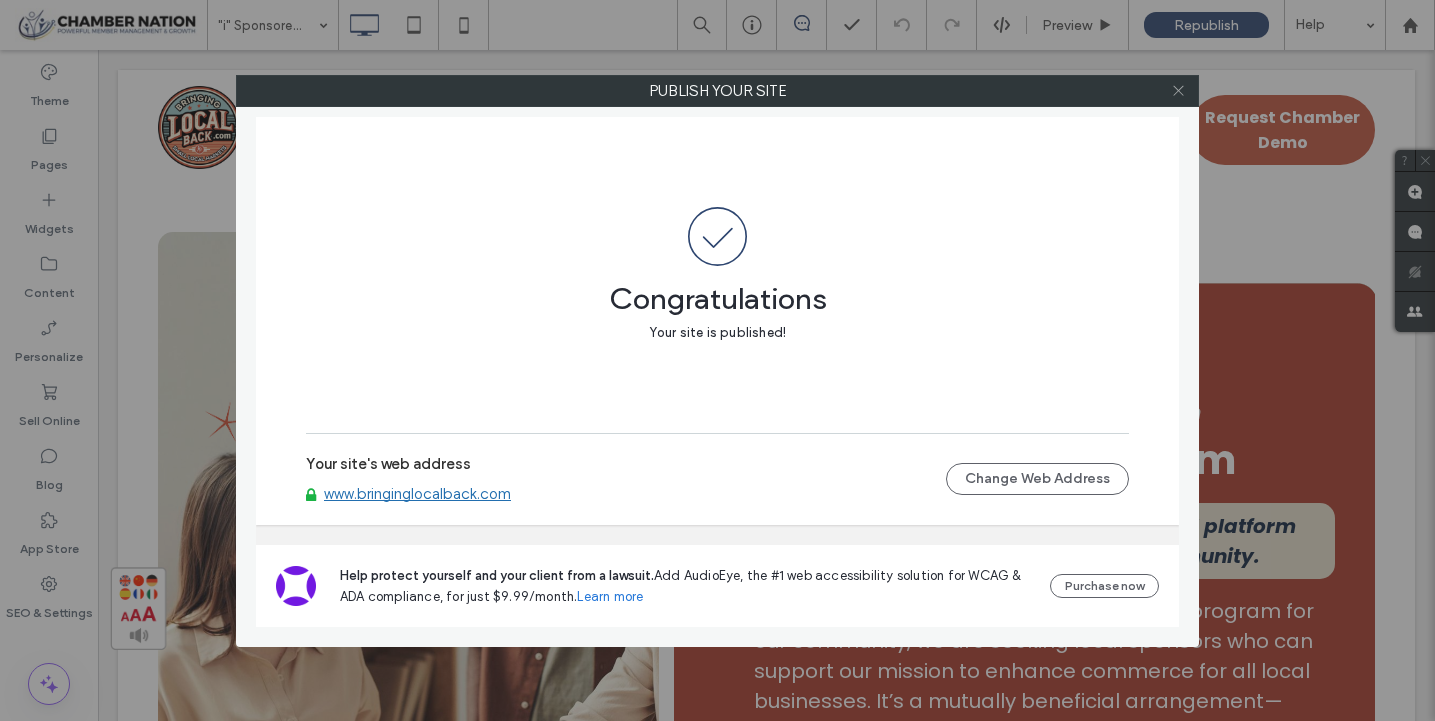 click 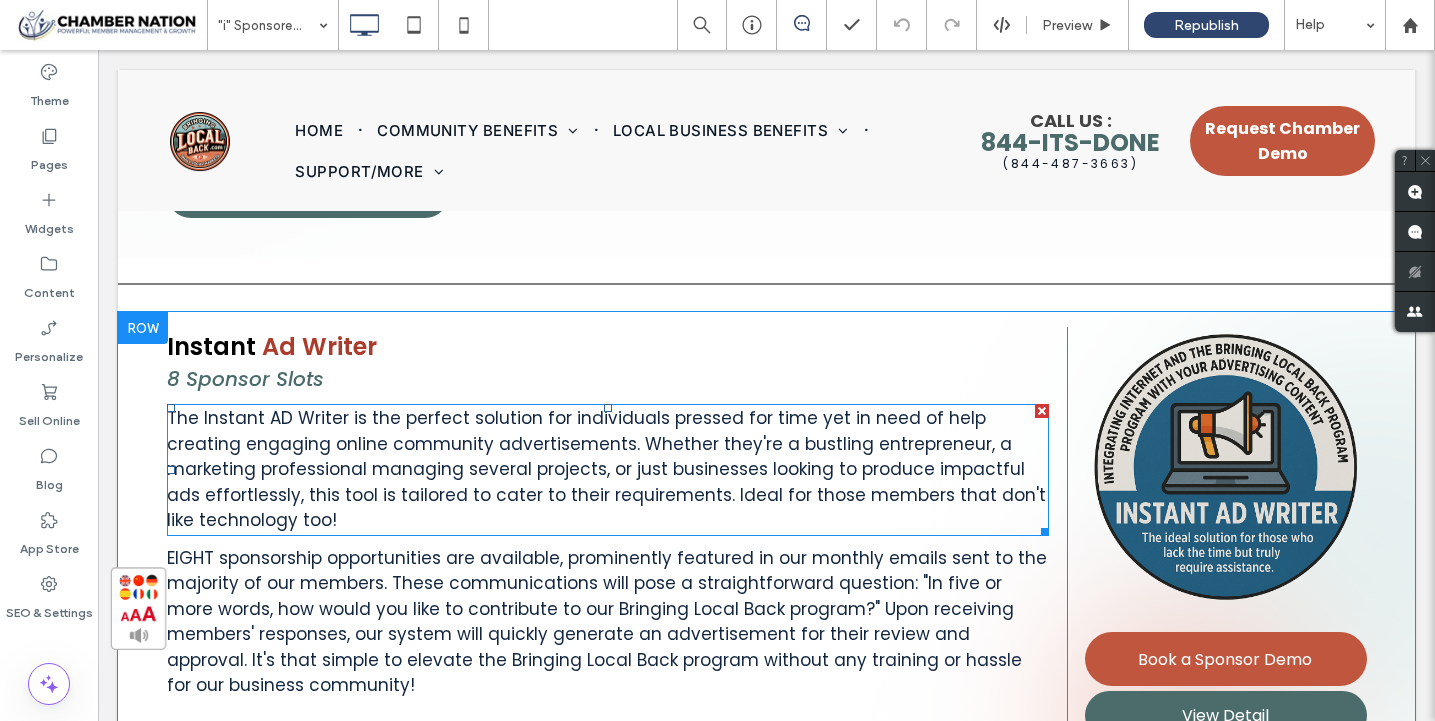 scroll, scrollTop: 2134, scrollLeft: 0, axis: vertical 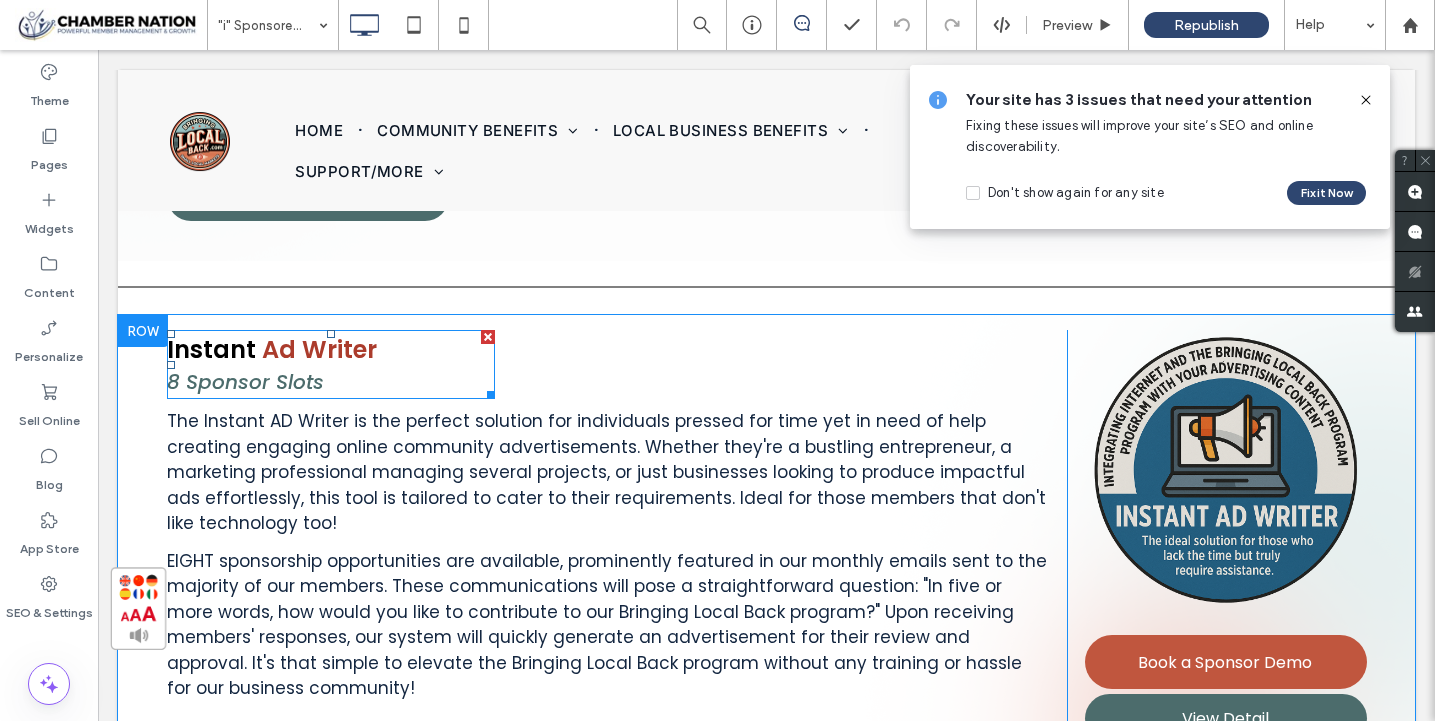 click on "Instant
Ad Writer 8 Sponsor Slots" at bounding box center [331, 364] 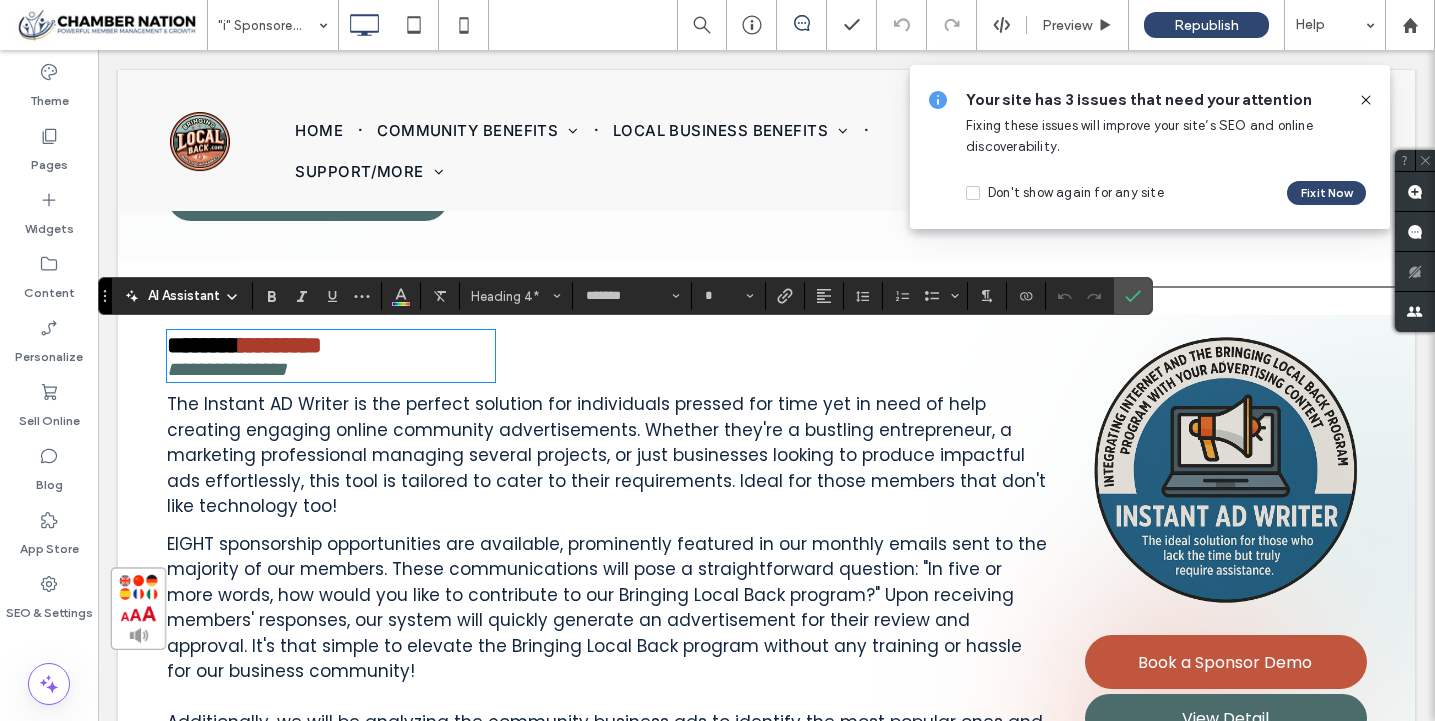 click on "**********" at bounding box center (331, 356) 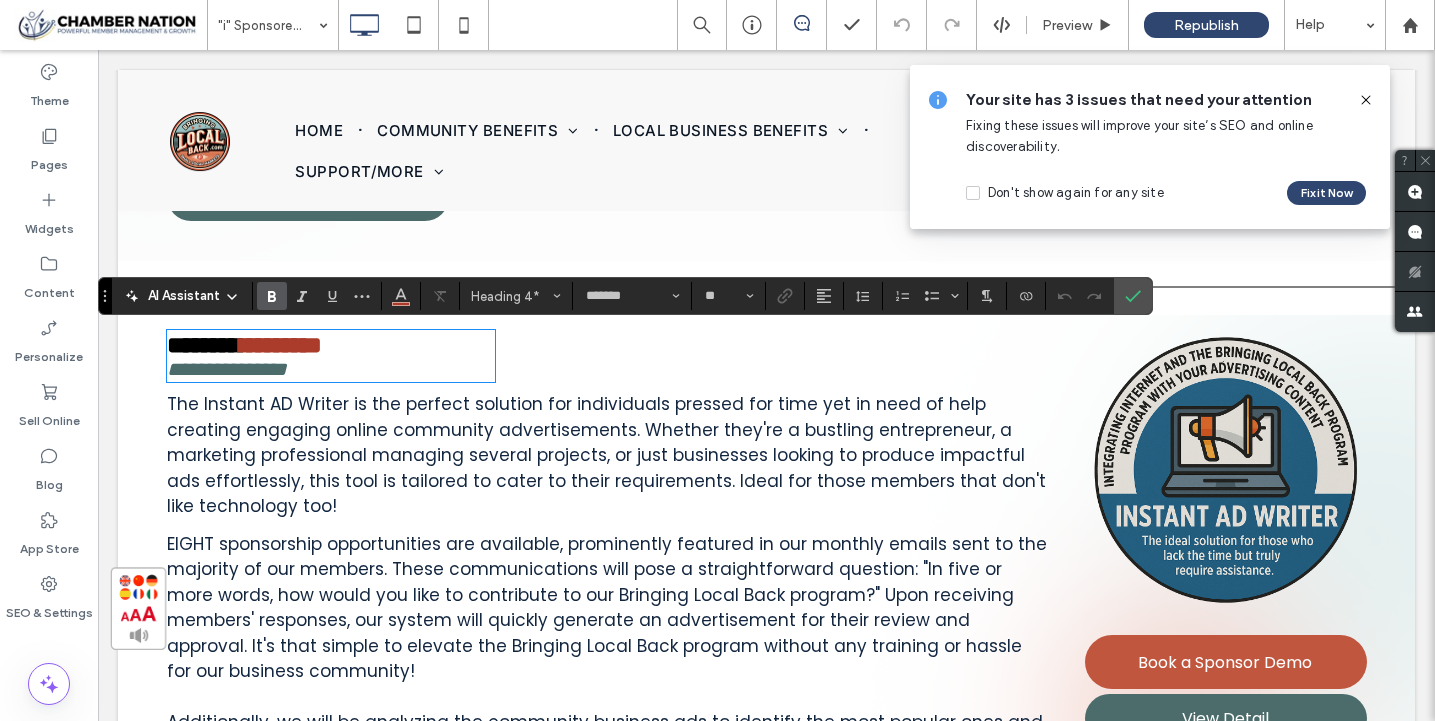 type 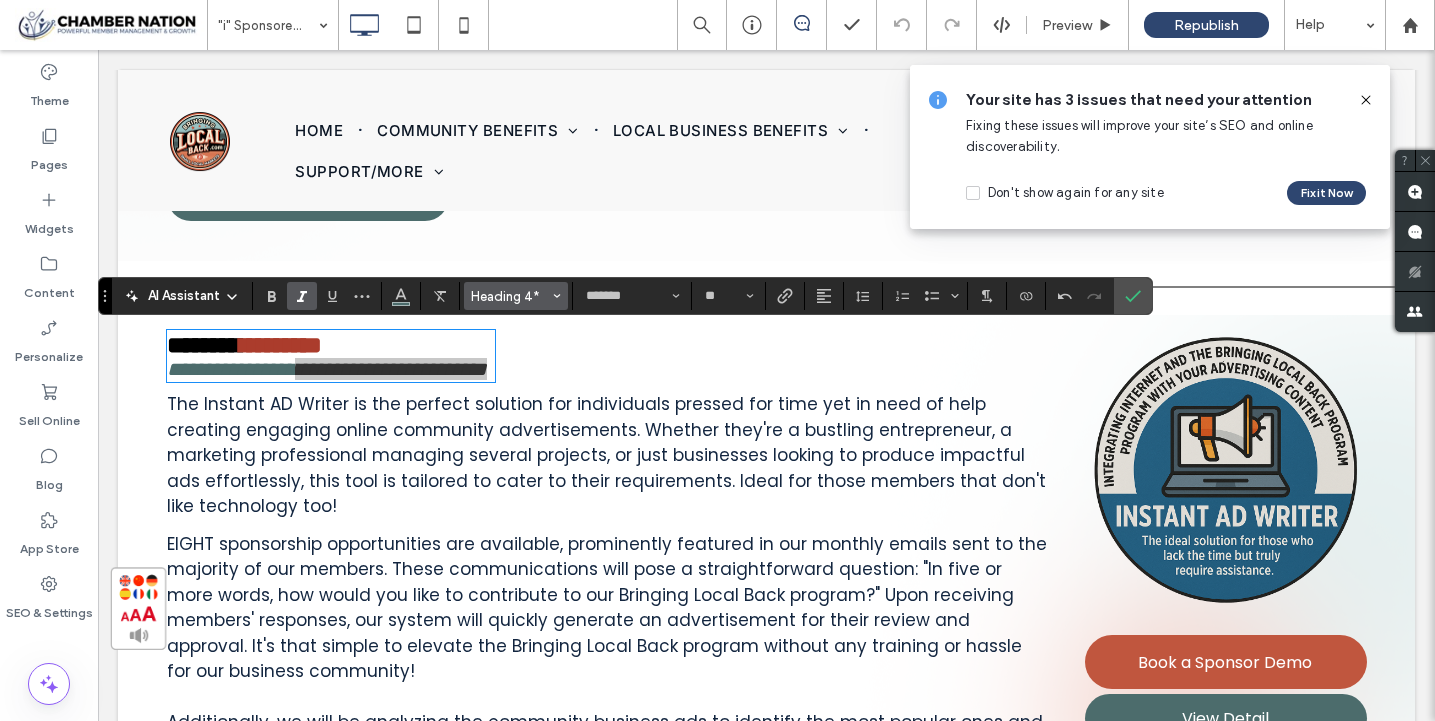 click on "Heading 4*" at bounding box center [510, 296] 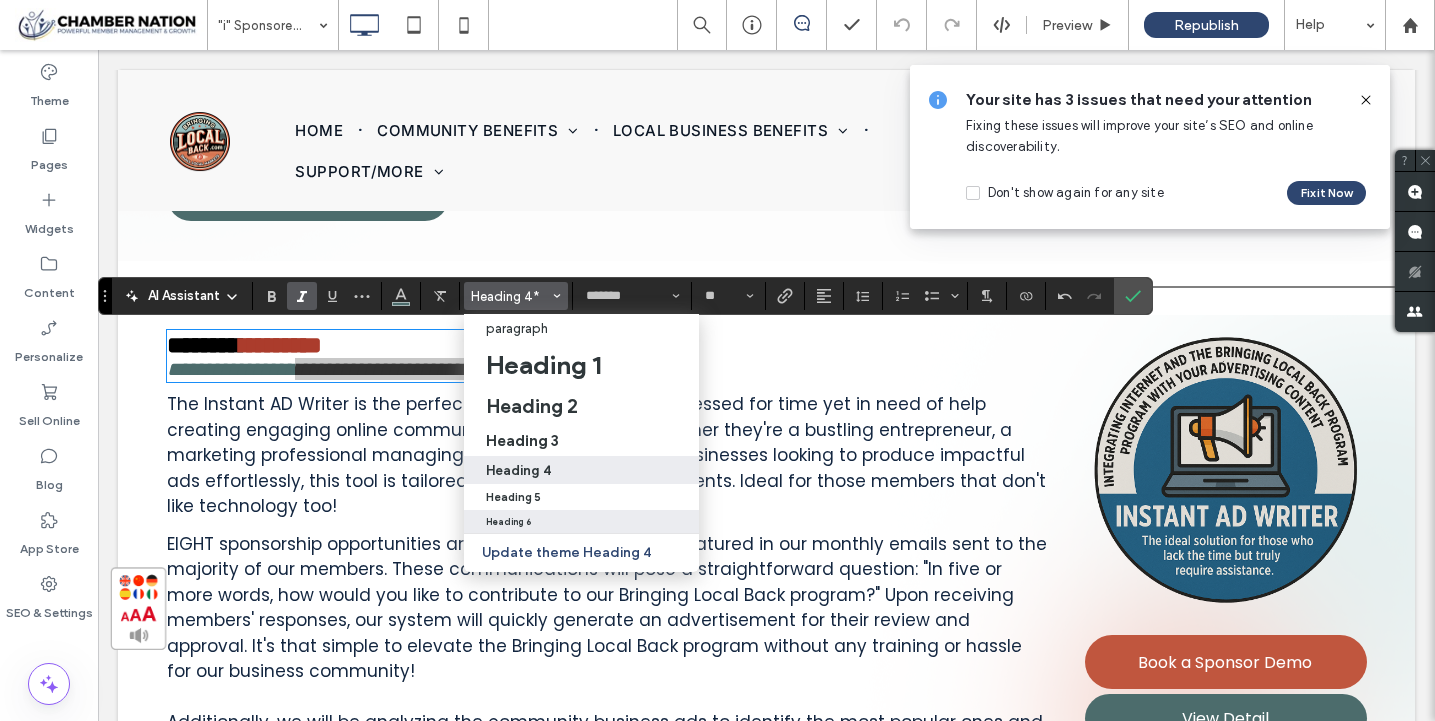 click on "Heading 6" at bounding box center [581, 522] 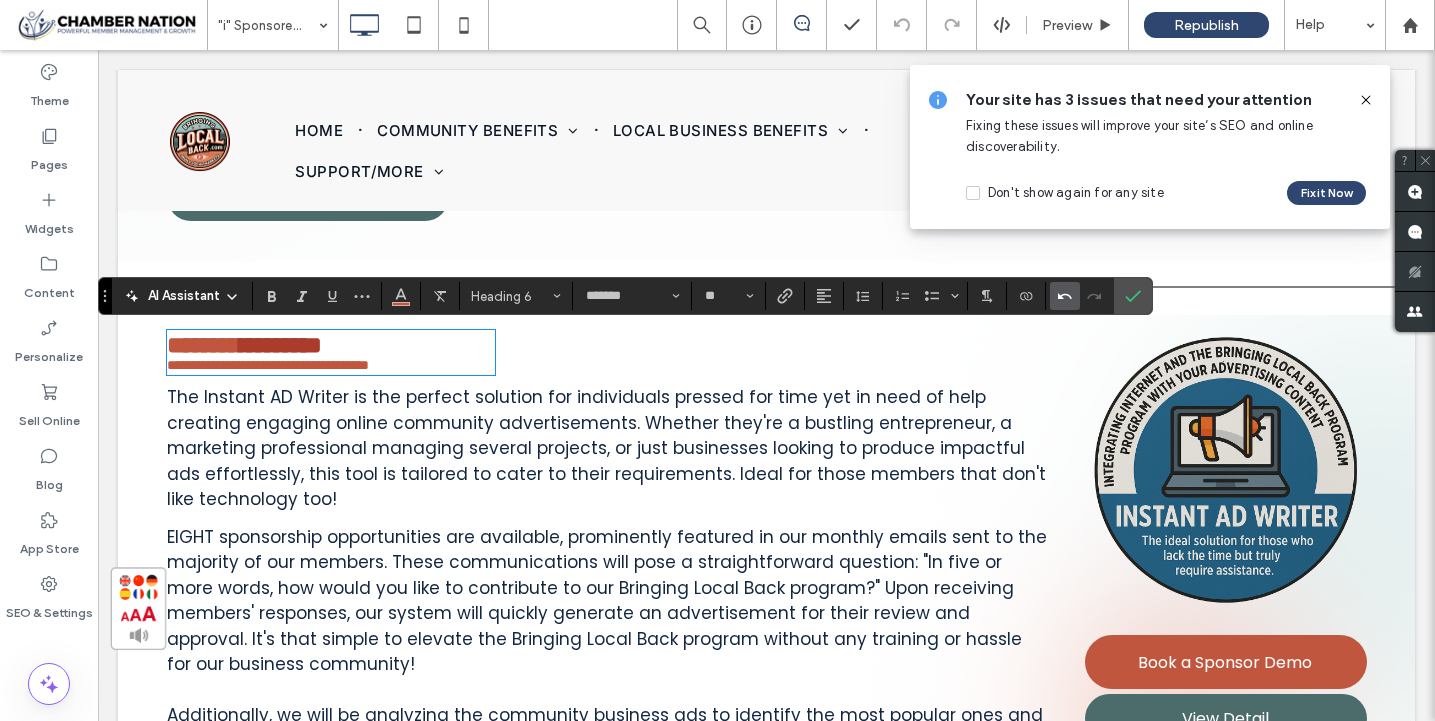 click 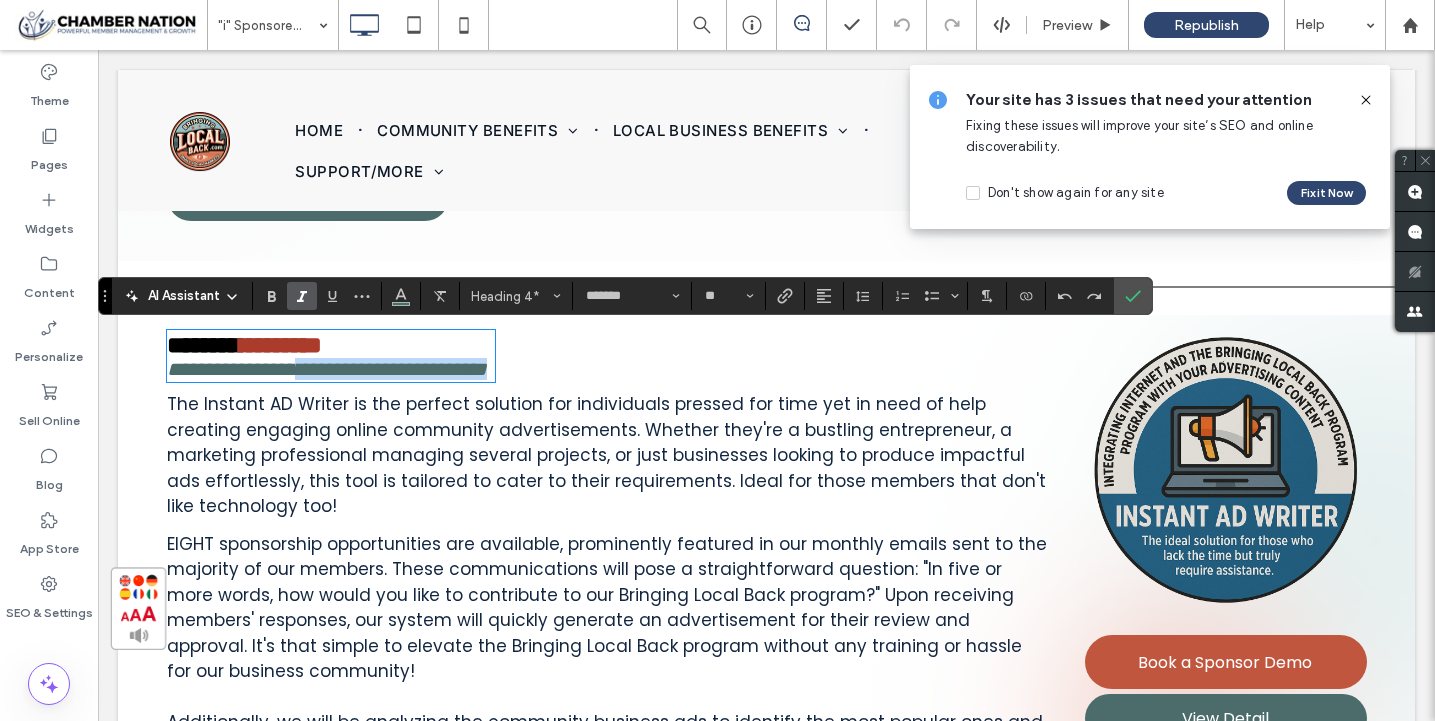 drag, startPoint x: 331, startPoint y: 380, endPoint x: 349, endPoint y: 410, distance: 34.98571 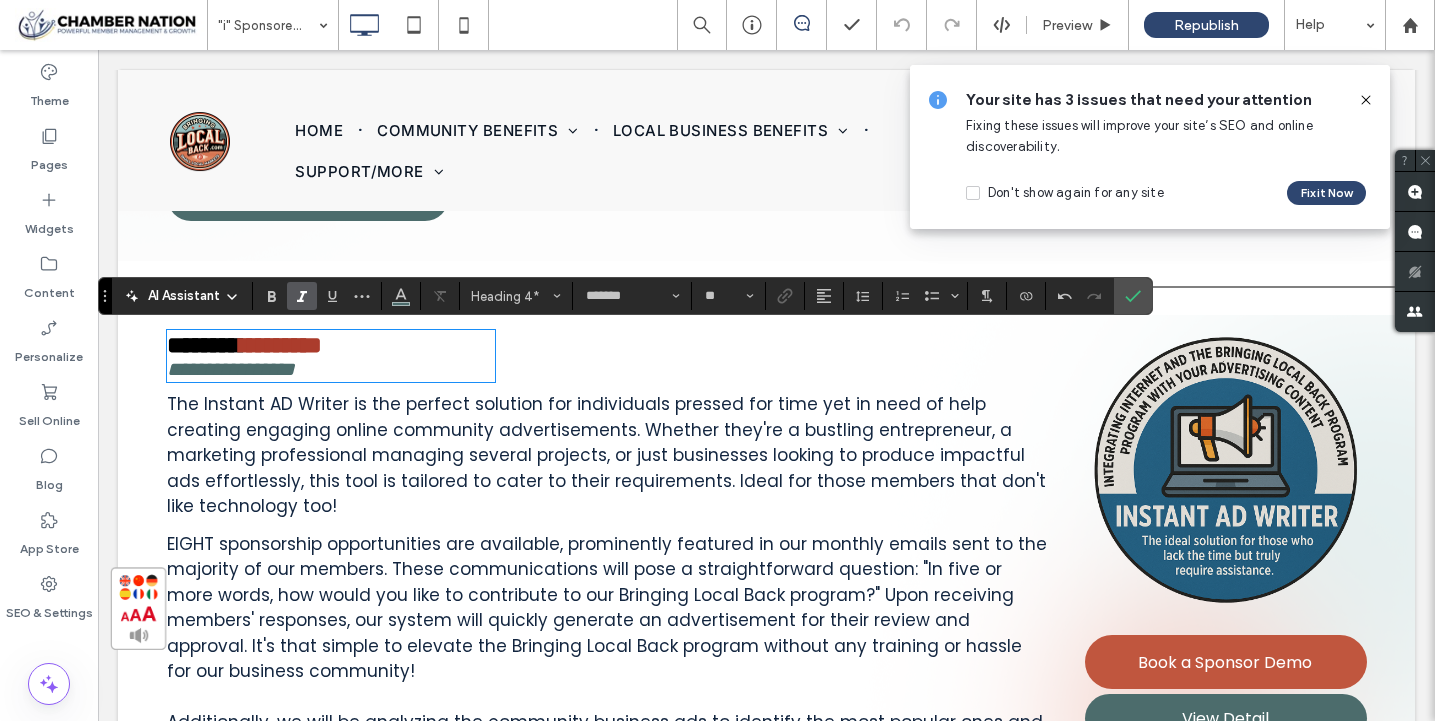 click on "**********" at bounding box center (331, 356) 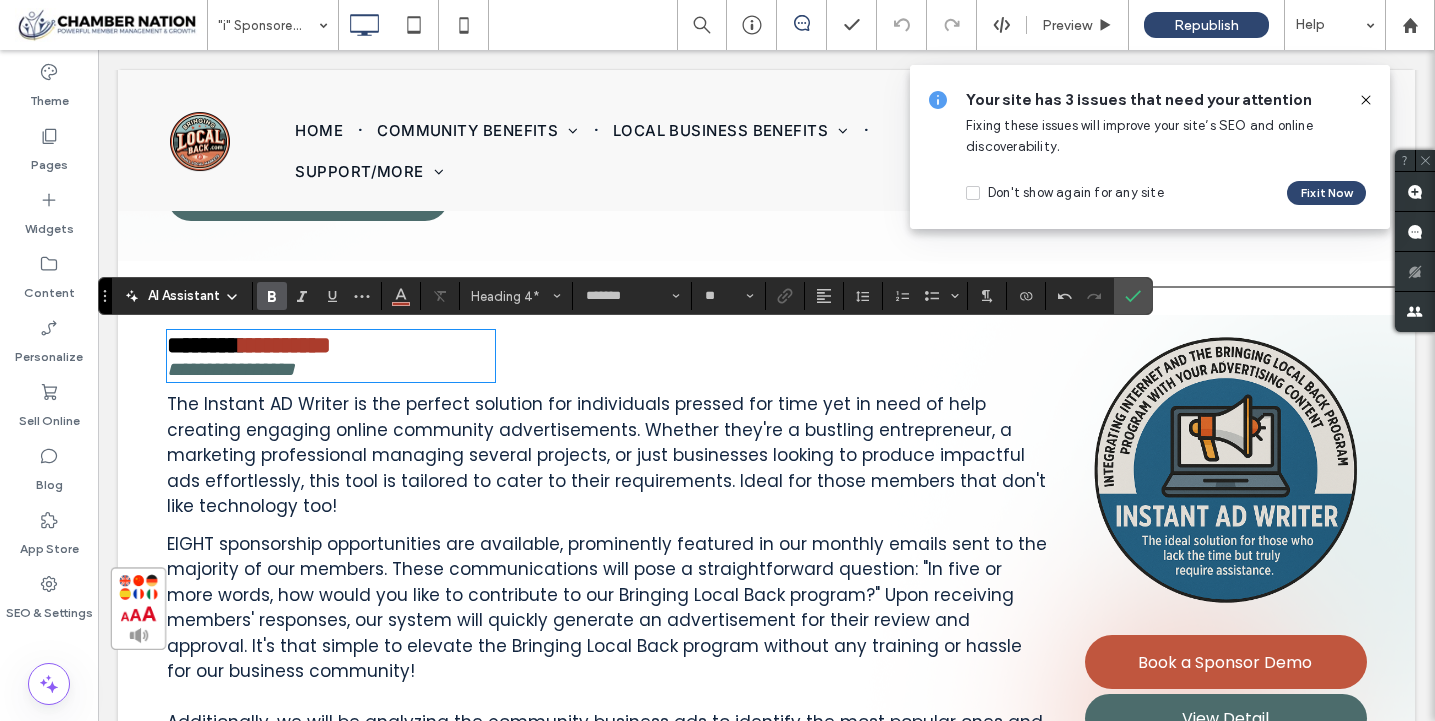 type on "**" 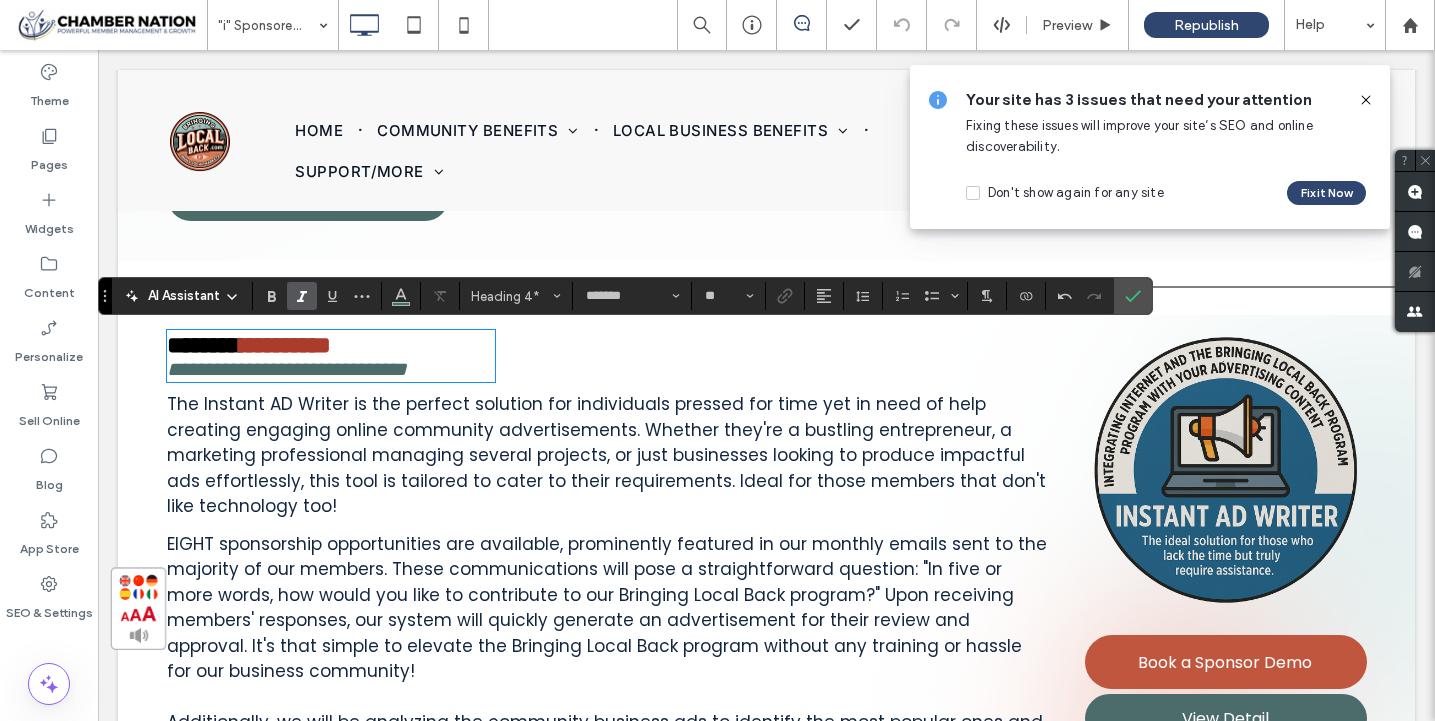 click on "**********" at bounding box center [287, 369] 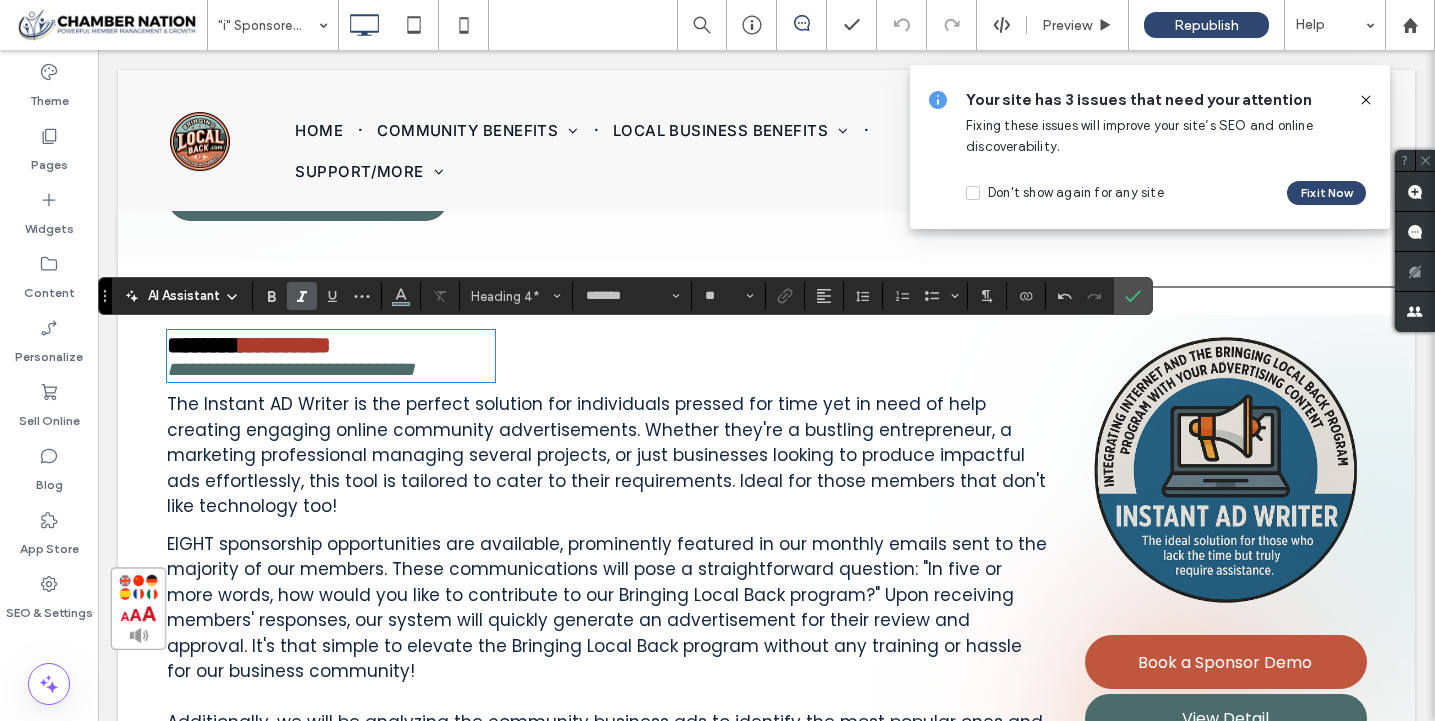 click on "The Instant AD Writer is the perfect solution for individuals pressed for time yet in need of help creating engaging online community advertisements. Whether they're a bustling entrepreneur, a marketing professional managing several projects, or just businesses looking to produce impactful ads effortlessly, this tool is tailored to cater to their requirements. Ideal for those members that don't like technology too!
EIGHT sponsorship opportunities are available, prominently featured in our monthly emails sent to the majority of our members. These communications will pose a straightforward question: "In five or more words, how would you like to contribute to our Bringing Local Back program?" Upon receiving members' responses, our system will quickly generate an advertisement for their review and approval. It's that simple to elevate the Bringing Local Back program without any training or hassle for our business community!
Click To Paste" at bounding box center [617, 546] 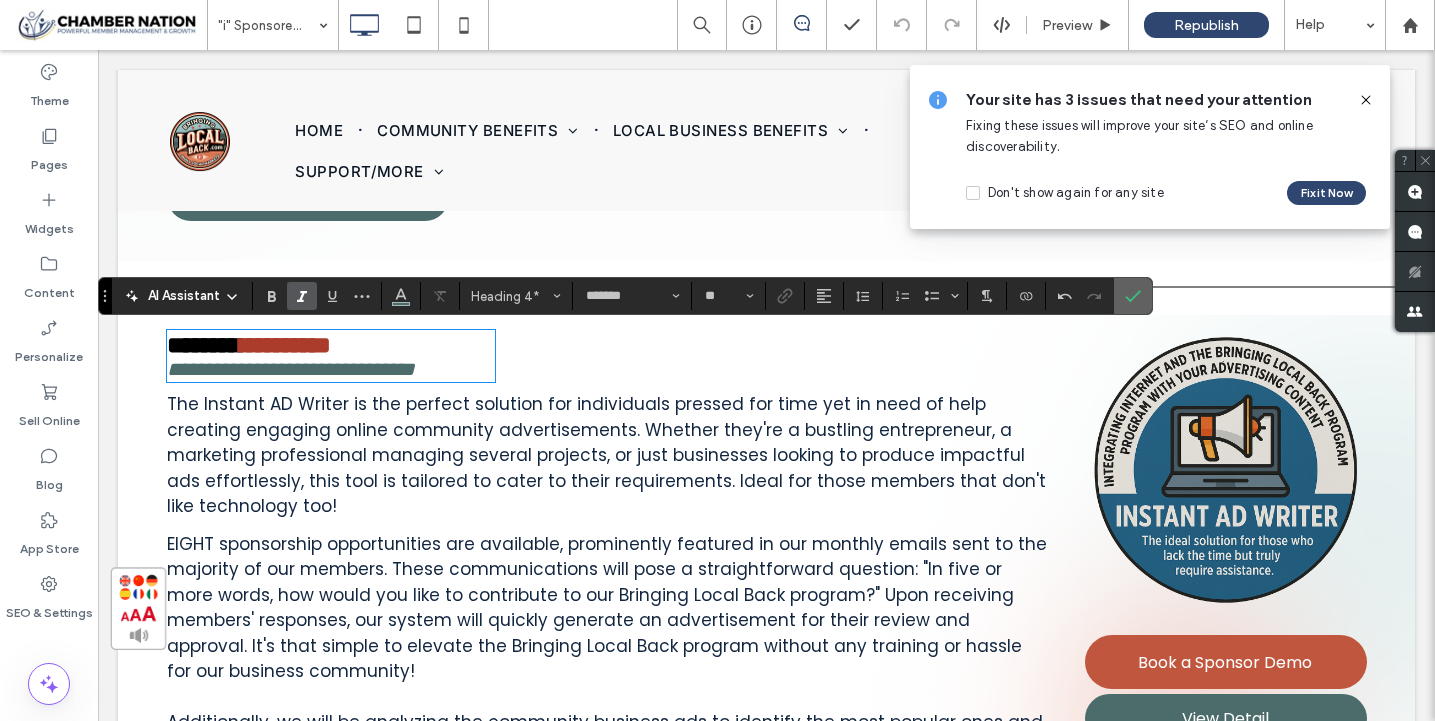click 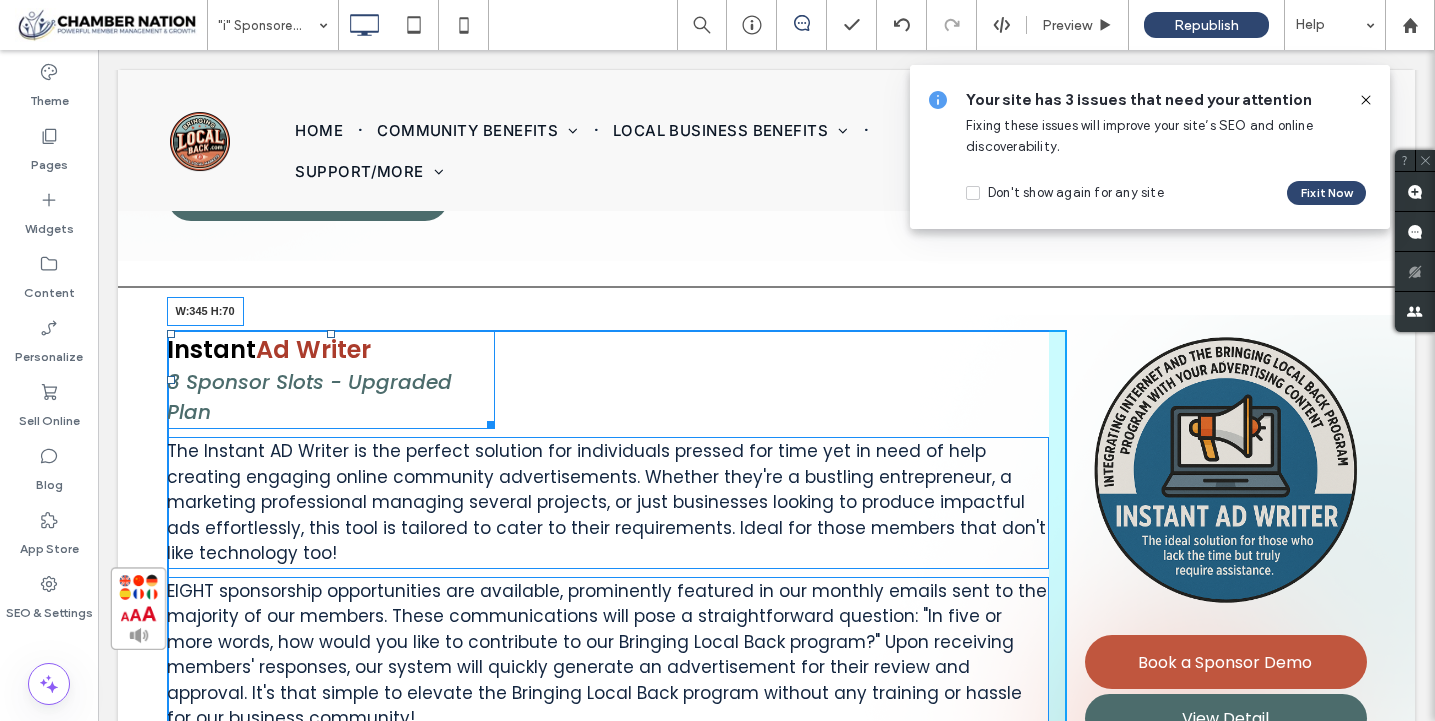 drag, startPoint x: 491, startPoint y: 420, endPoint x: 508, endPoint y: 420, distance: 17 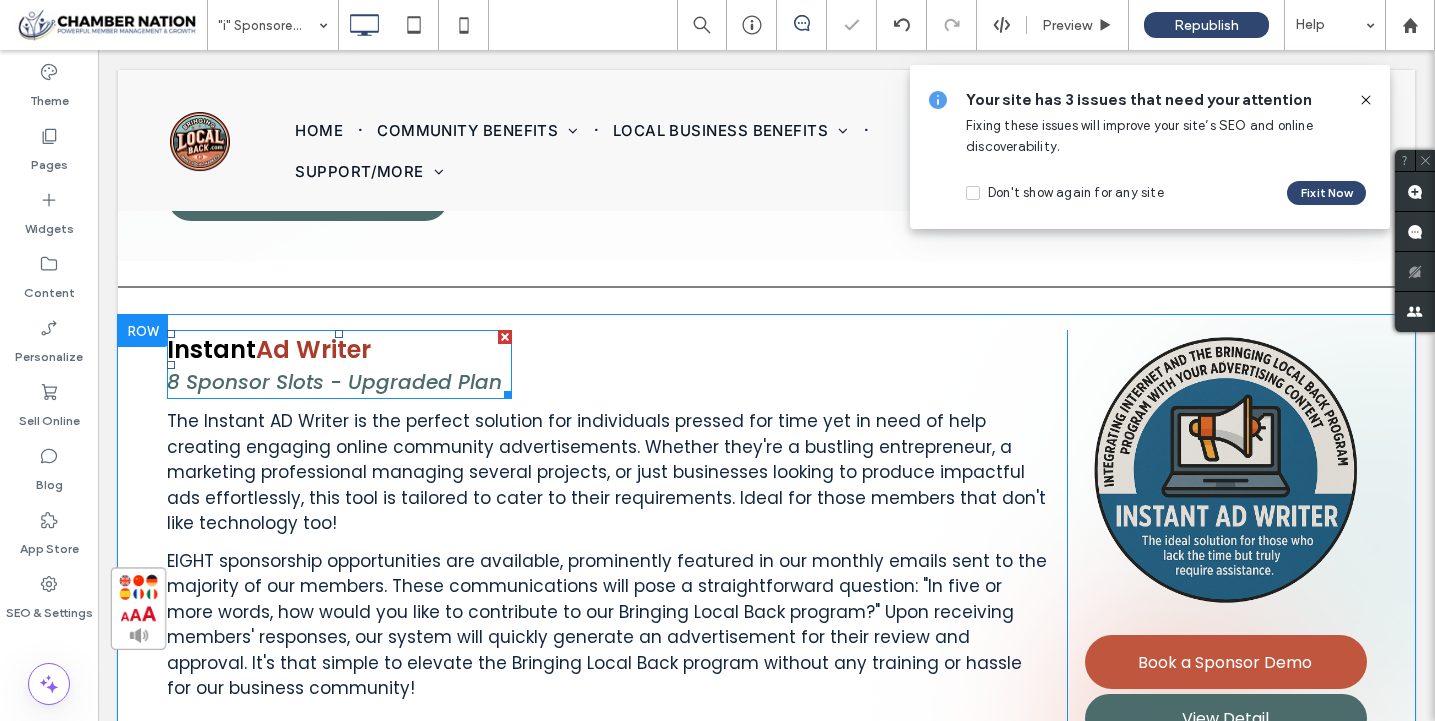 click on "8 Sponsor Slots - Upgraded Plan" at bounding box center [334, 382] 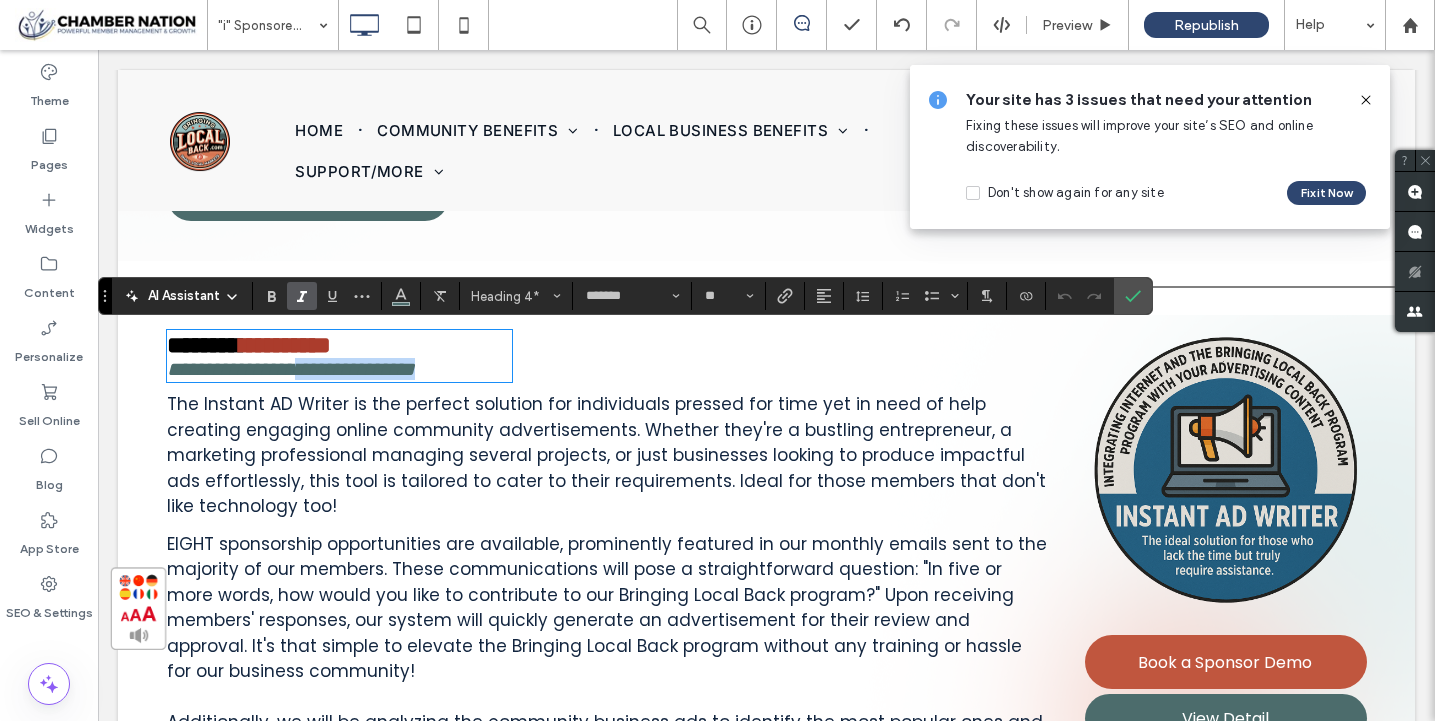 drag, startPoint x: 330, startPoint y: 383, endPoint x: 495, endPoint y: 382, distance: 165.00304 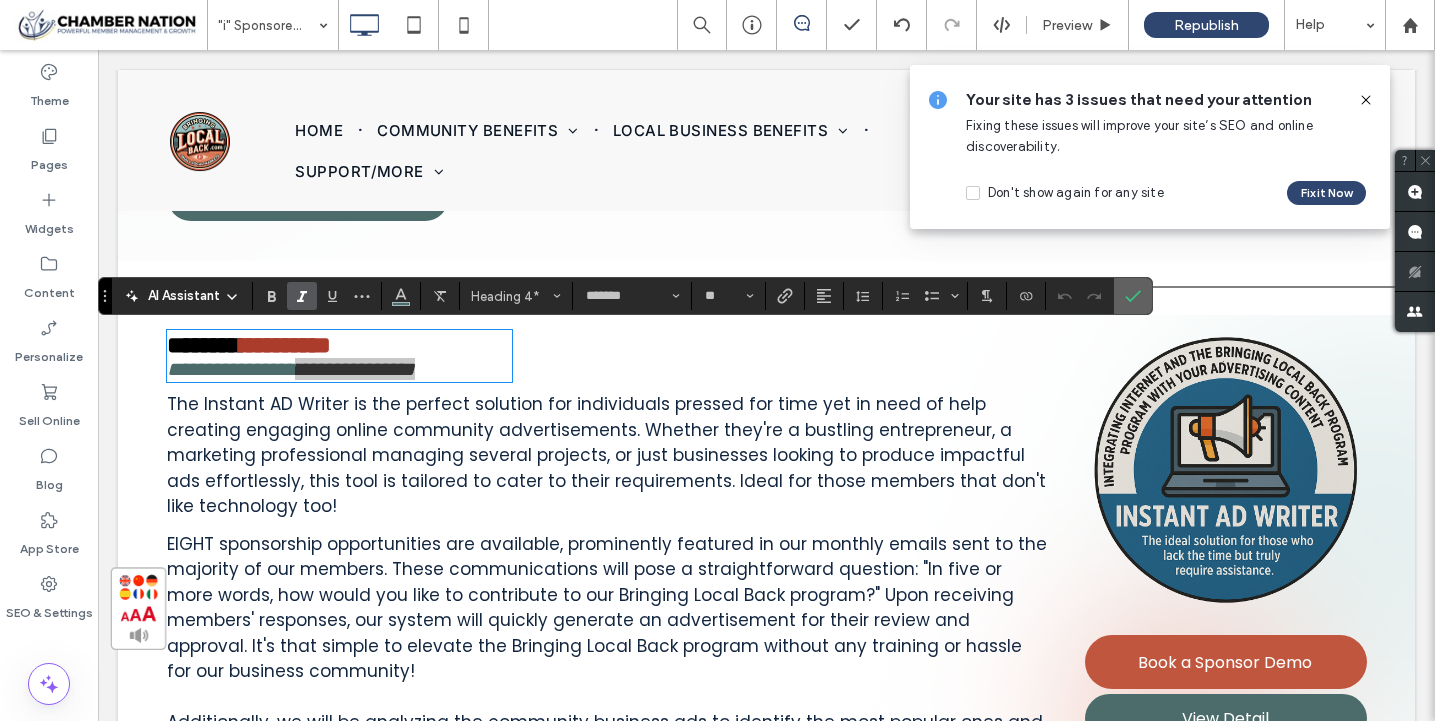 click 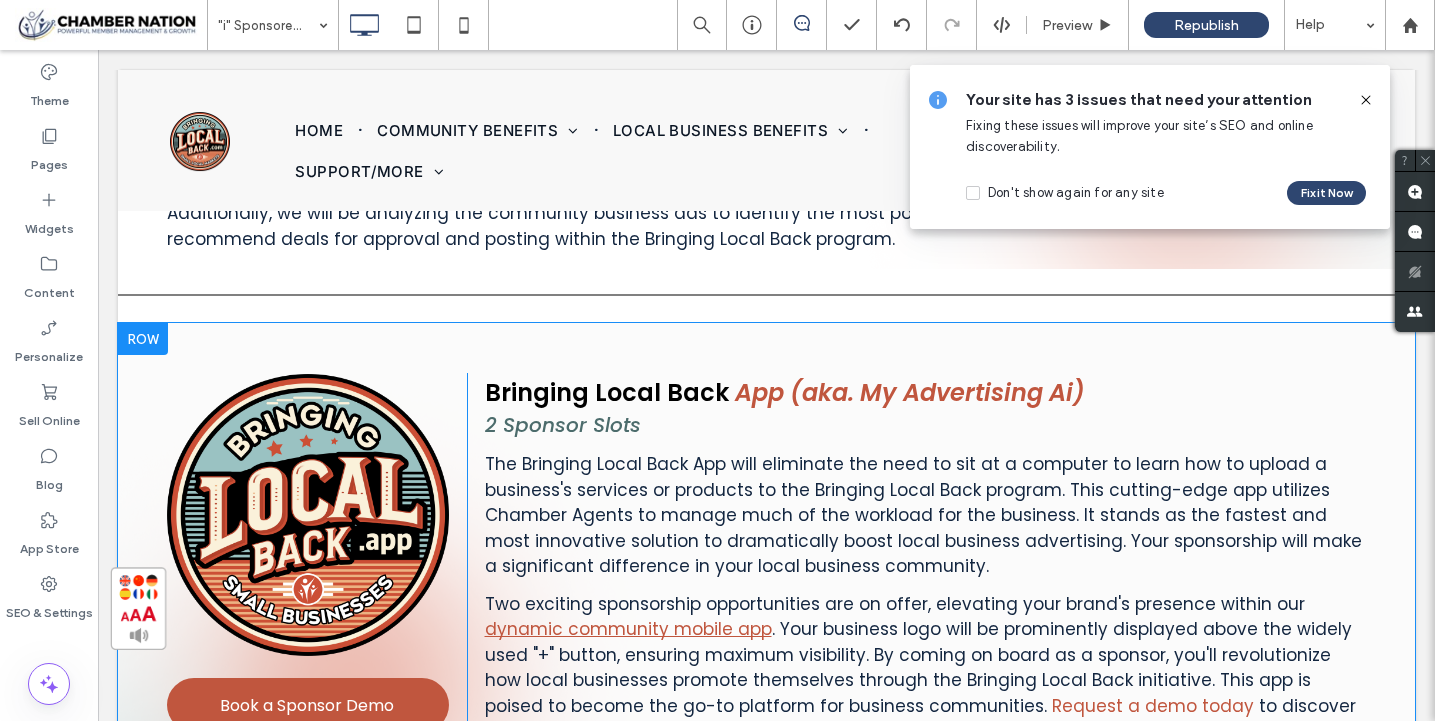 scroll, scrollTop: 2657, scrollLeft: 0, axis: vertical 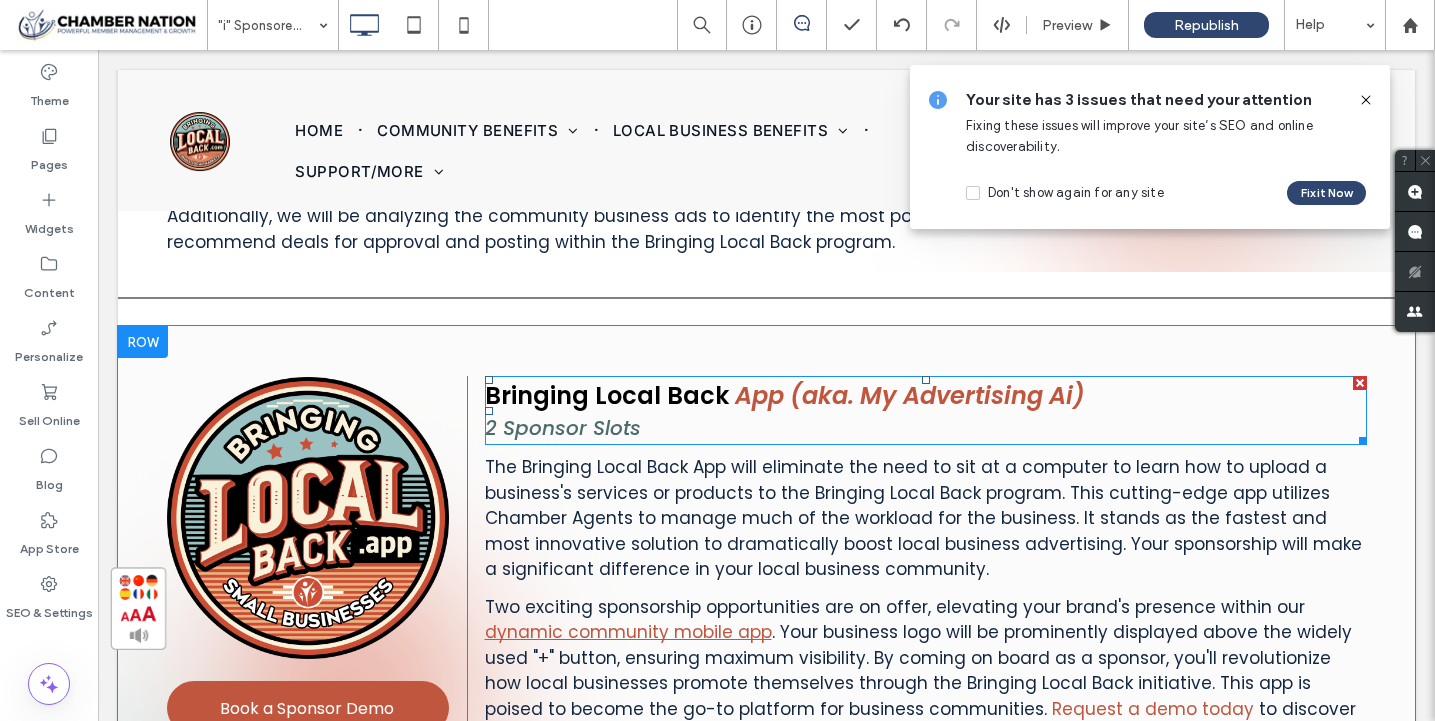 click on "App (aka. My Advertising Ai)" at bounding box center [910, 395] 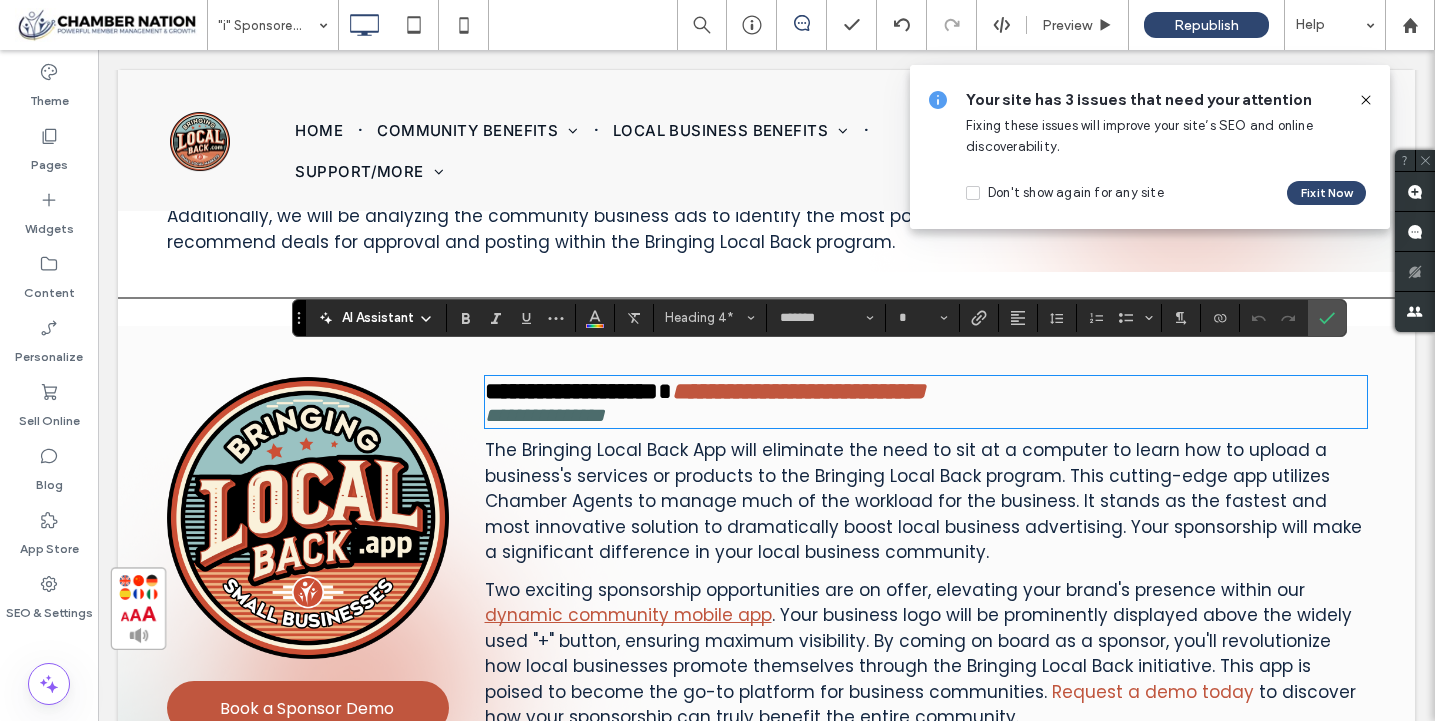 click on "**********" at bounding box center [799, 391] 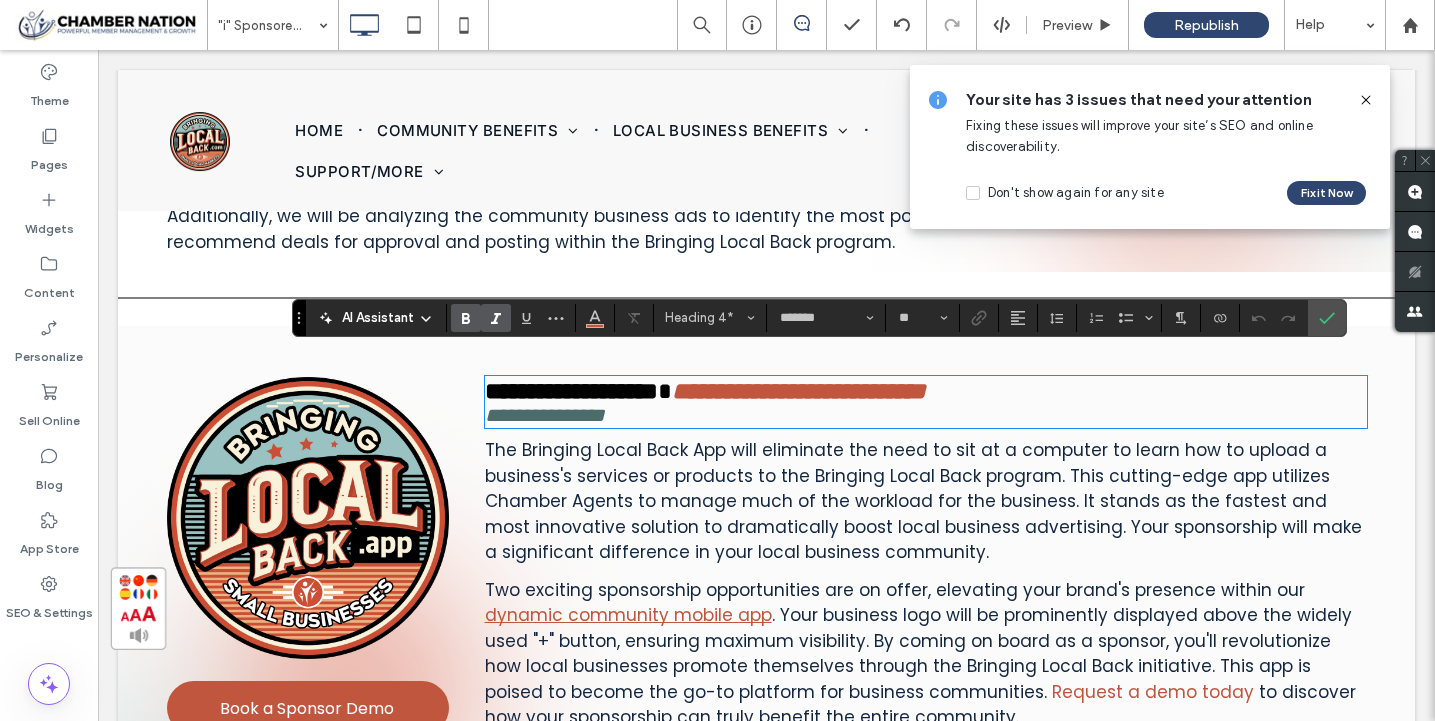 type 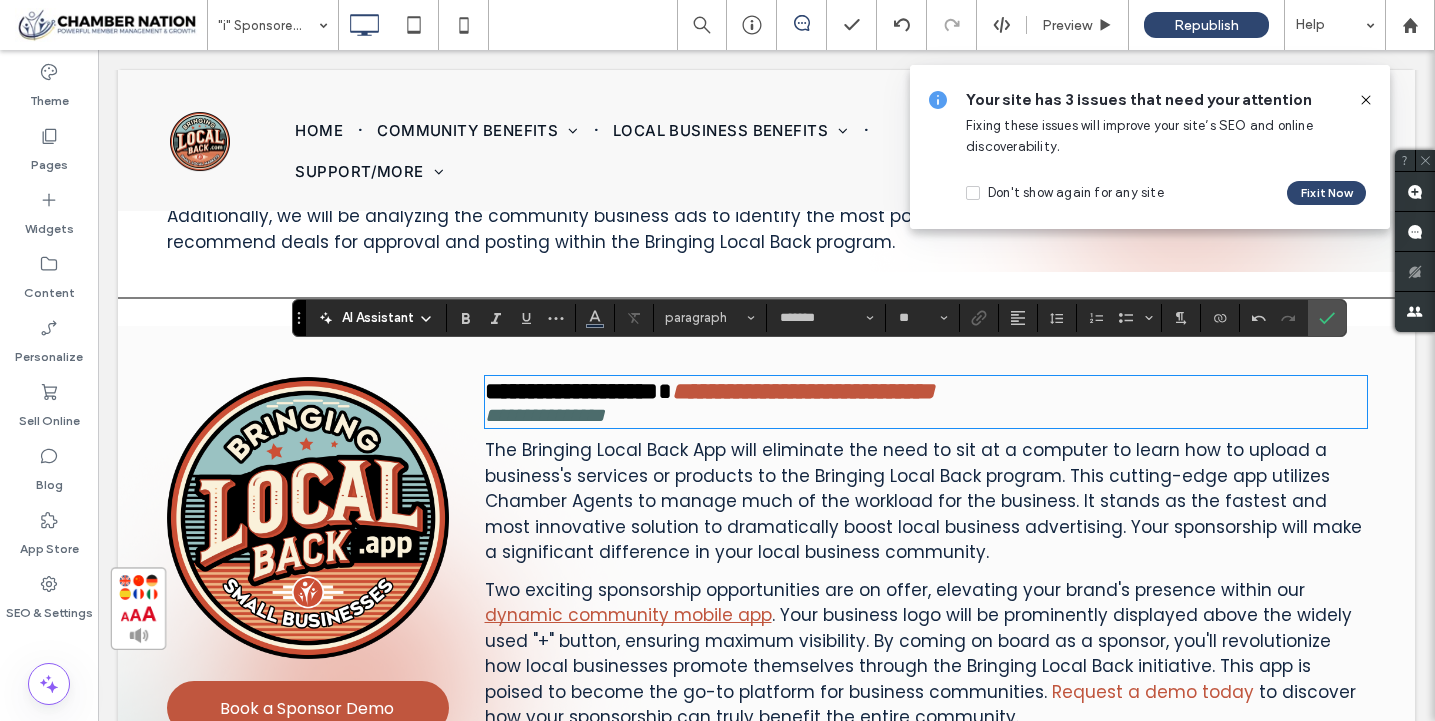 scroll, scrollTop: 0, scrollLeft: 0, axis: both 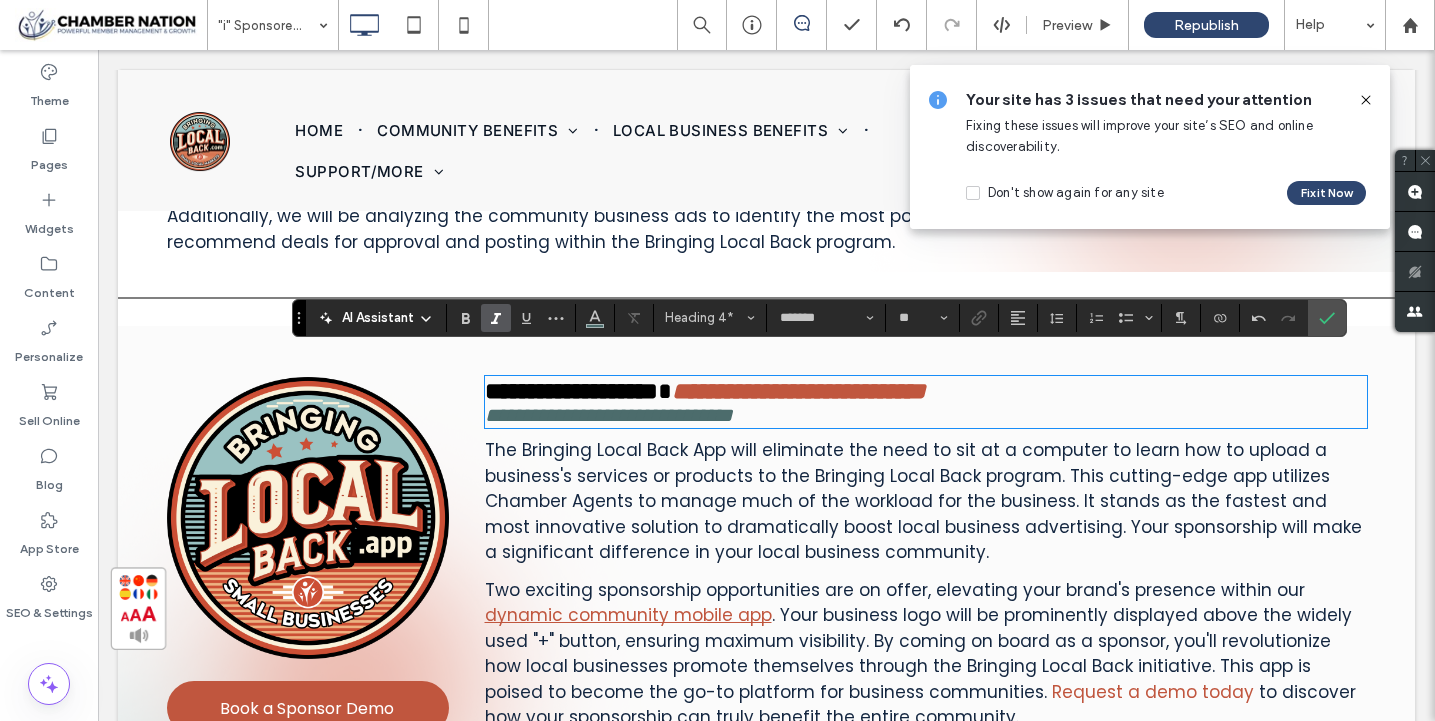type on "**" 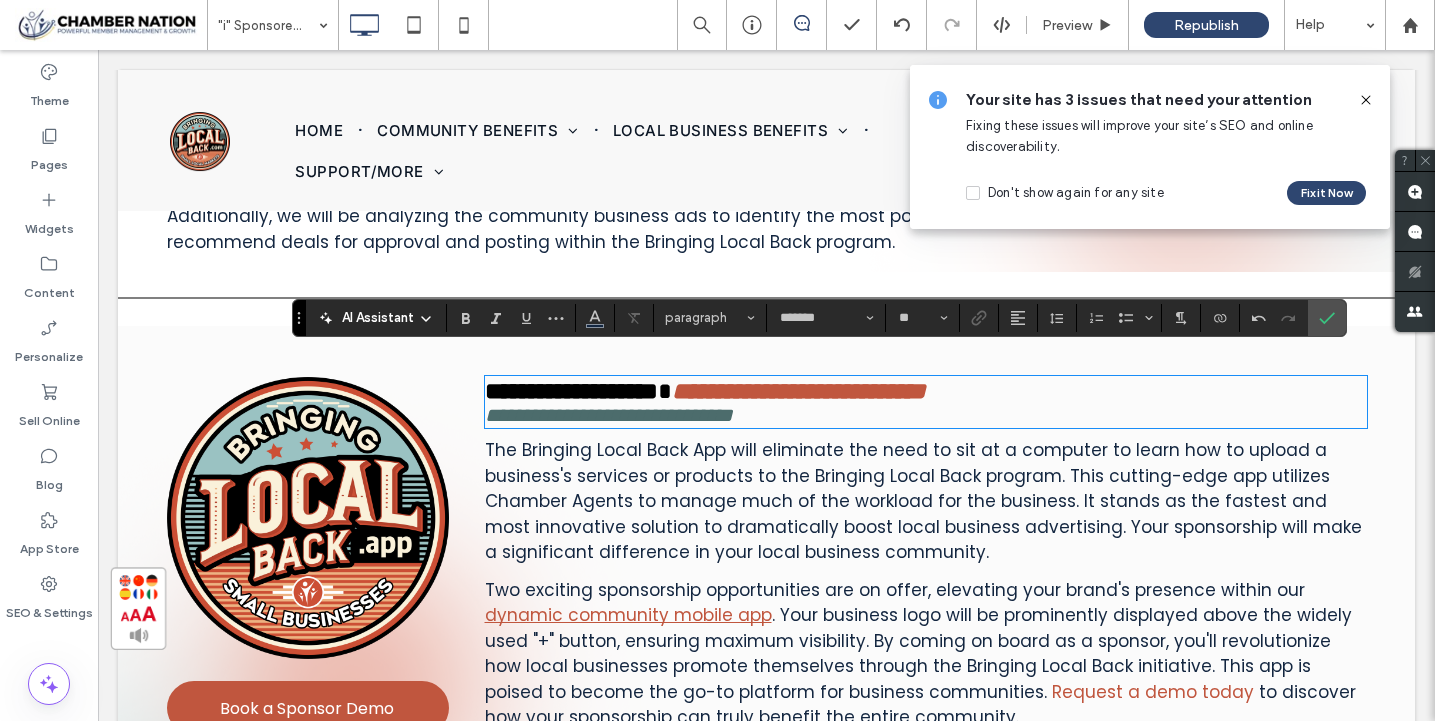 scroll, scrollTop: 0, scrollLeft: 0, axis: both 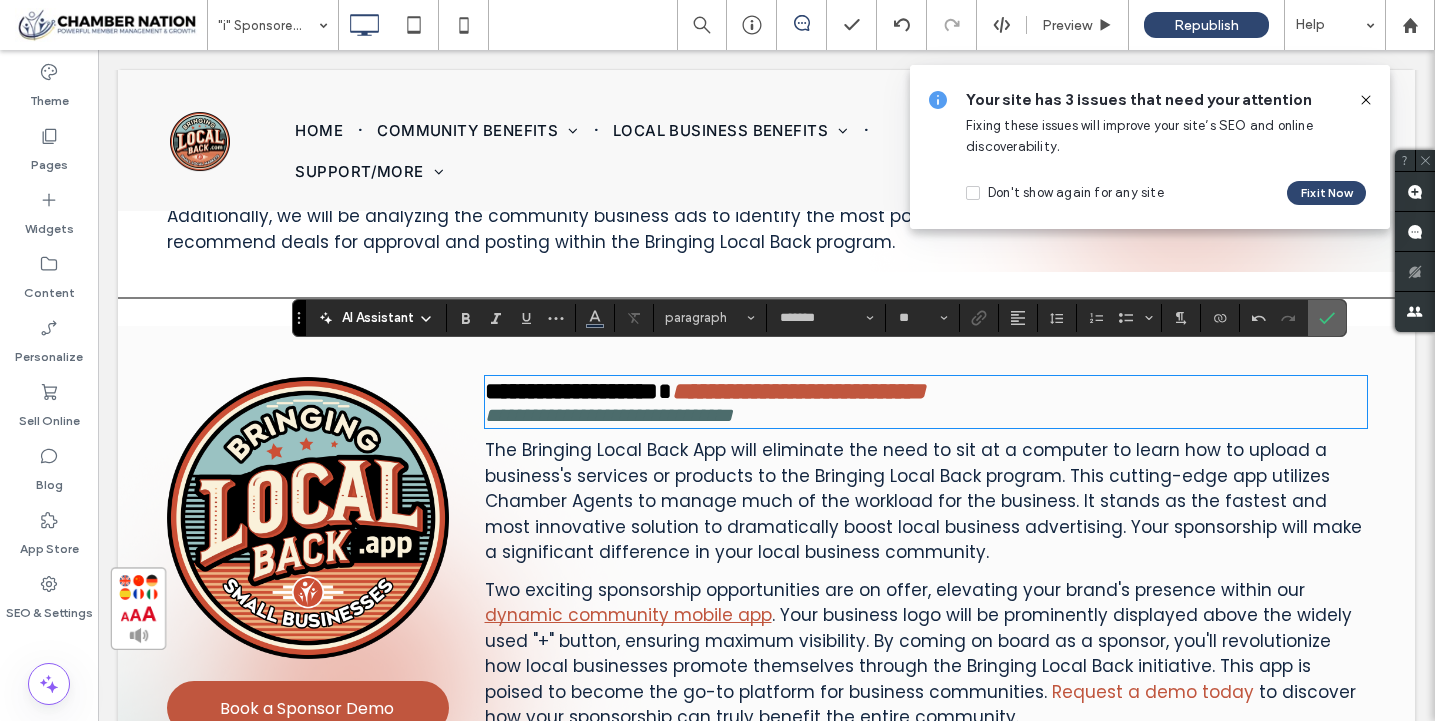 click at bounding box center (1323, 318) 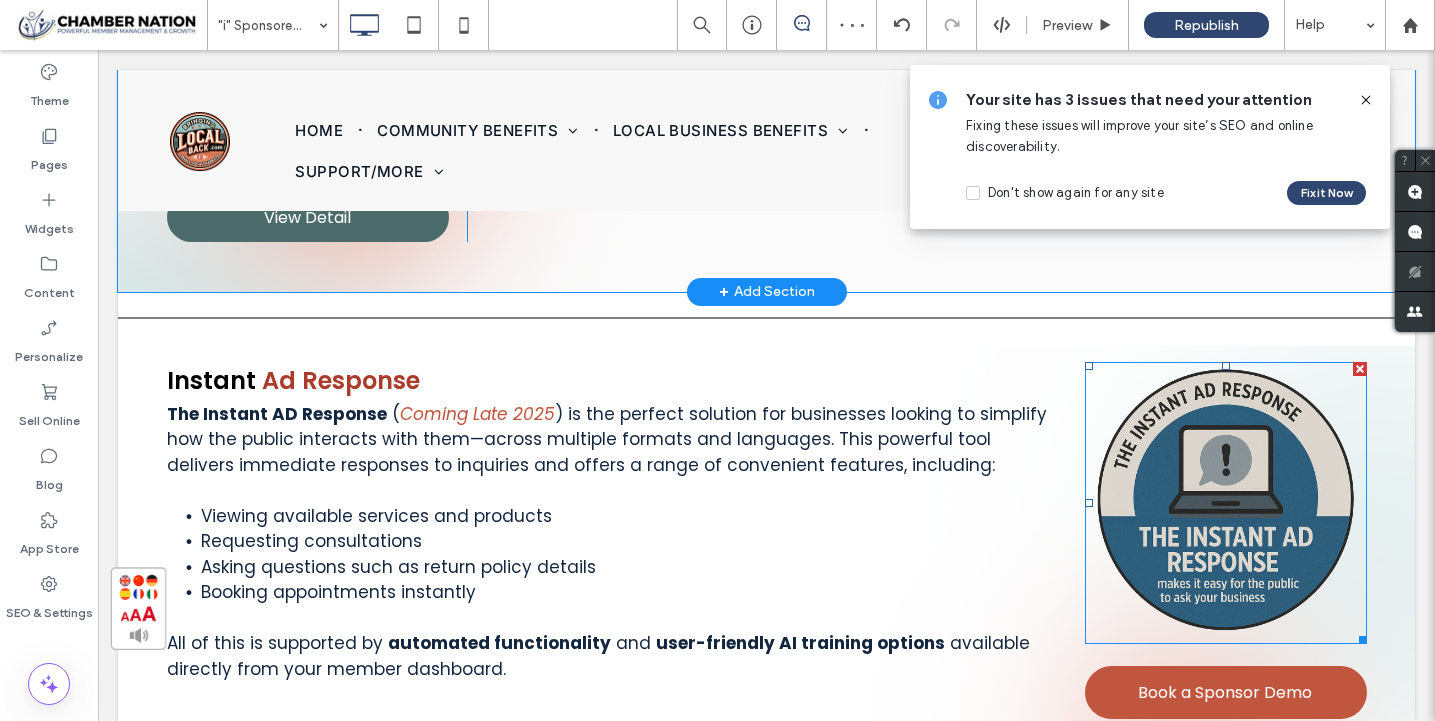 scroll, scrollTop: 3210, scrollLeft: 0, axis: vertical 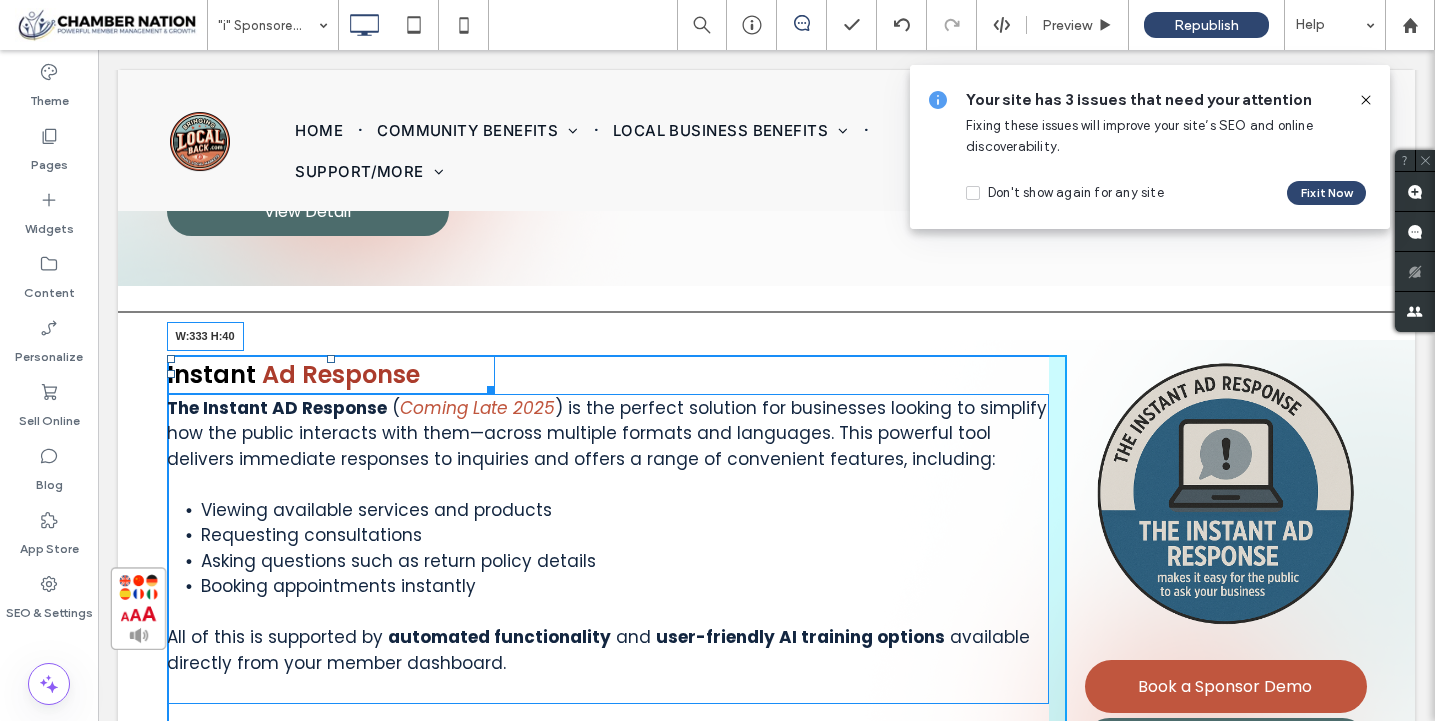 click at bounding box center [487, 386] 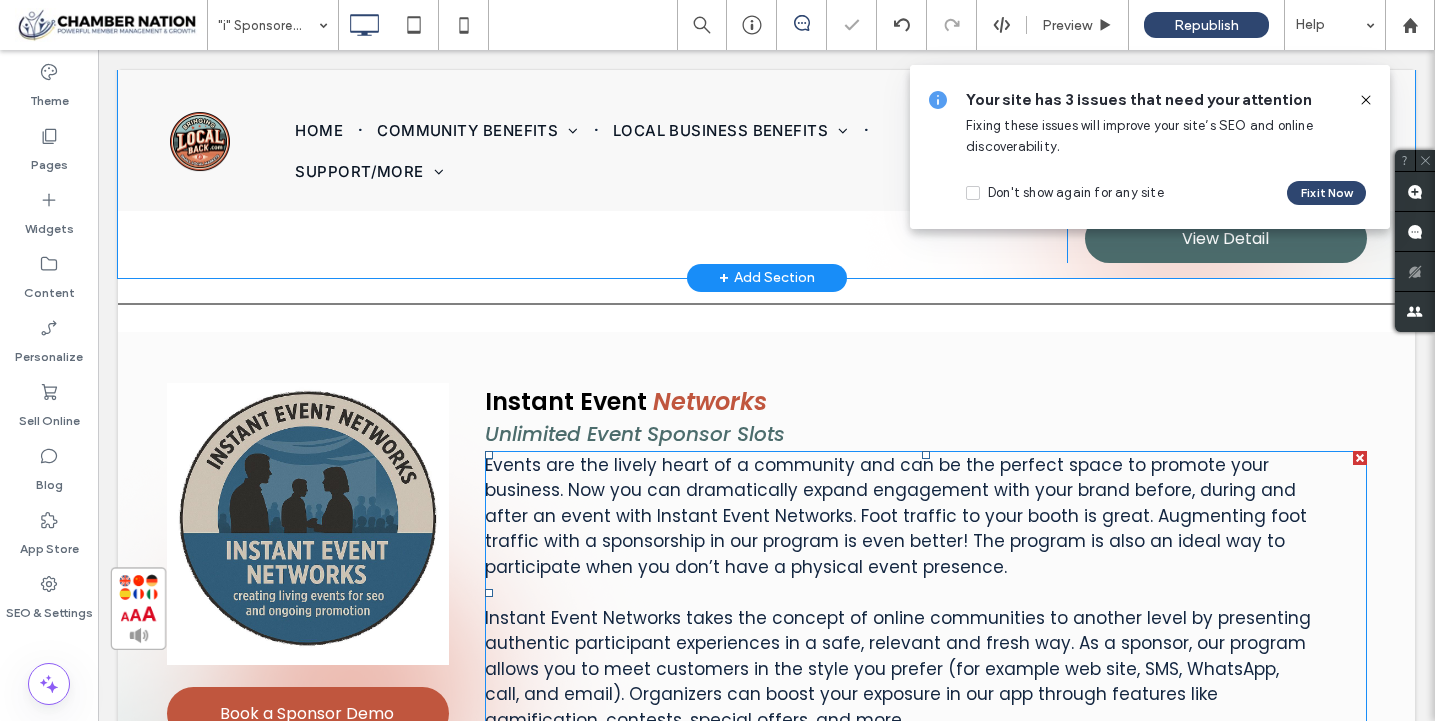 scroll, scrollTop: 3724, scrollLeft: 0, axis: vertical 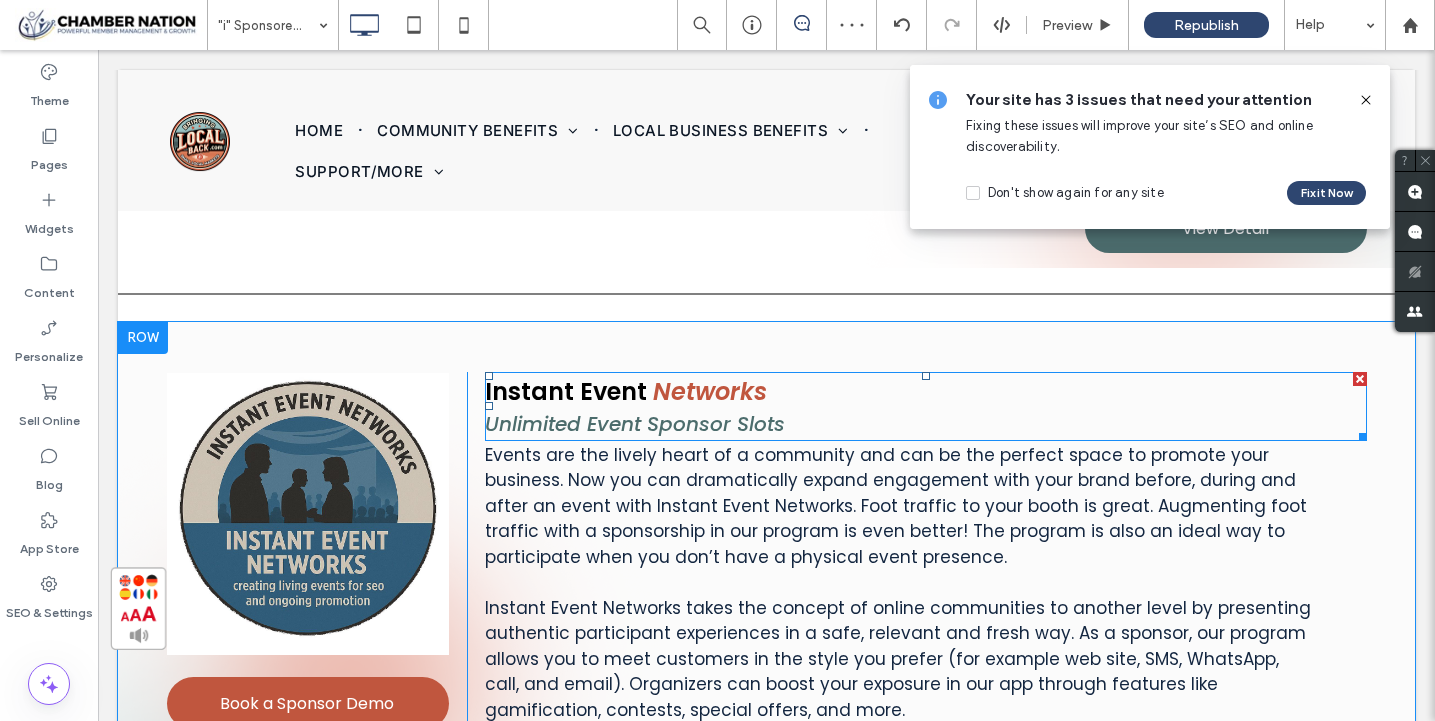 click on "Instant Event
Networks Unlimited Event Sponsor Slots" at bounding box center [926, 406] 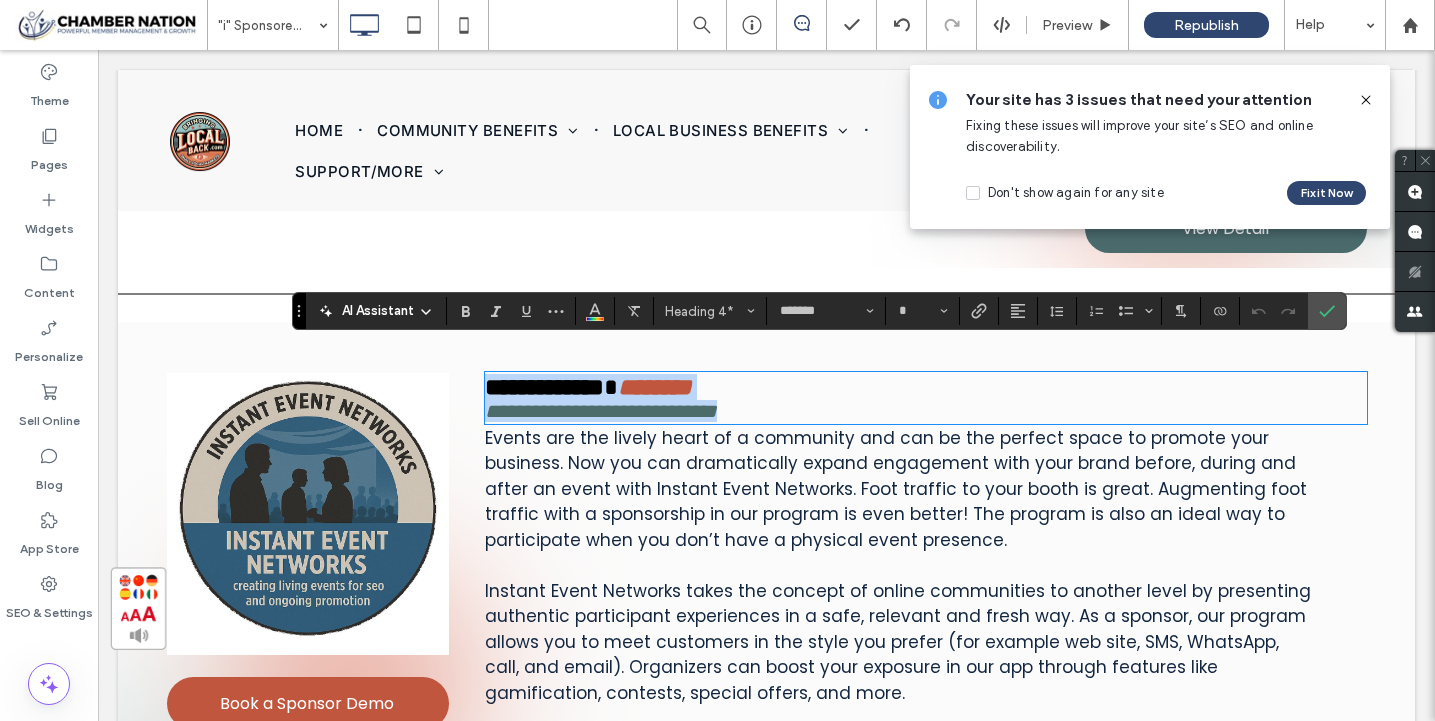 click on "**********" at bounding box center (926, 398) 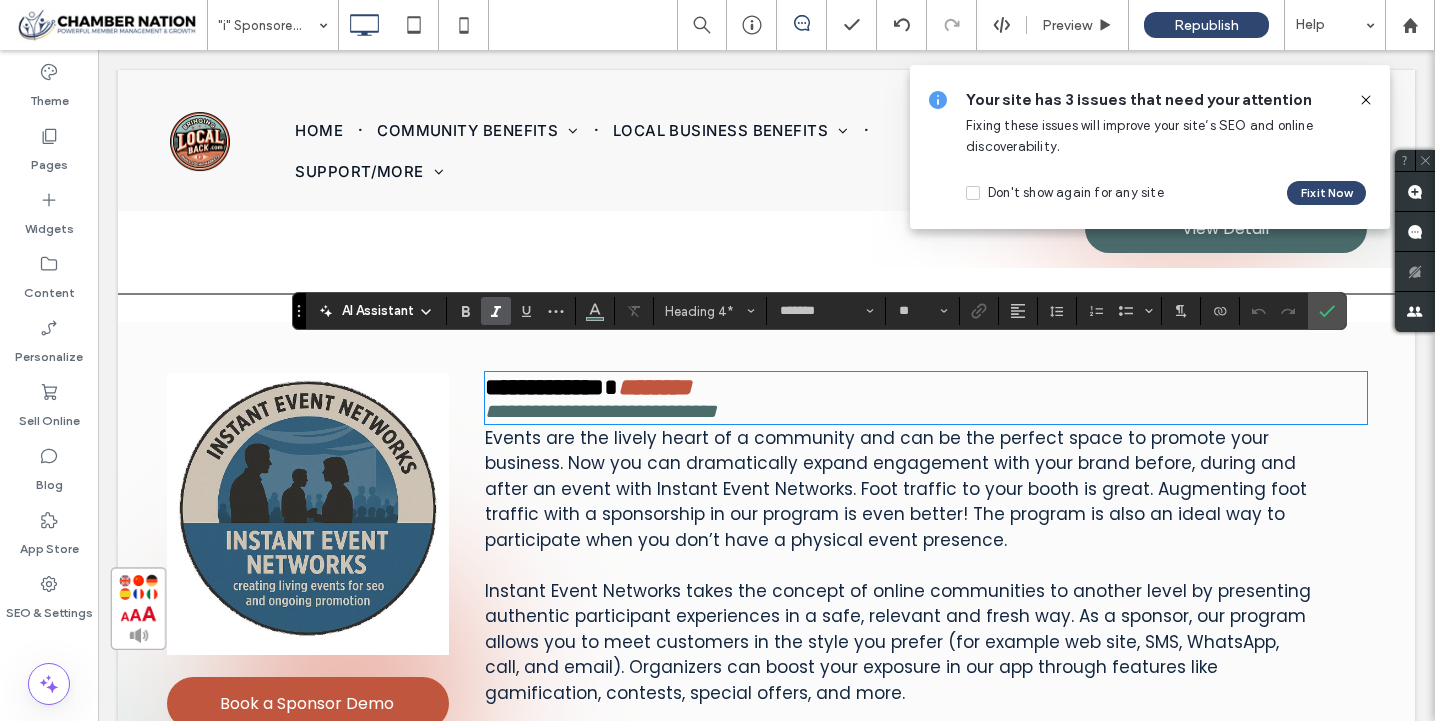 type 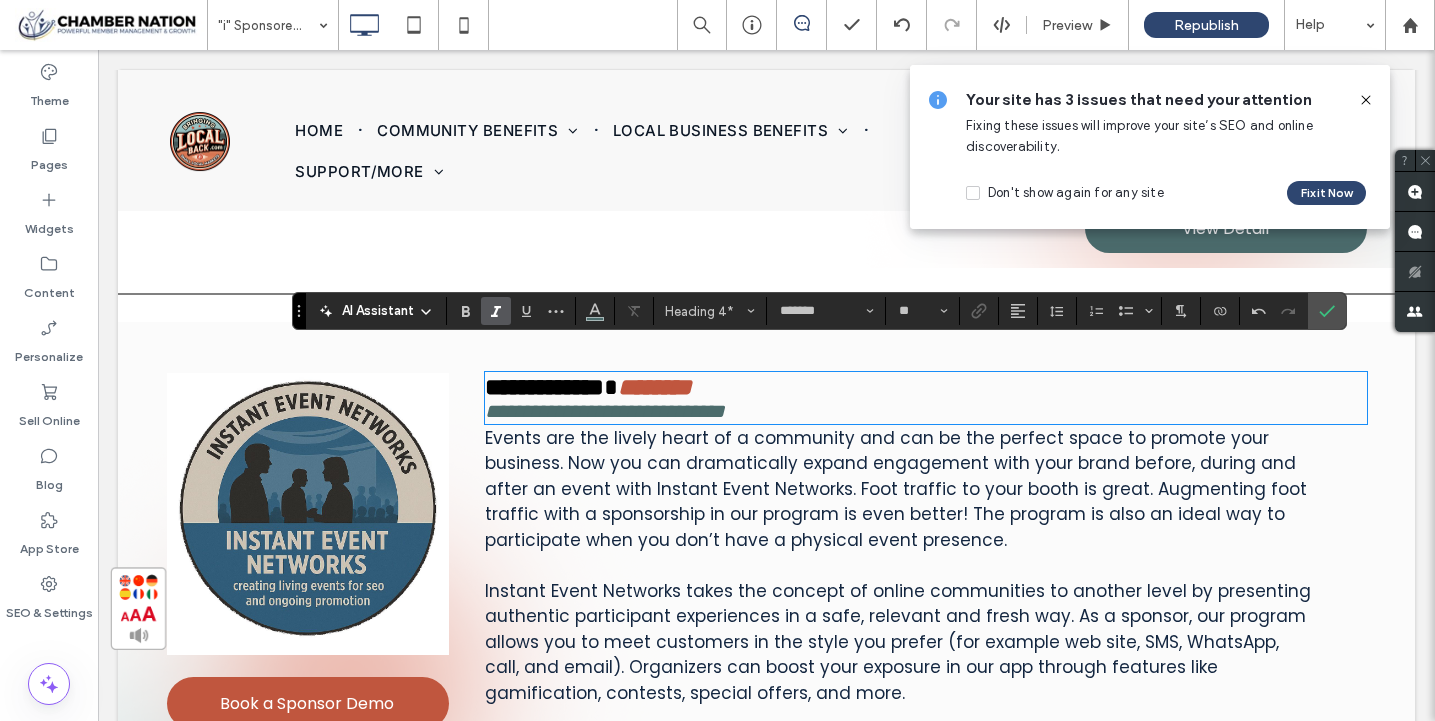 type on "**" 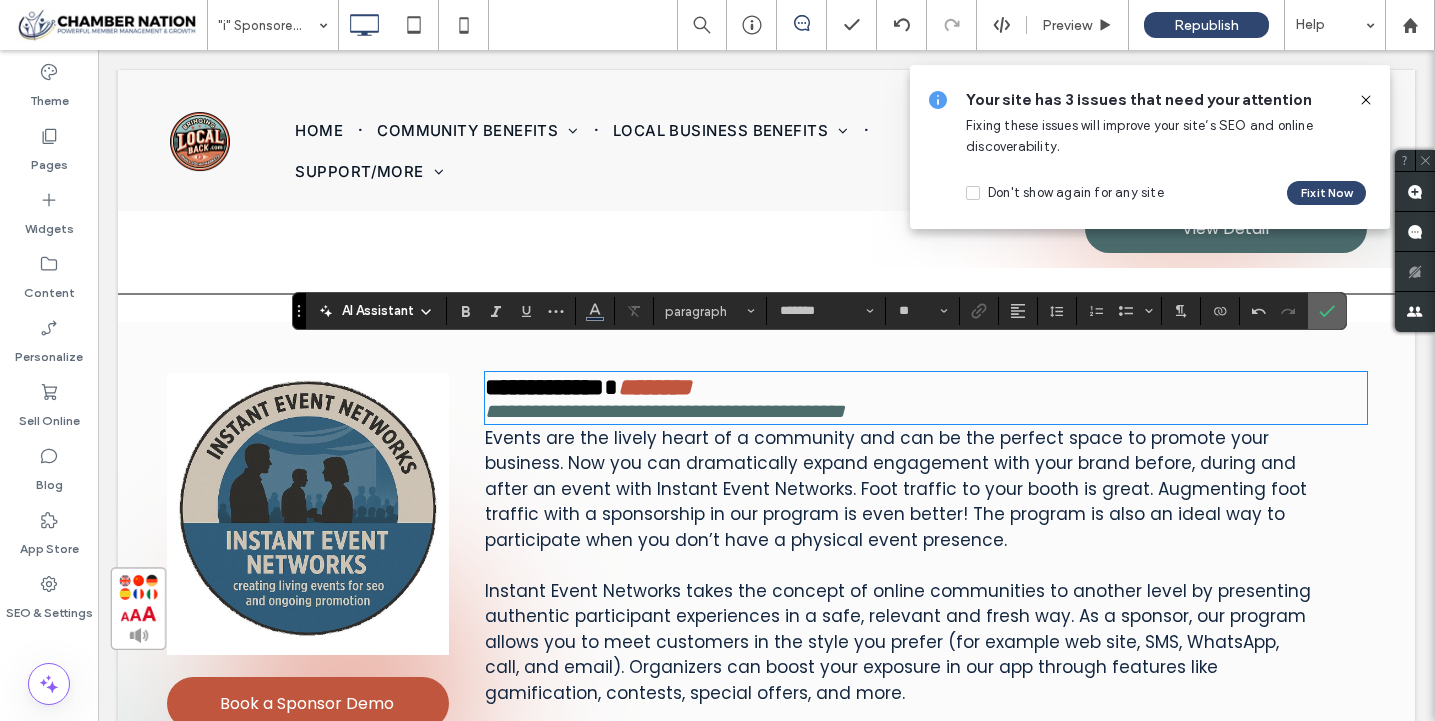 click 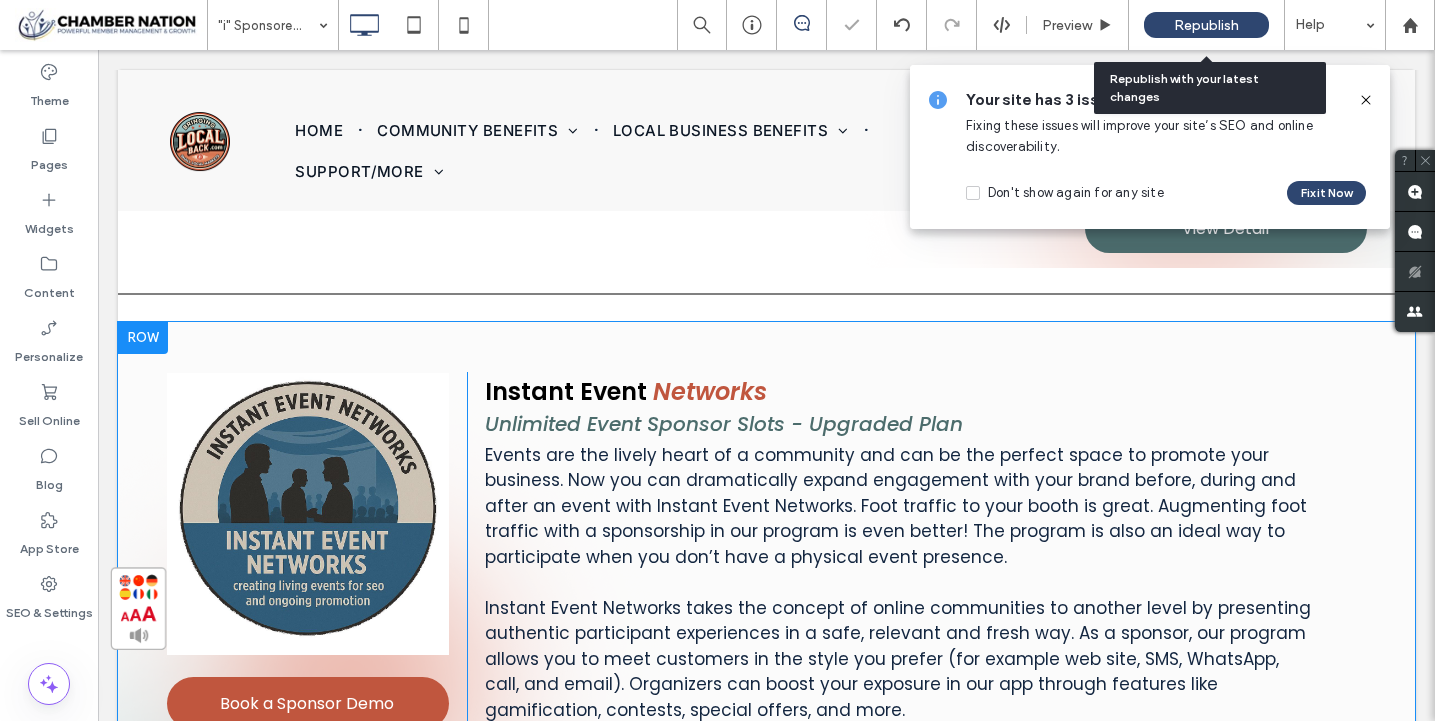 click on "Republish" at bounding box center [1206, 25] 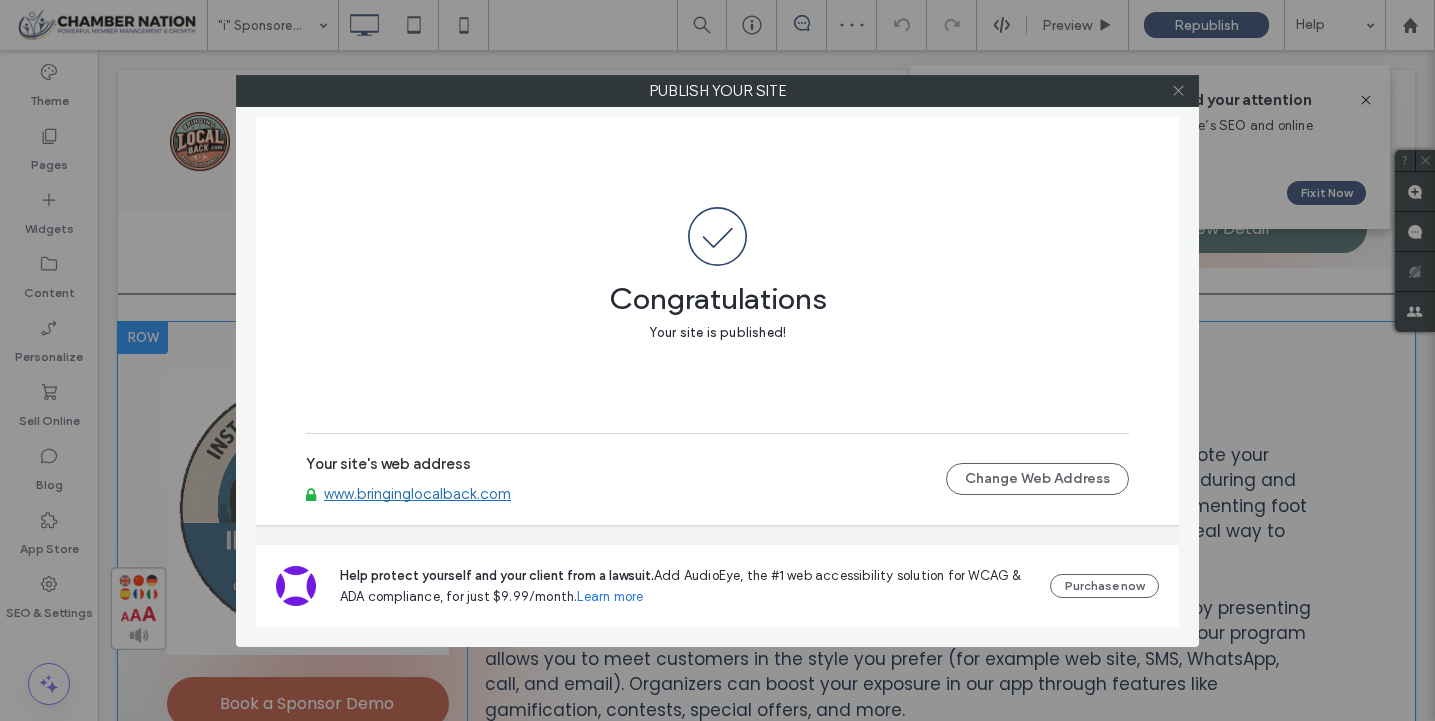 click 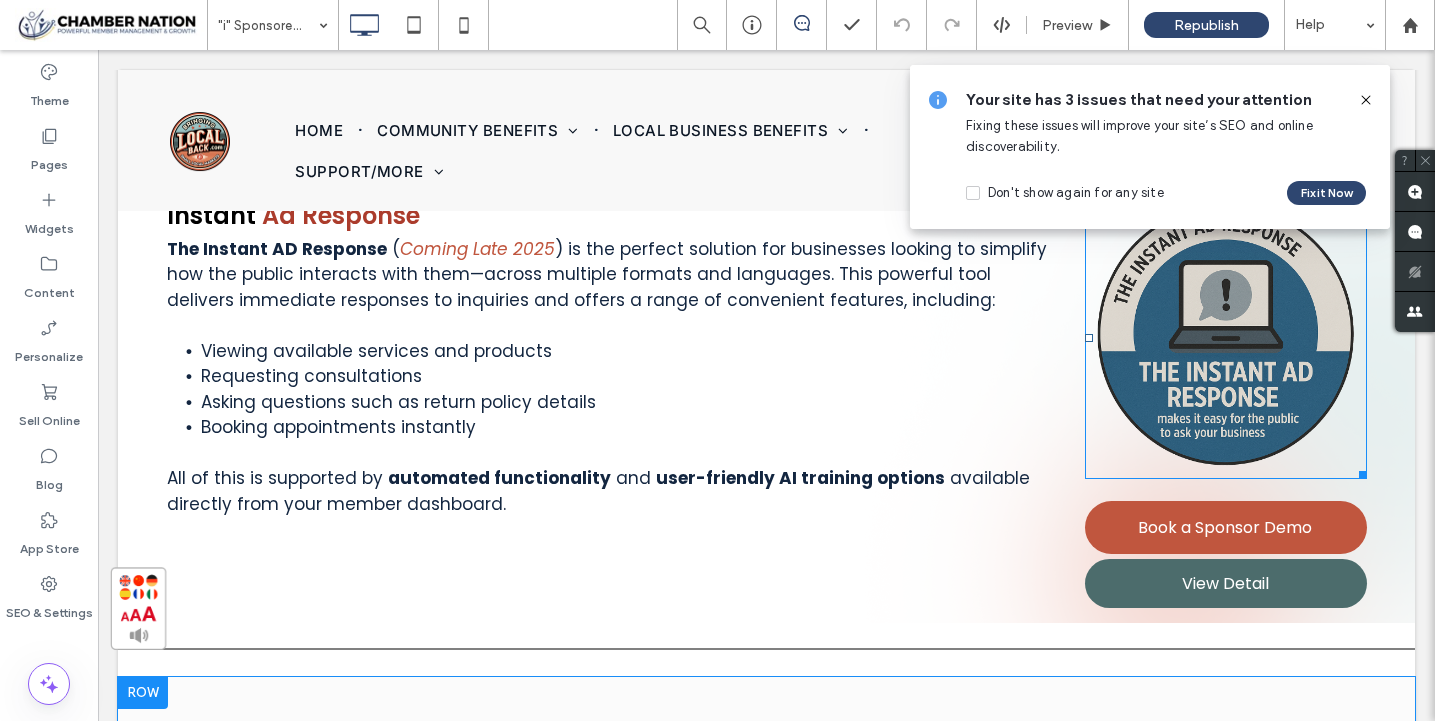 scroll, scrollTop: 3360, scrollLeft: 0, axis: vertical 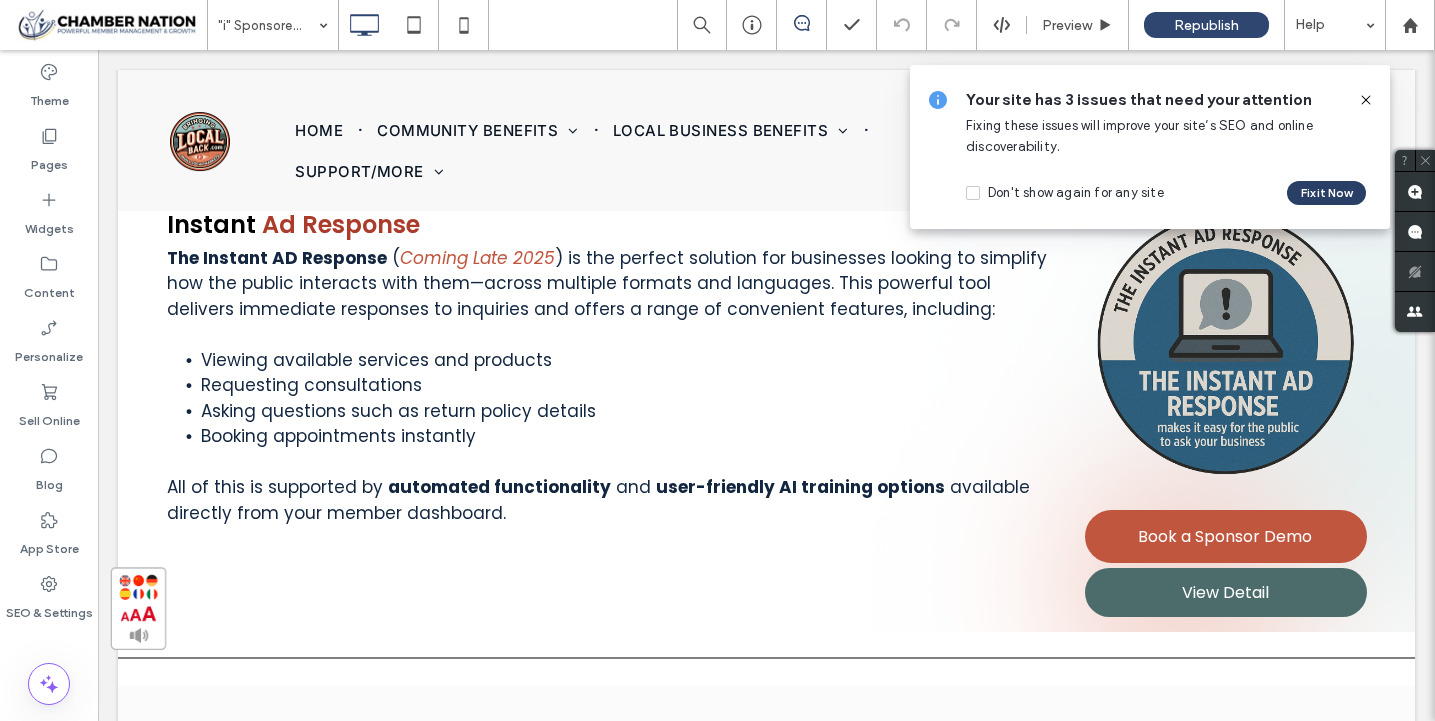 click on "Fix it Now" at bounding box center (1326, 193) 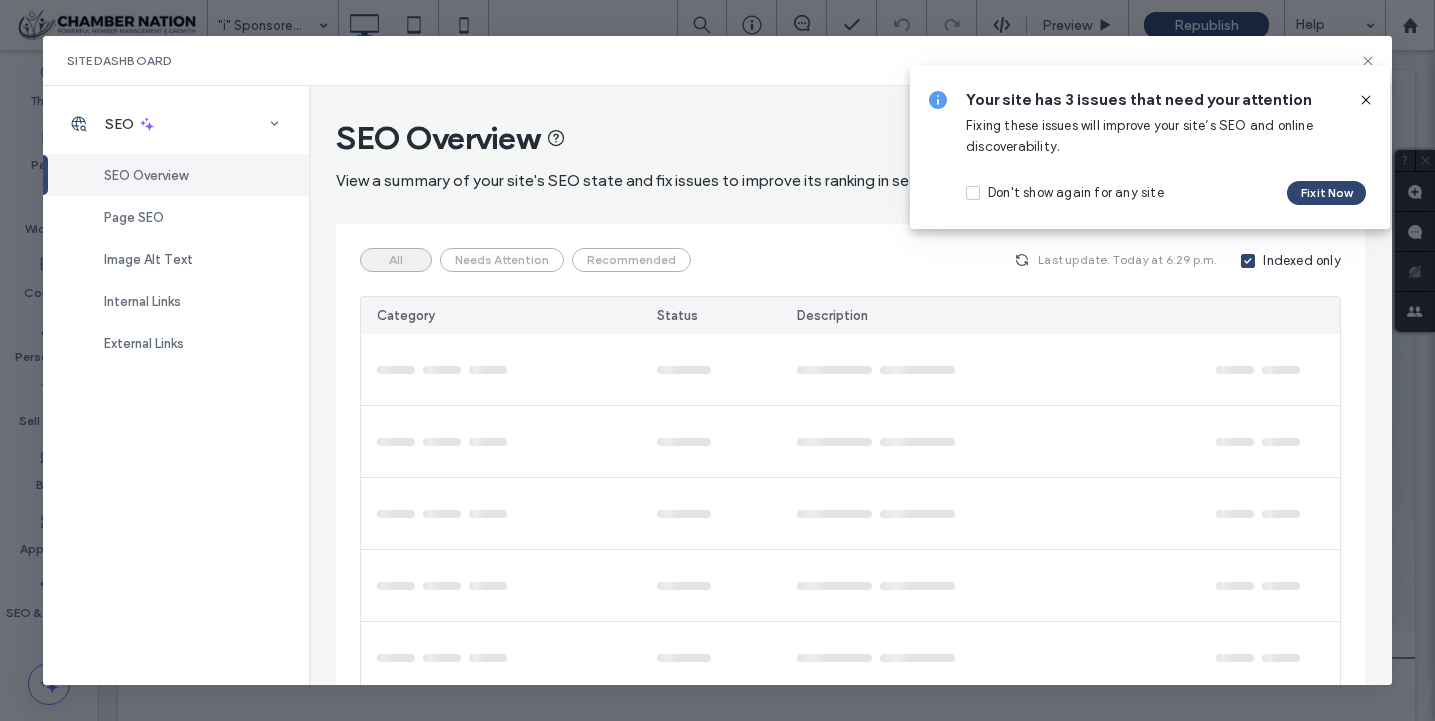 click 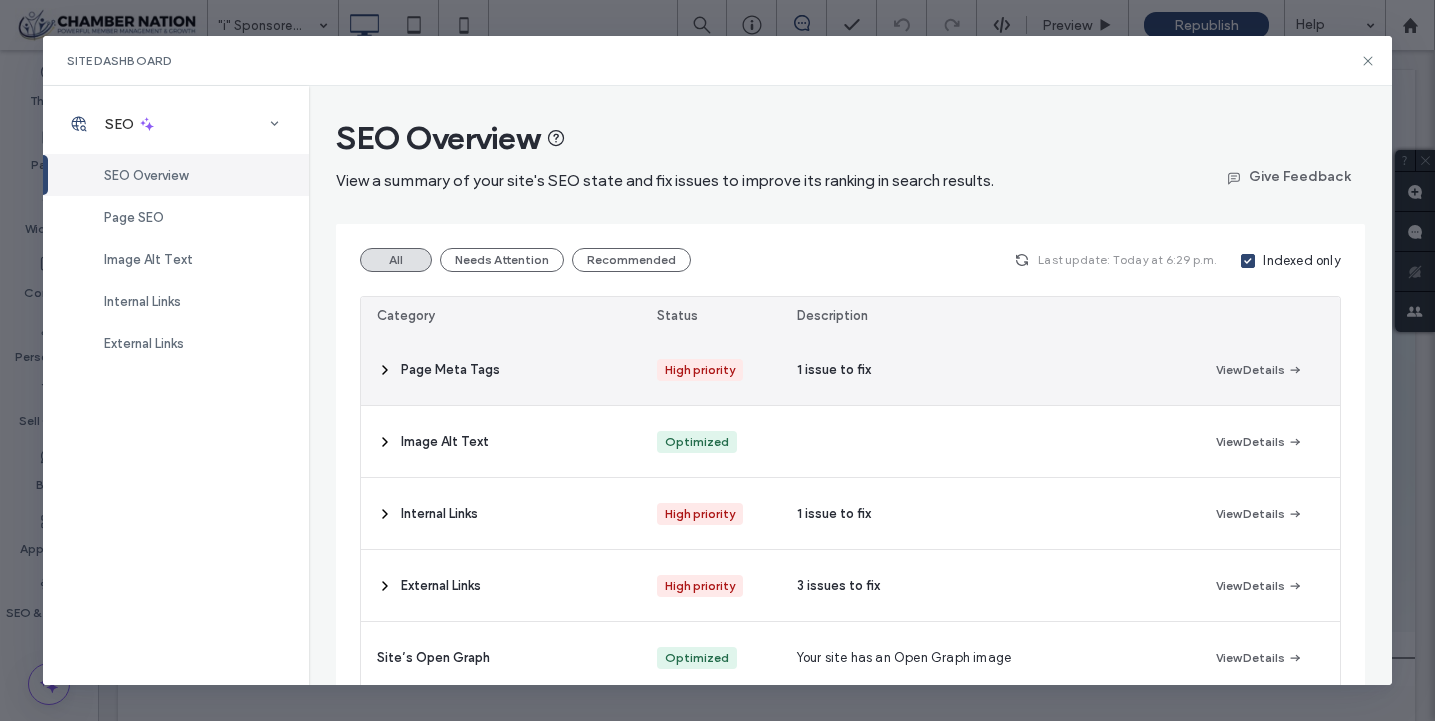 click on "1 issue to fix" at bounding box center (990, 369) 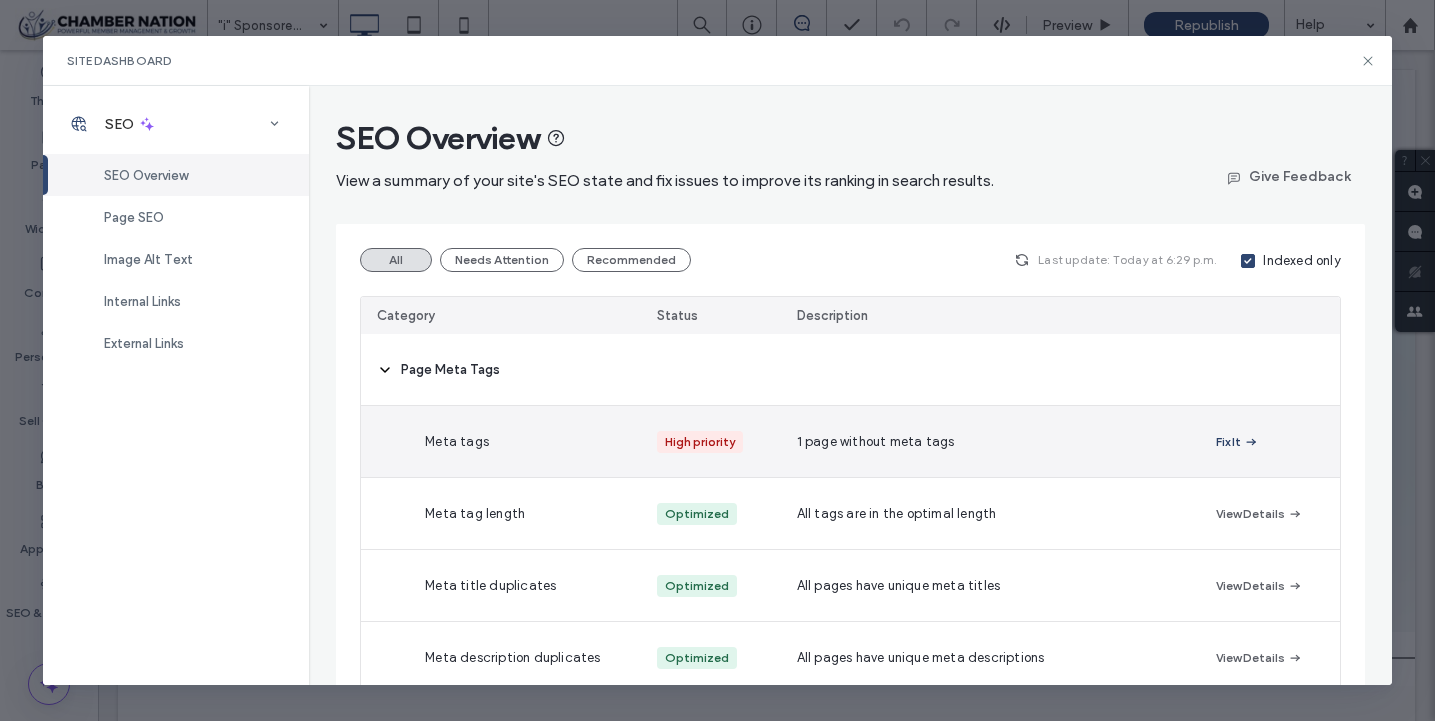 click on "Fix It" at bounding box center (1237, 442) 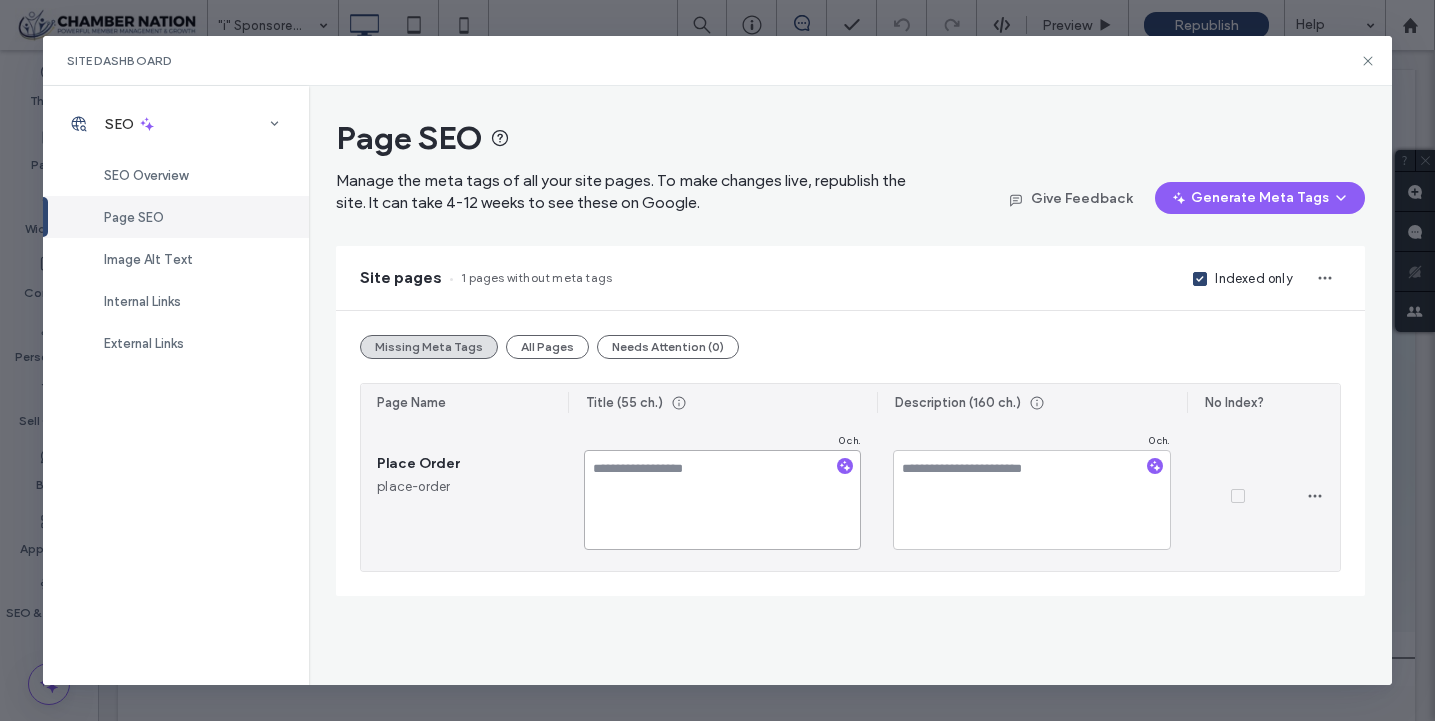 click at bounding box center (723, 500) 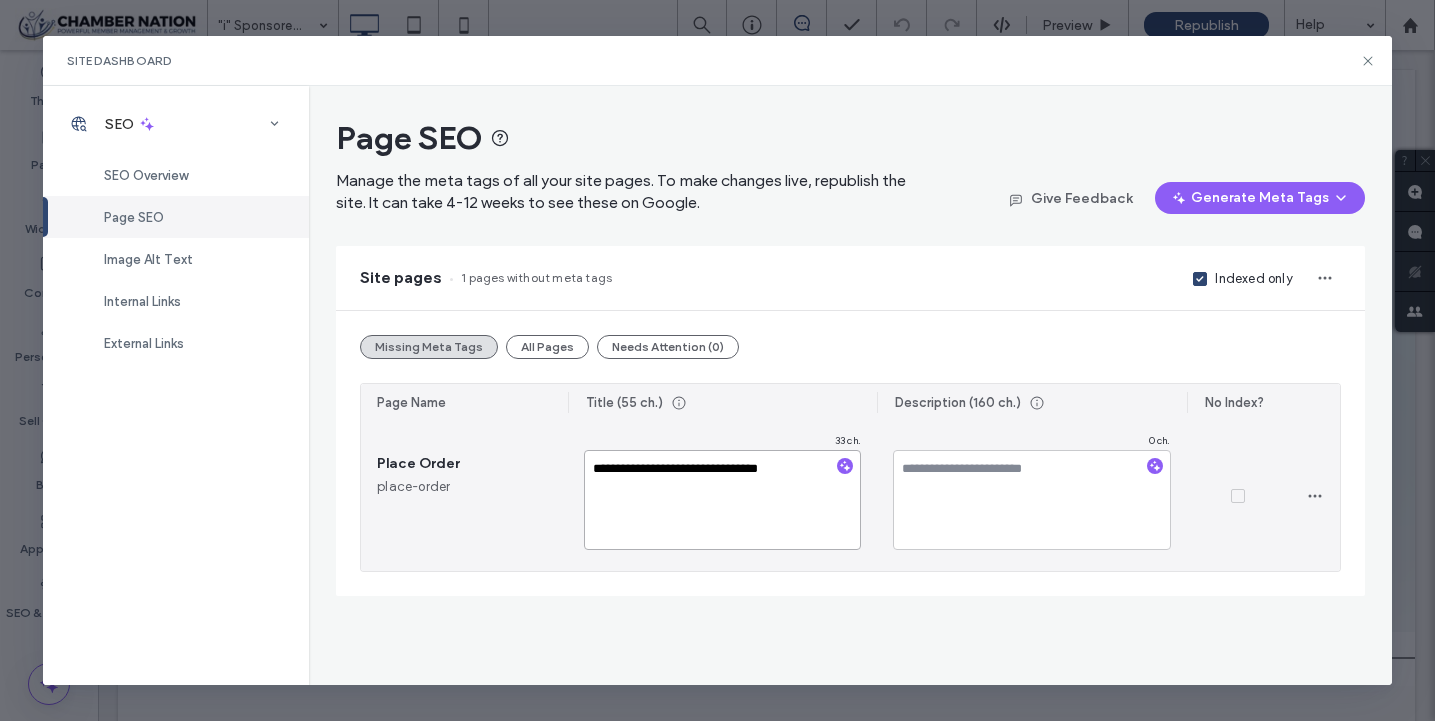 type on "**********" 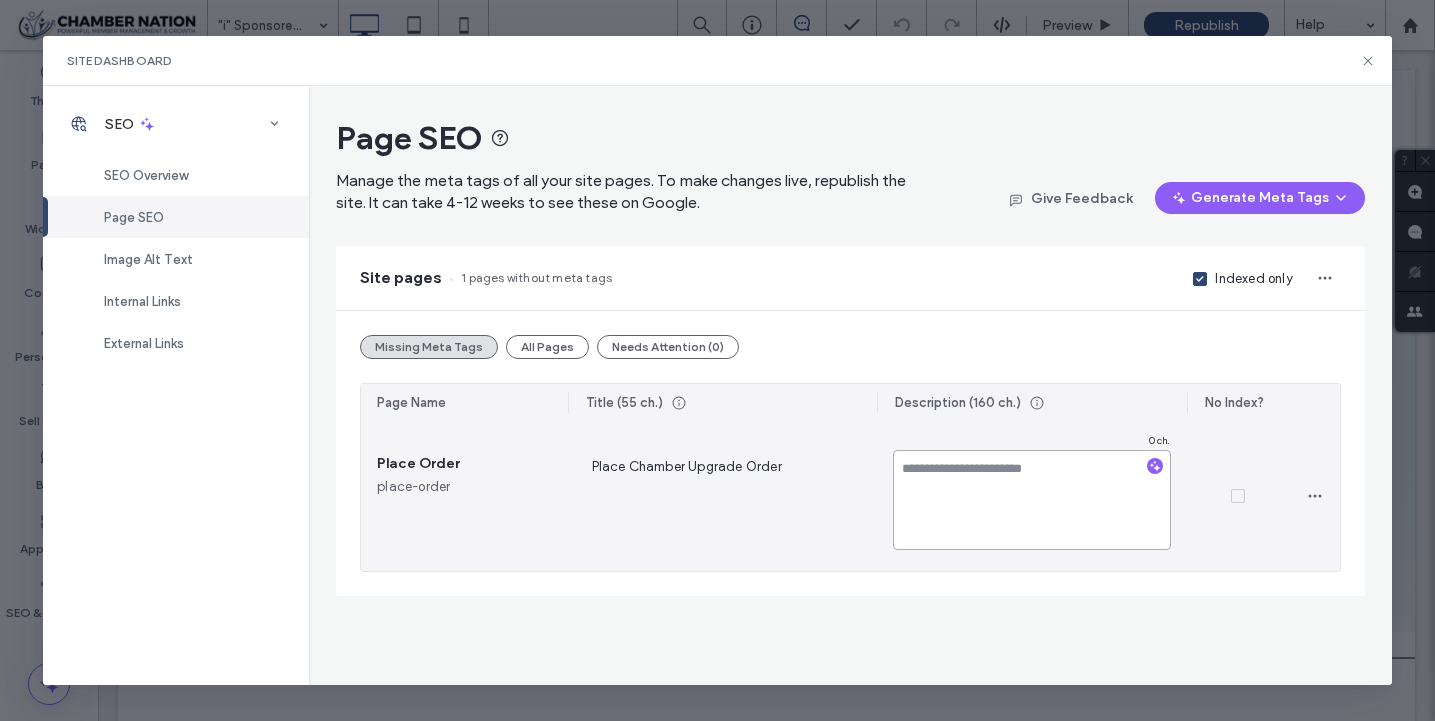 click at bounding box center (1032, 500) 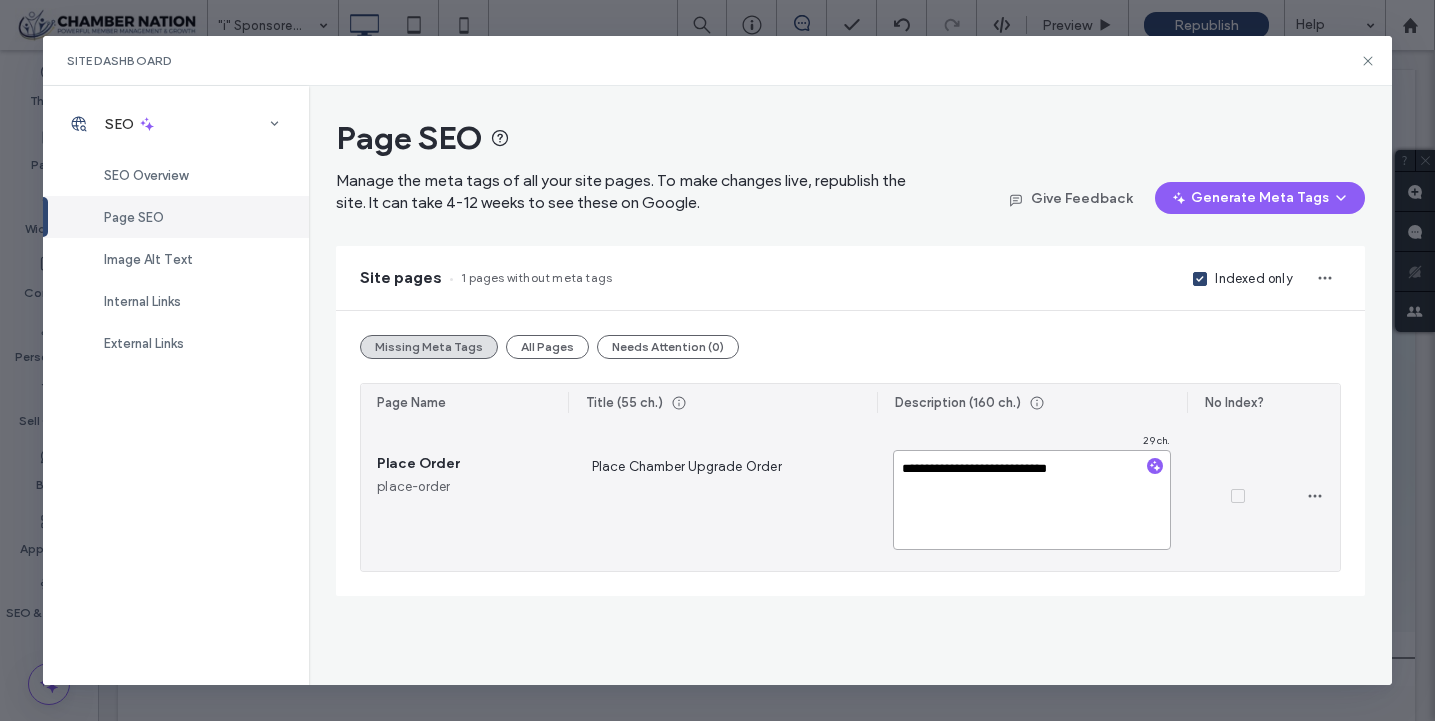type on "**********" 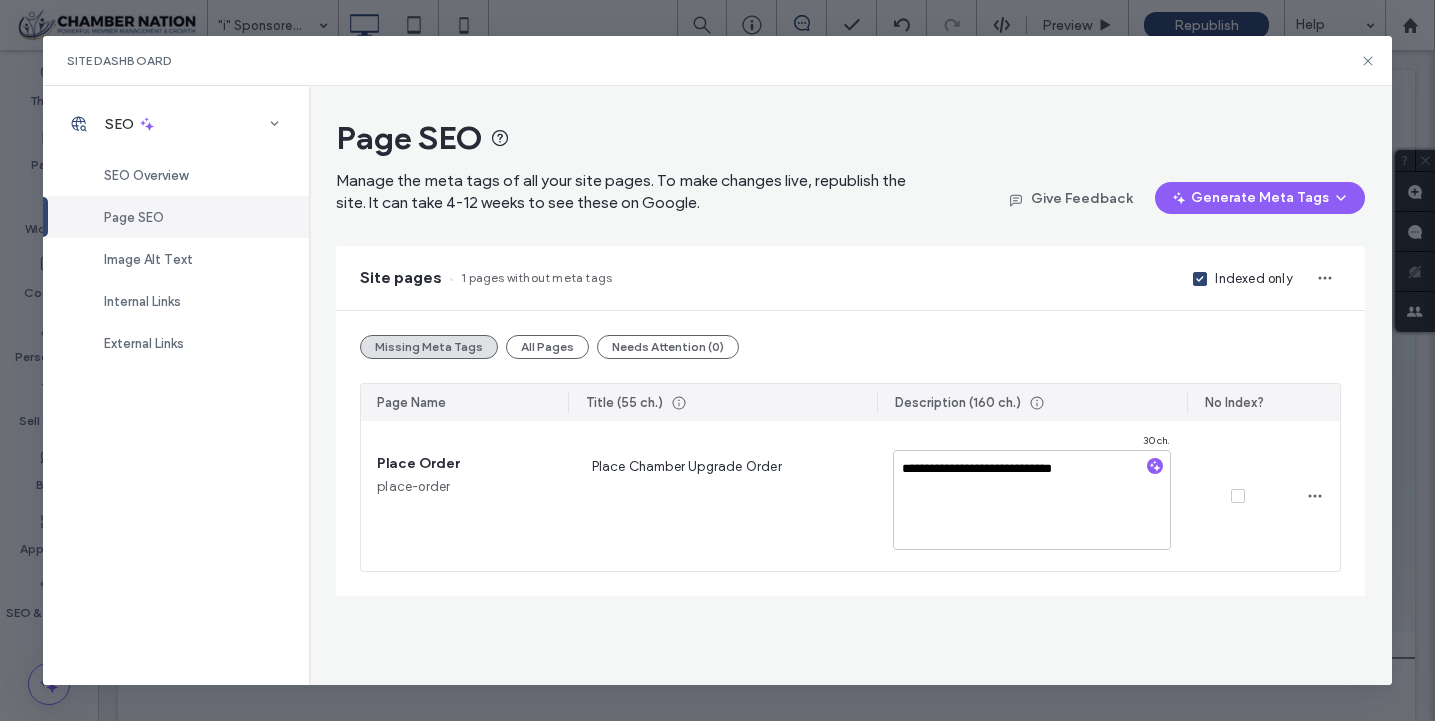 click on "Missing Meta Tags All Pages Needs Attention (0)" at bounding box center [850, 347] 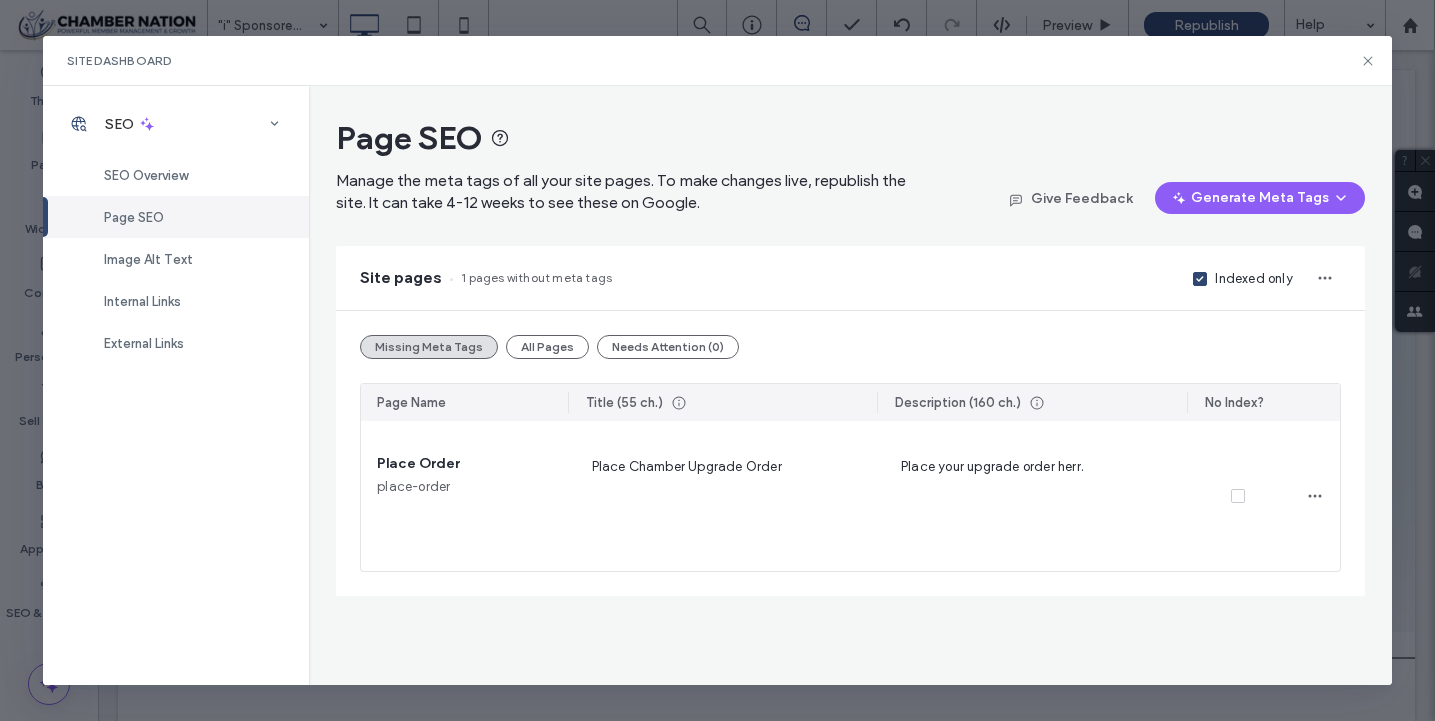 click on "Page SEO" at bounding box center (134, 217) 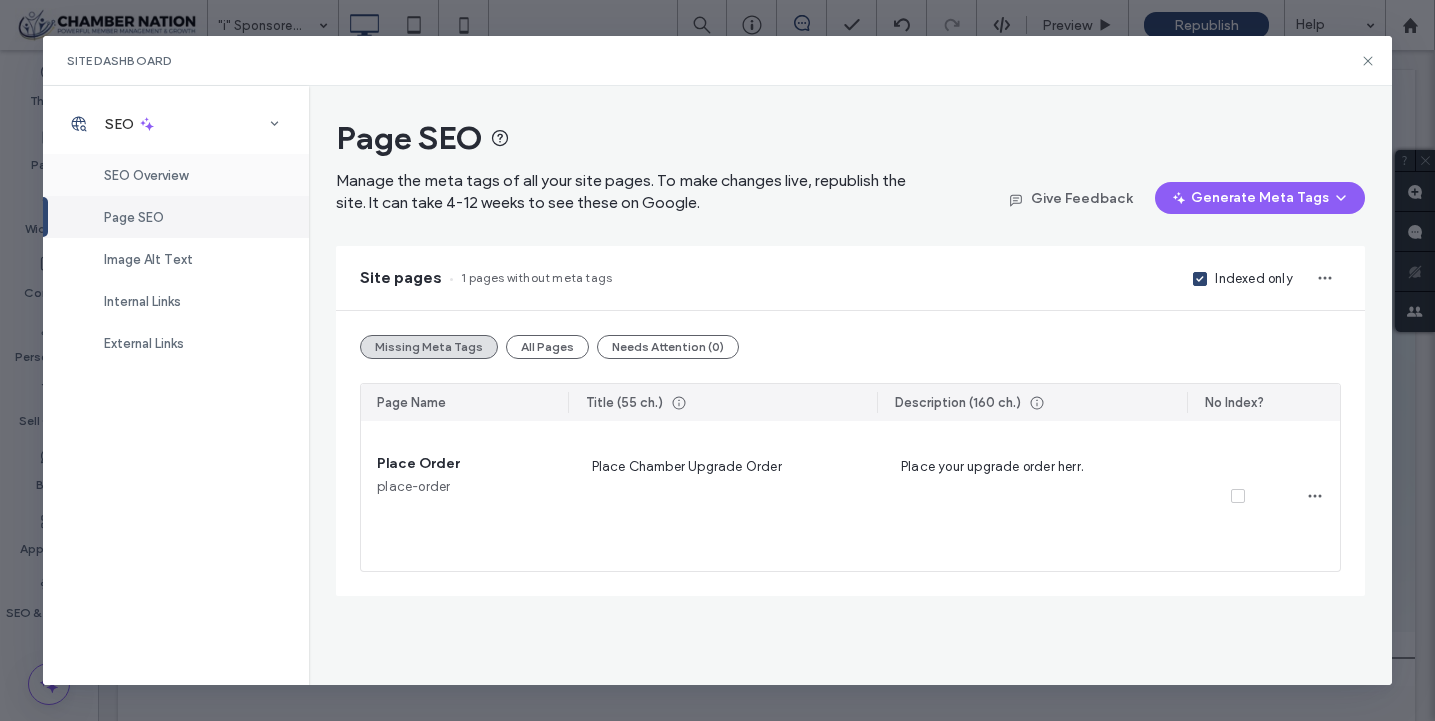 click on "SEO Overview" at bounding box center (146, 175) 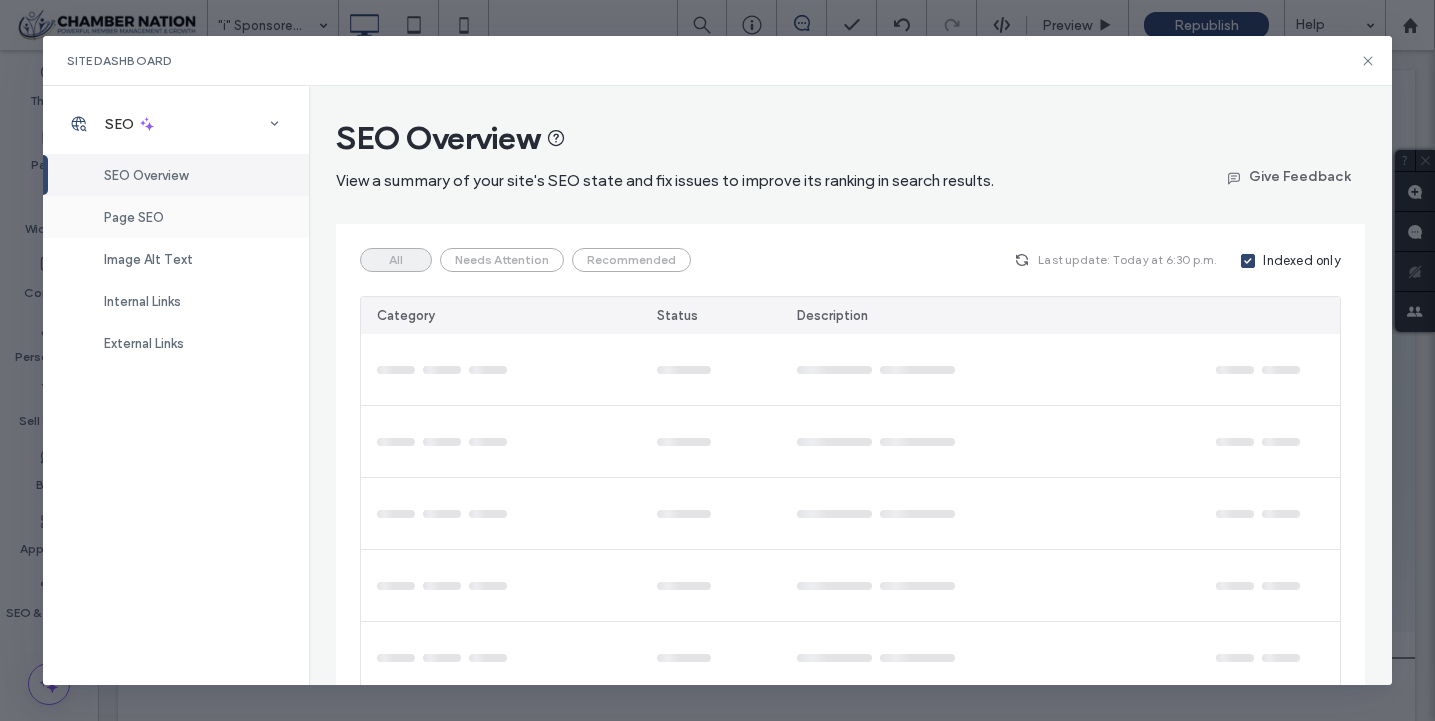 click on "Page SEO" at bounding box center (134, 217) 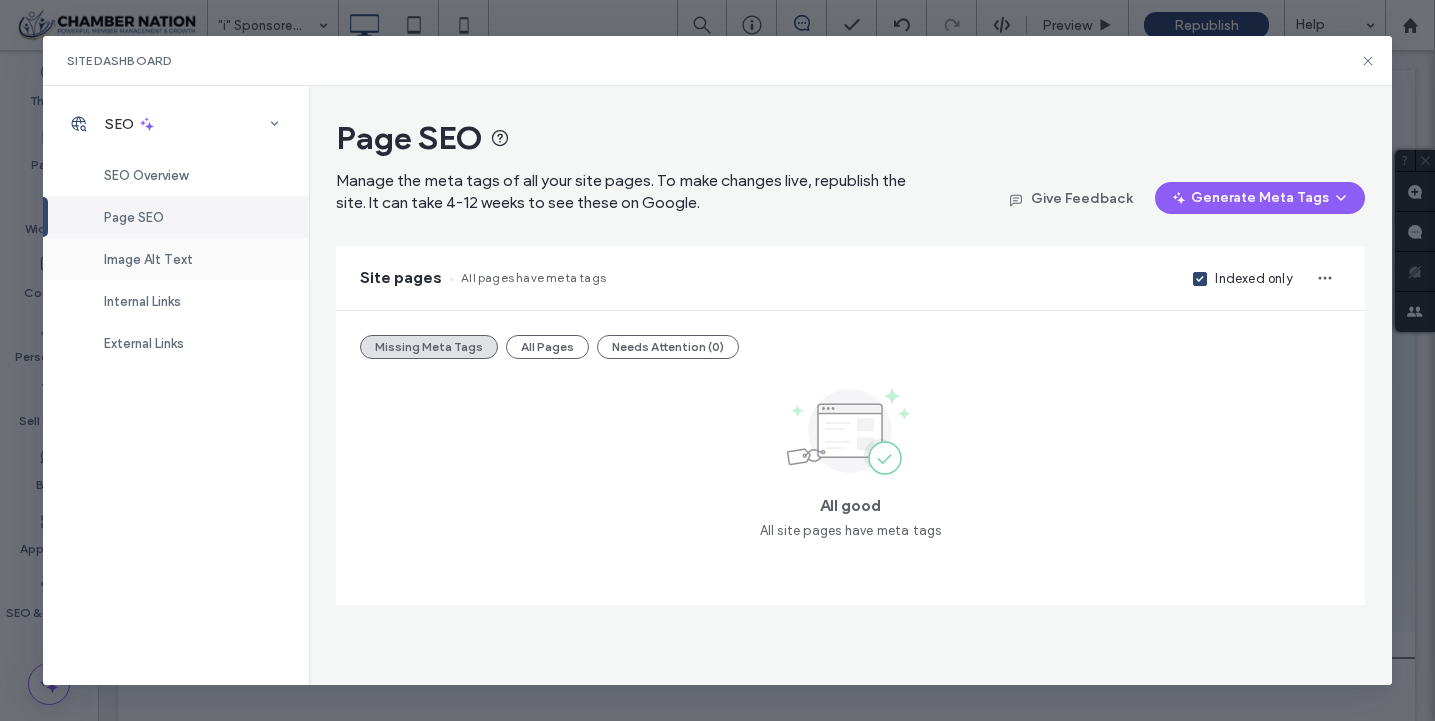 click on "Image Alt Text" at bounding box center (148, 259) 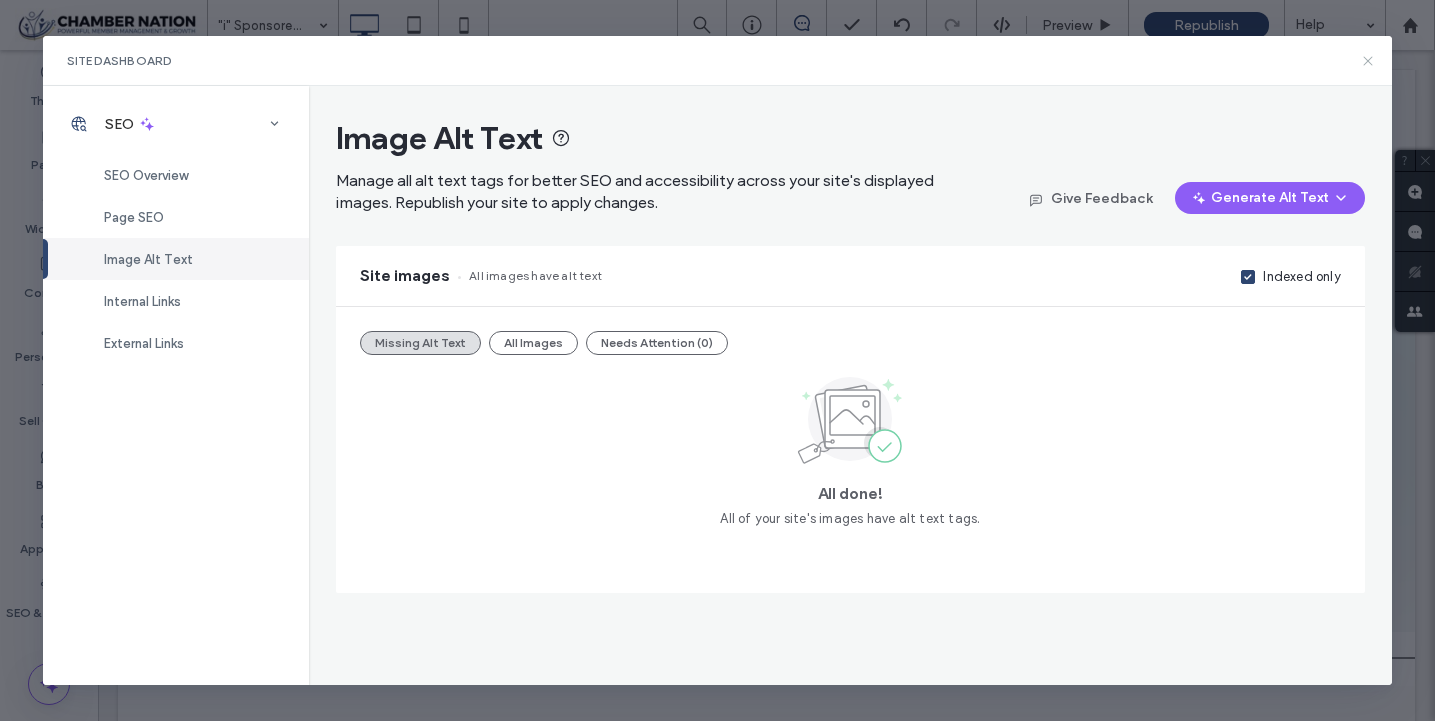 click 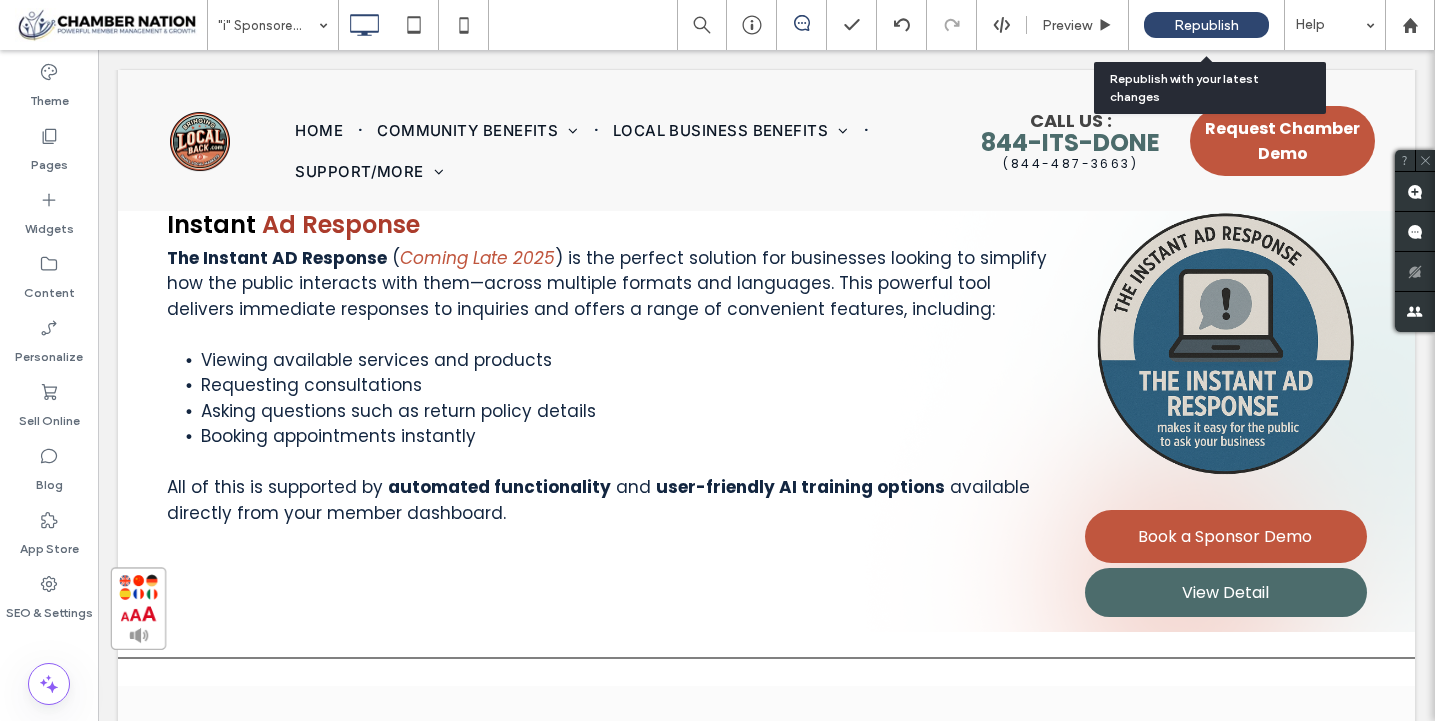 click on "Republish" at bounding box center (1206, 25) 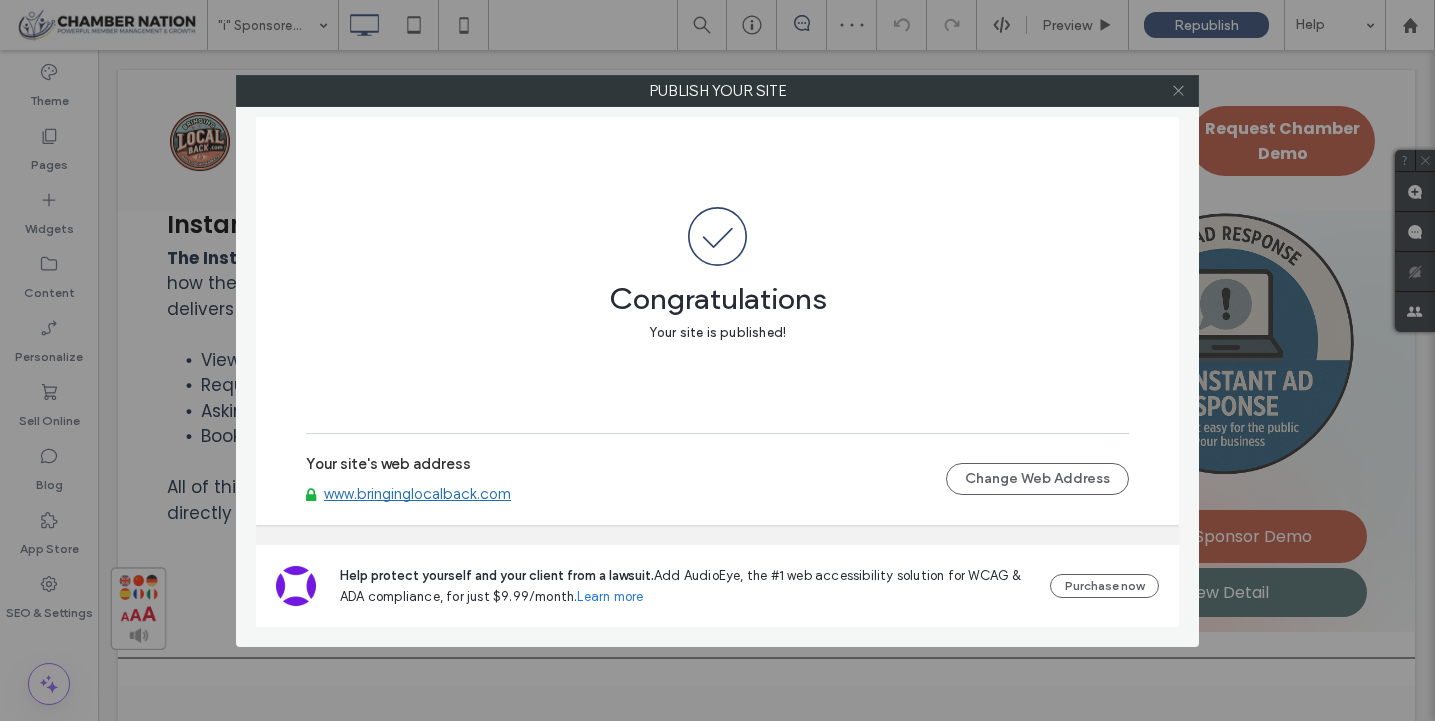 click 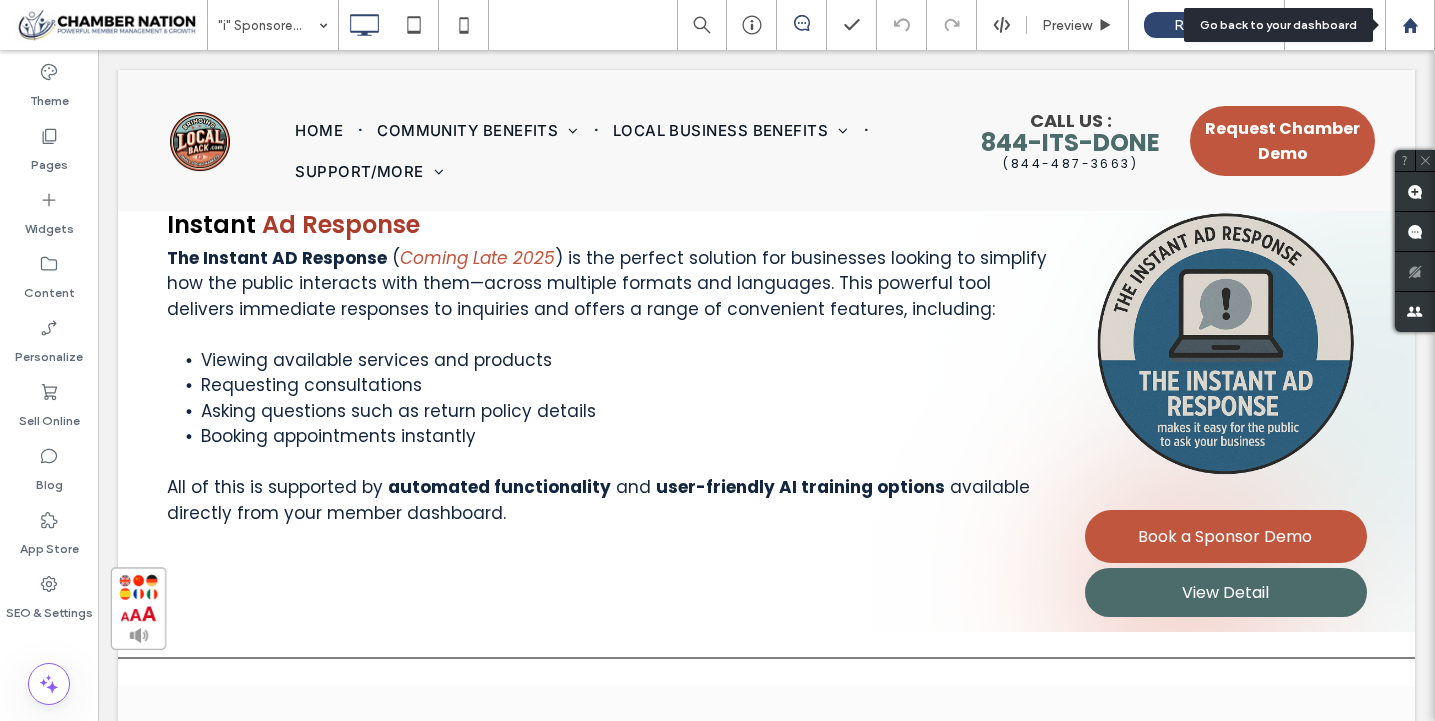 click 